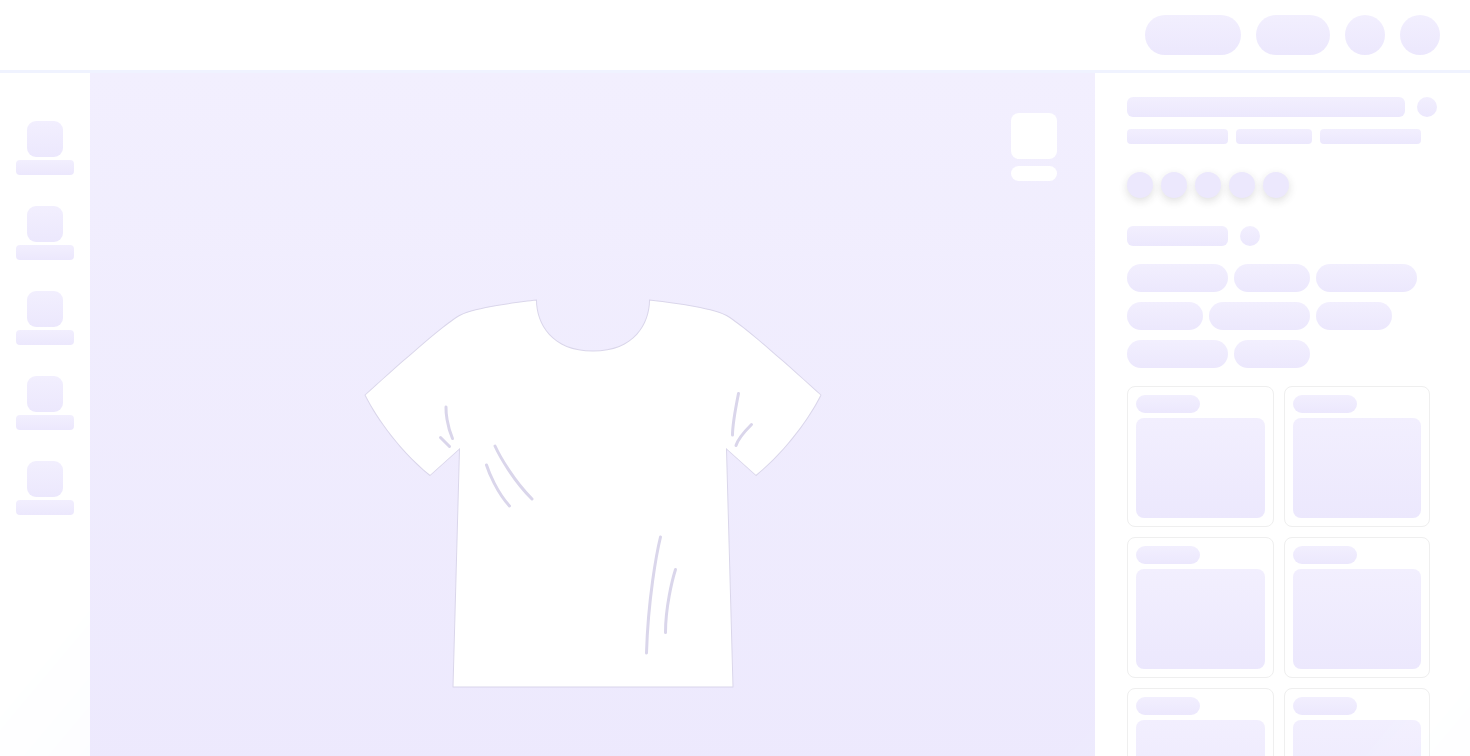 scroll, scrollTop: 0, scrollLeft: 0, axis: both 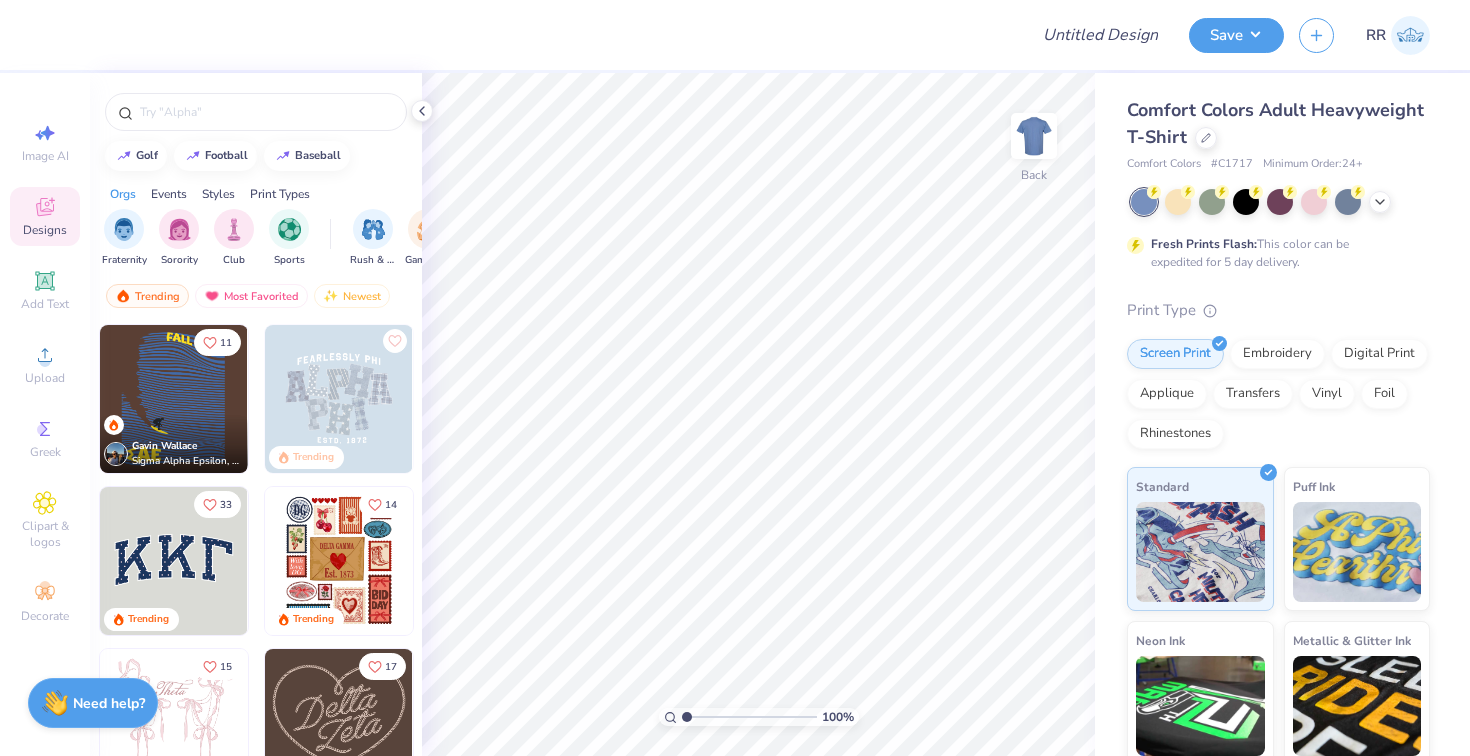 click at bounding box center (1280, 202) 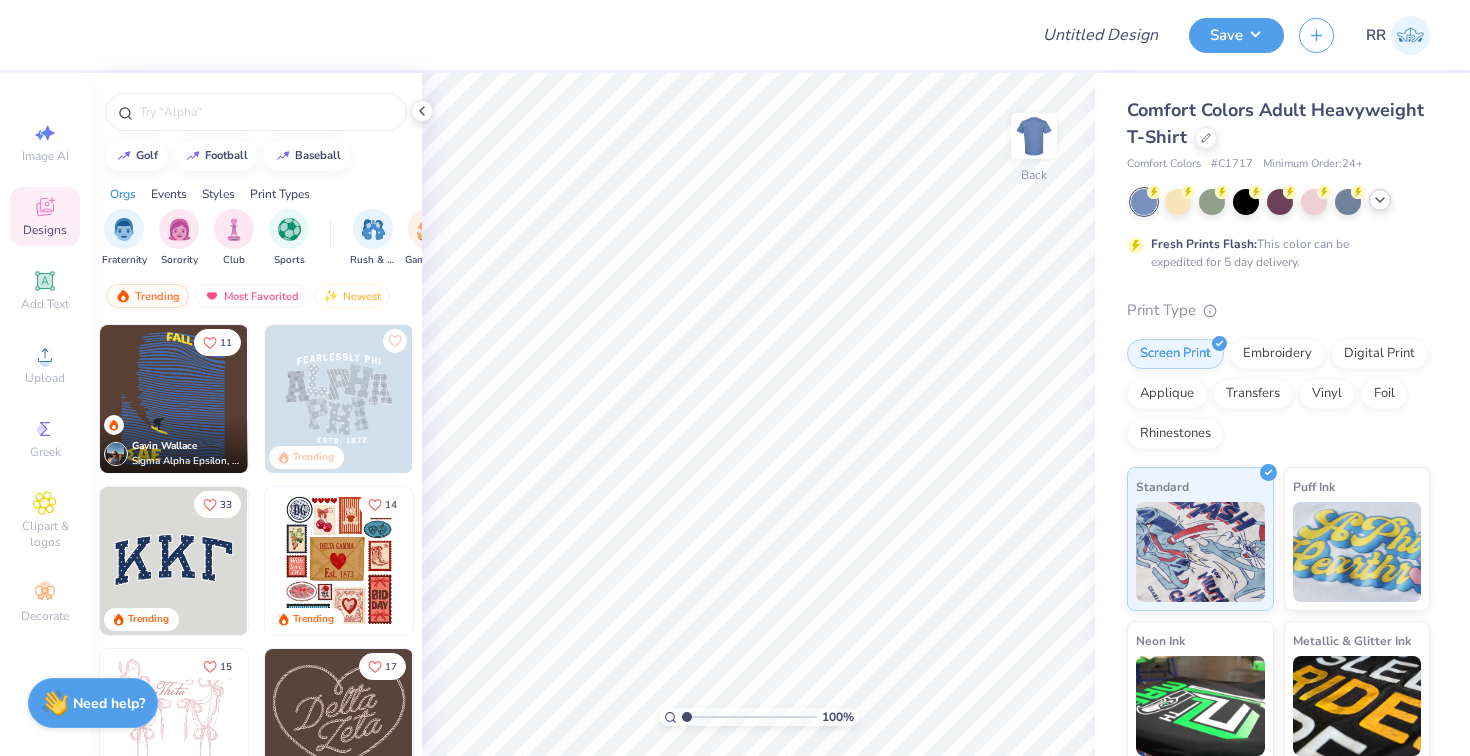 click at bounding box center [1380, 200] 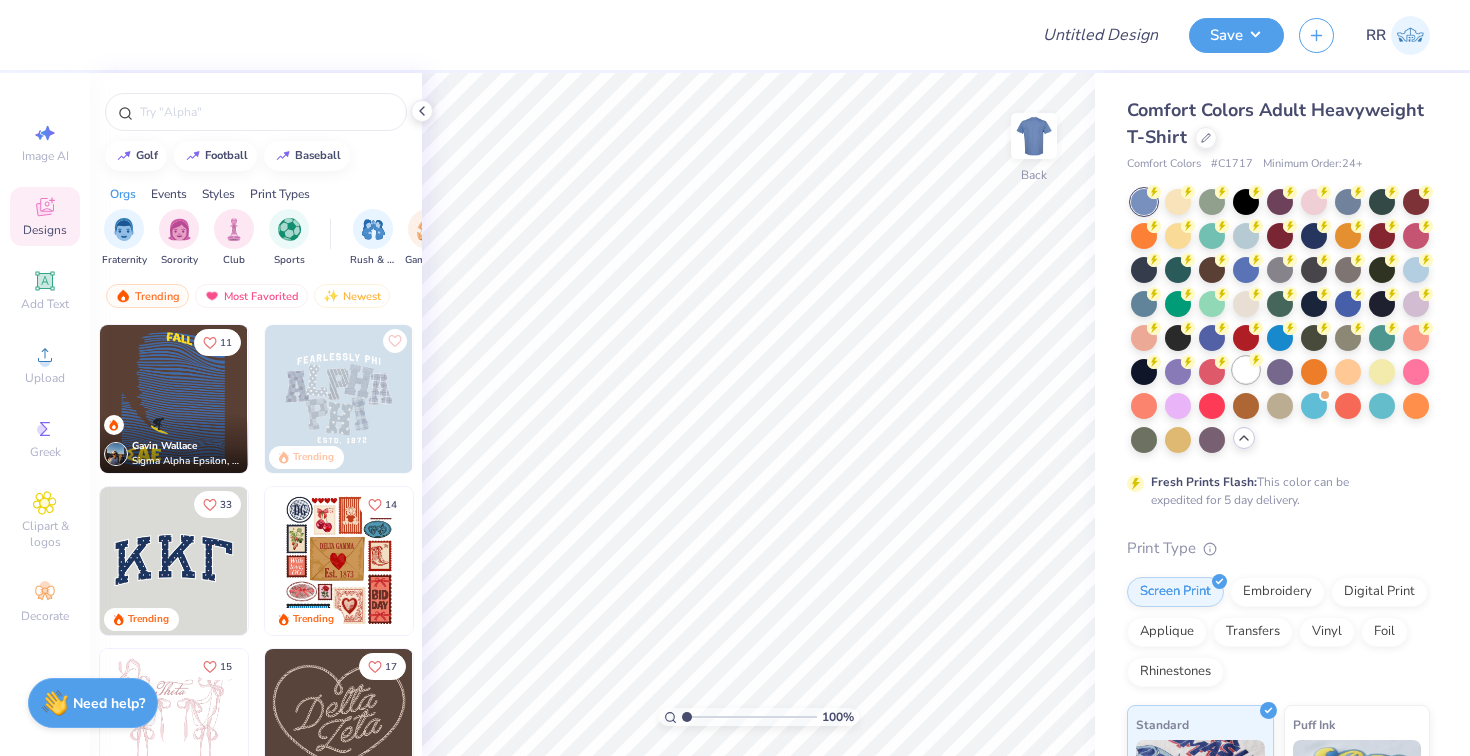 click at bounding box center [1246, 370] 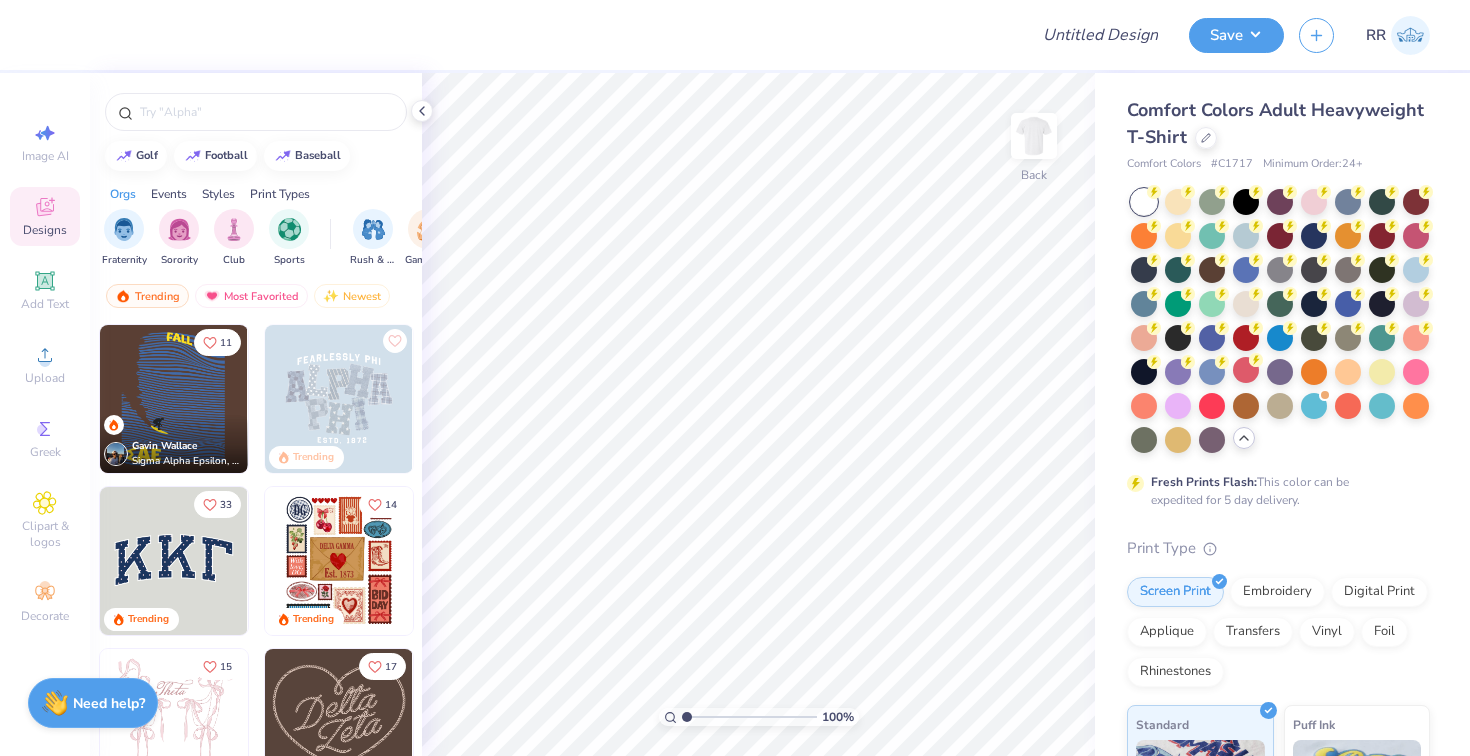 click on "Minimum Order:  24 +" at bounding box center (1313, 164) 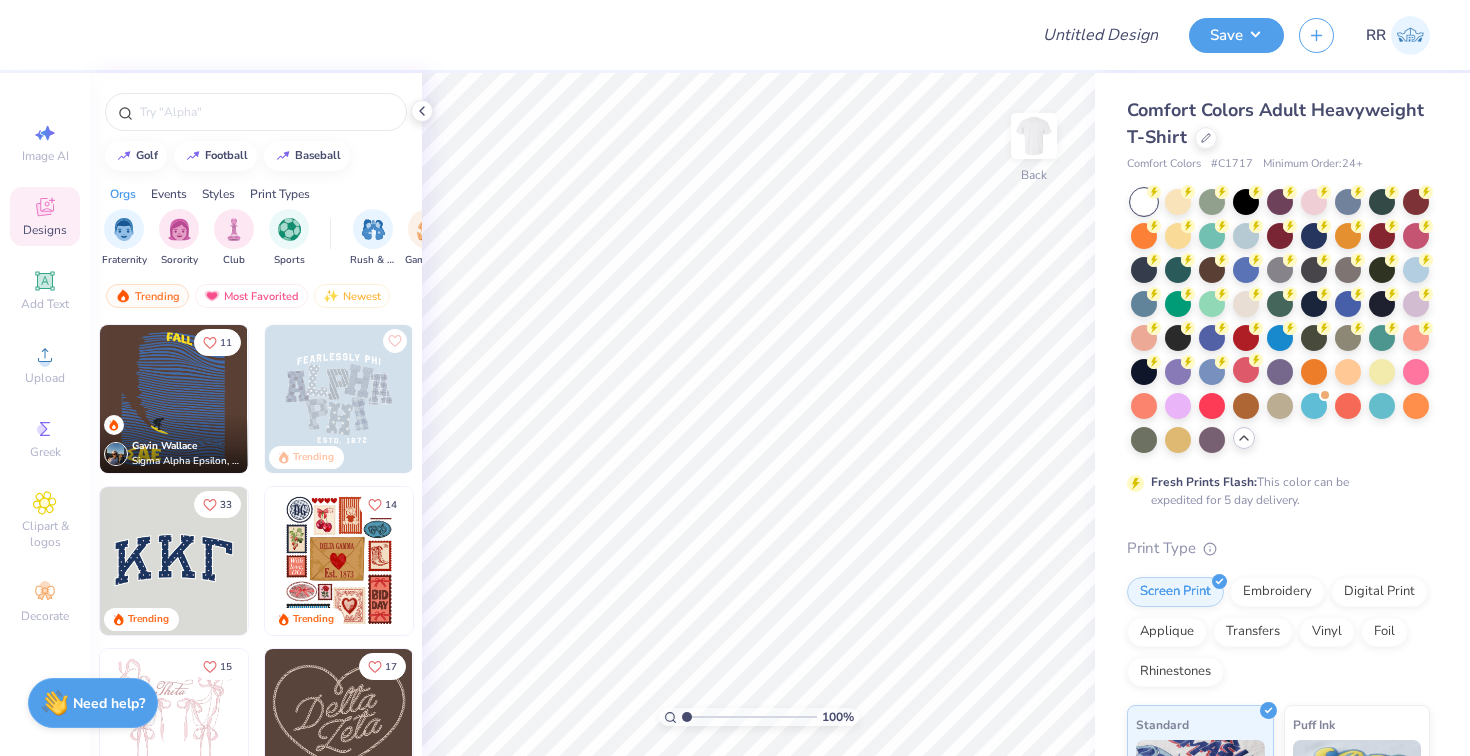 click at bounding box center [1280, 321] 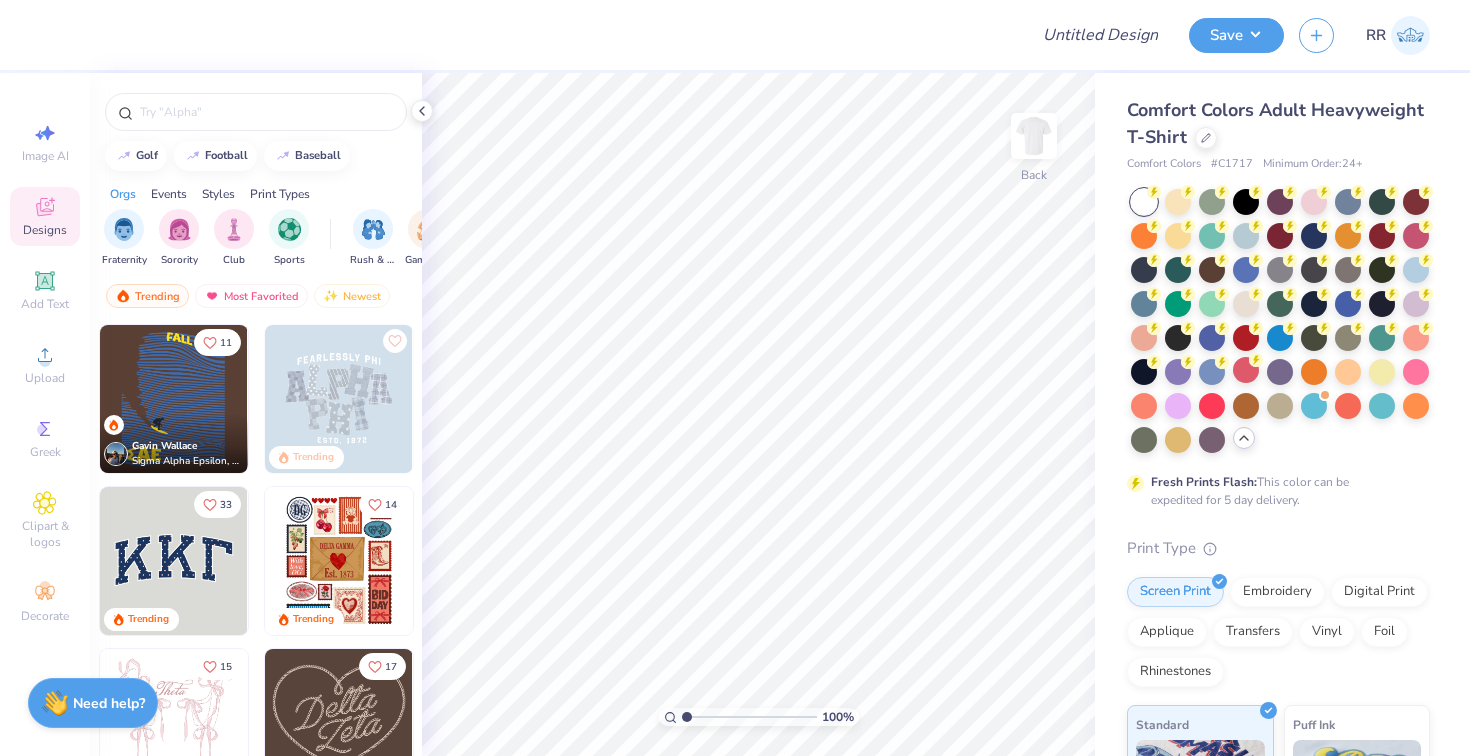 click 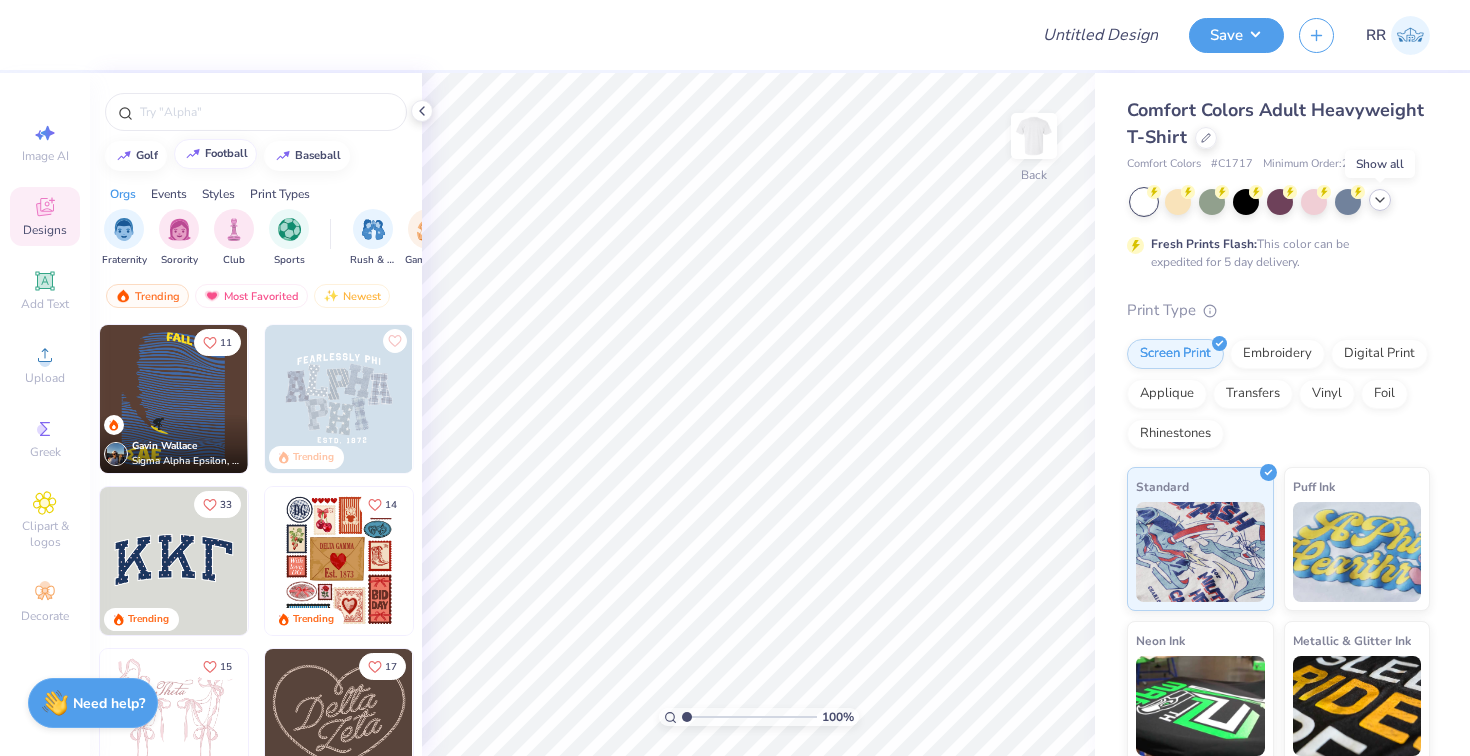 click on "football" at bounding box center [215, 154] 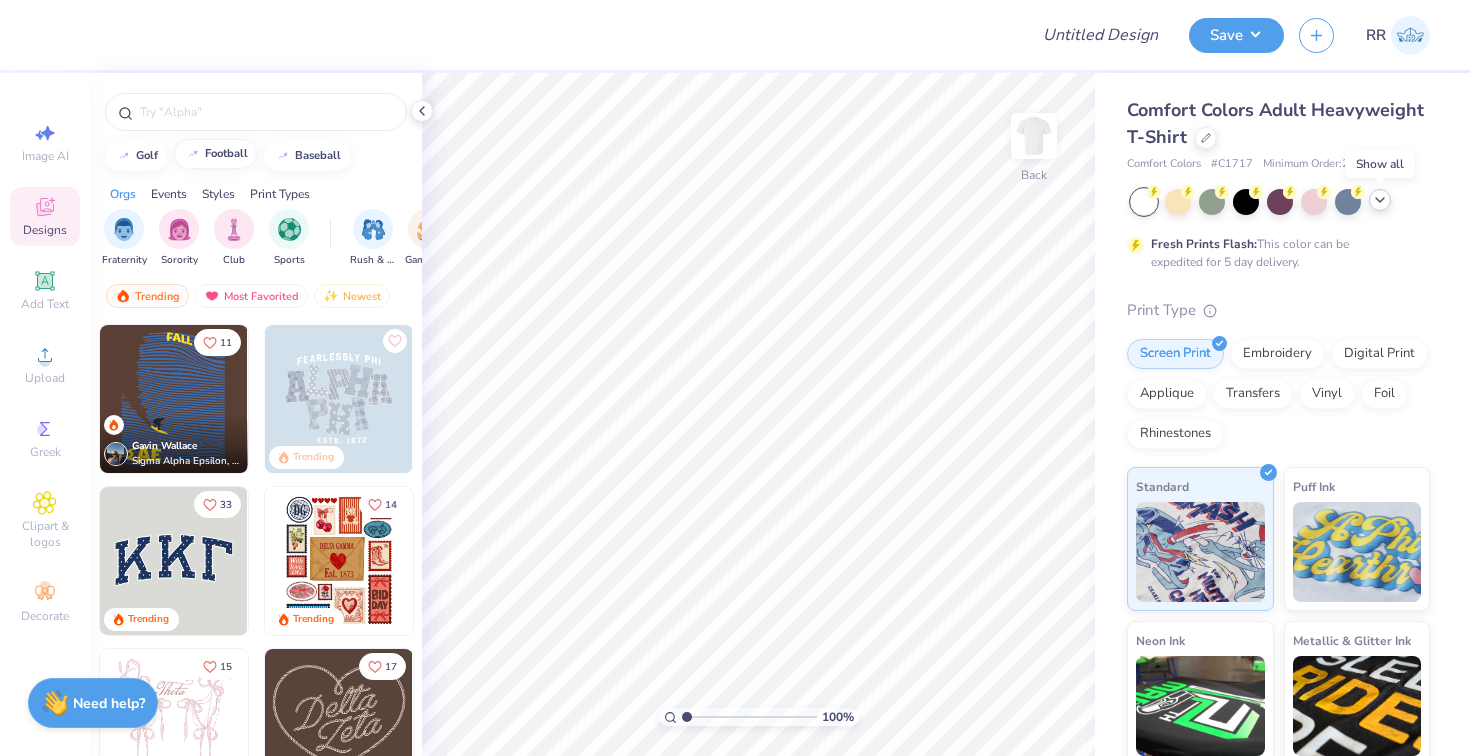 type on "football" 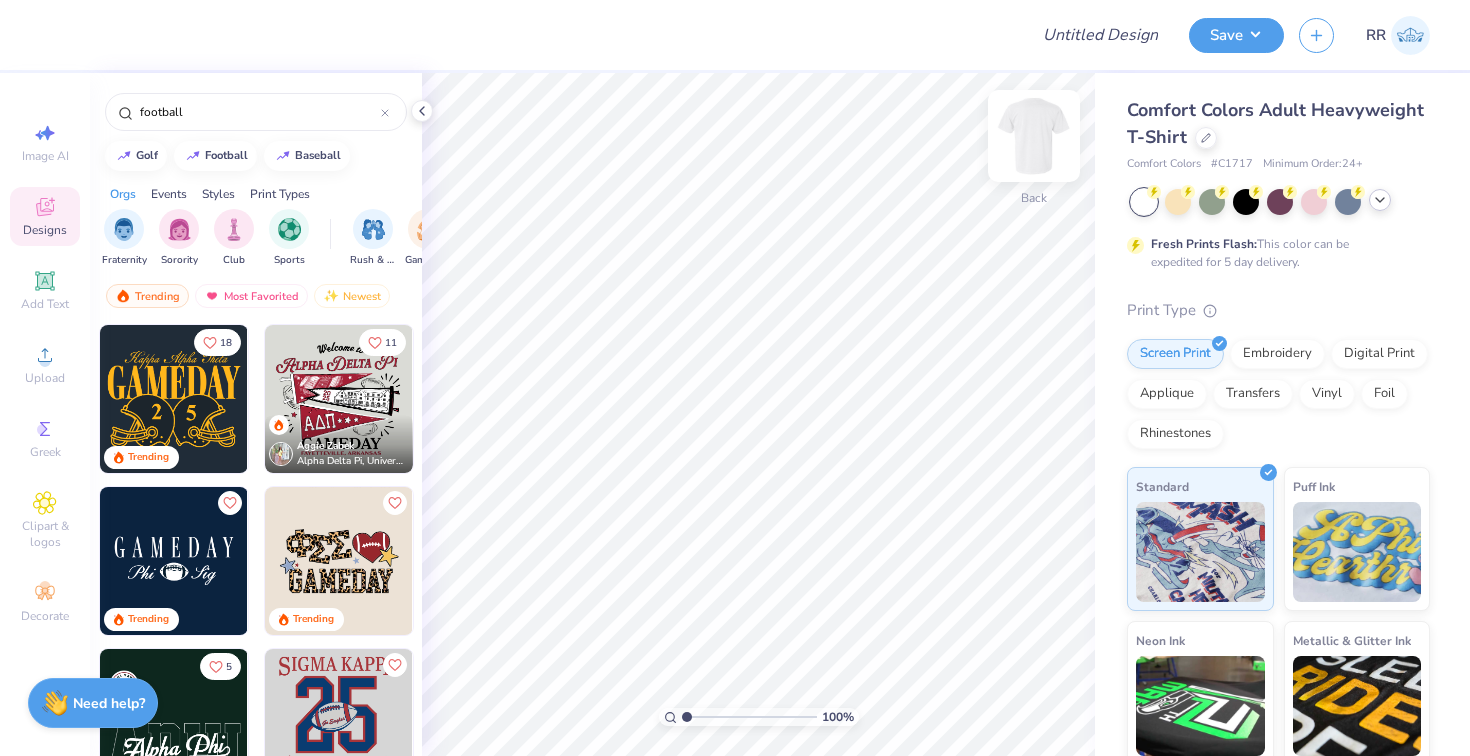 click at bounding box center [1034, 136] 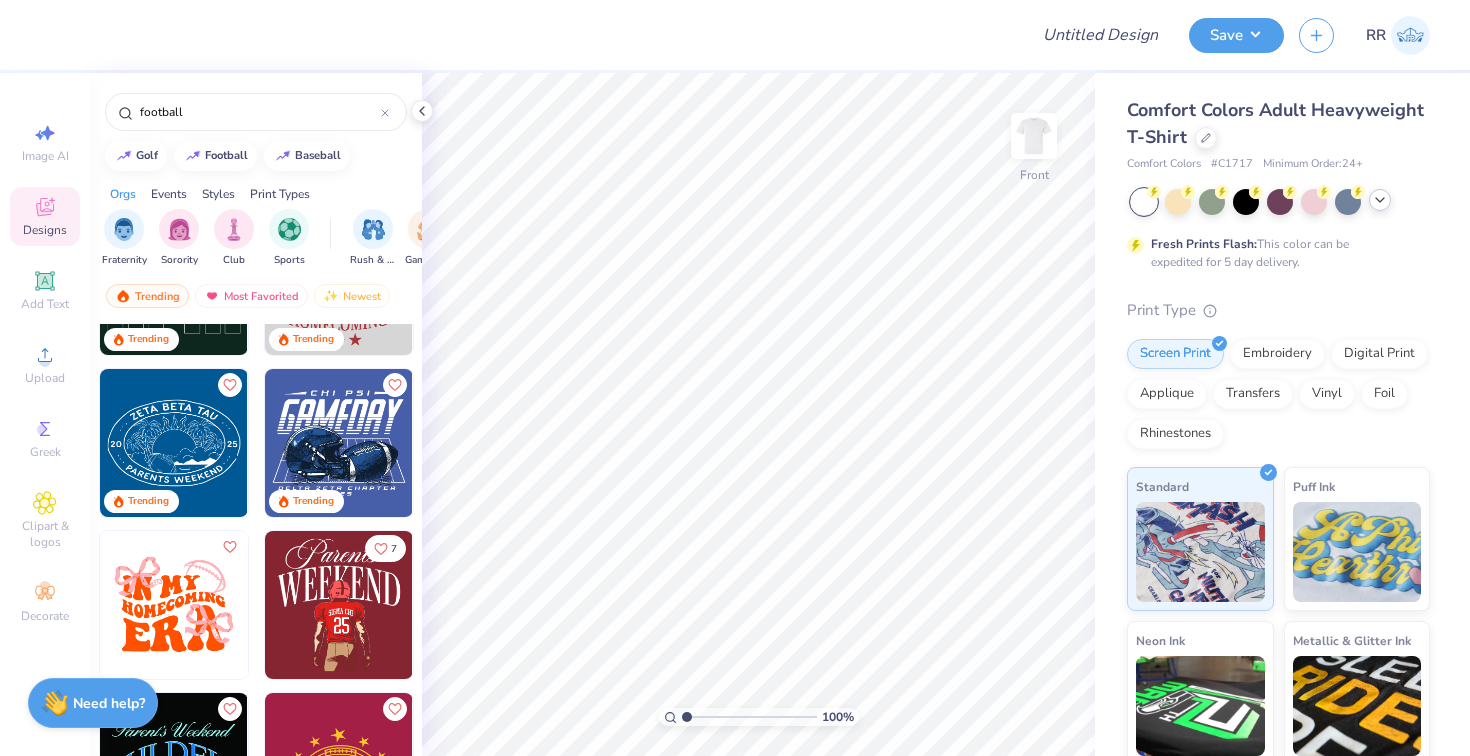 scroll, scrollTop: 446, scrollLeft: 0, axis: vertical 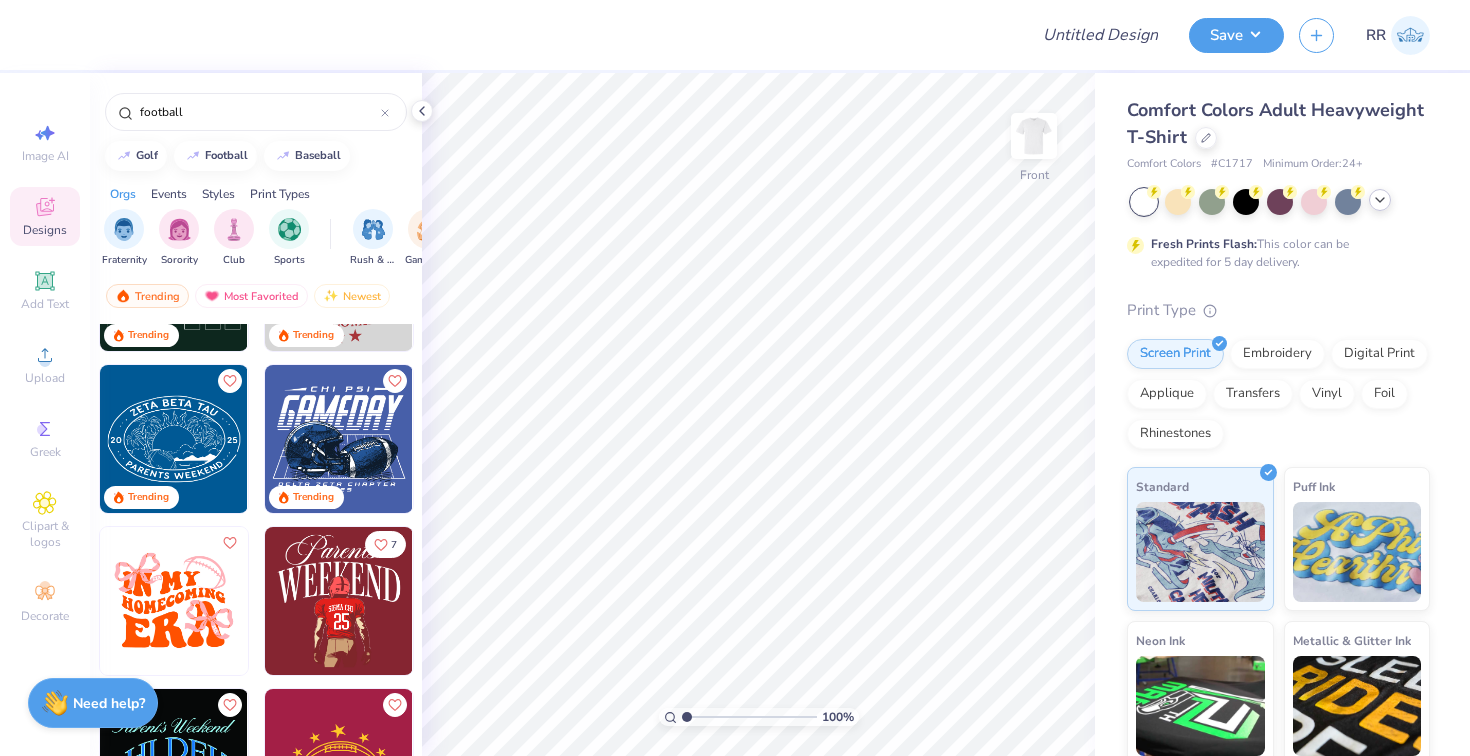 click at bounding box center [339, 439] 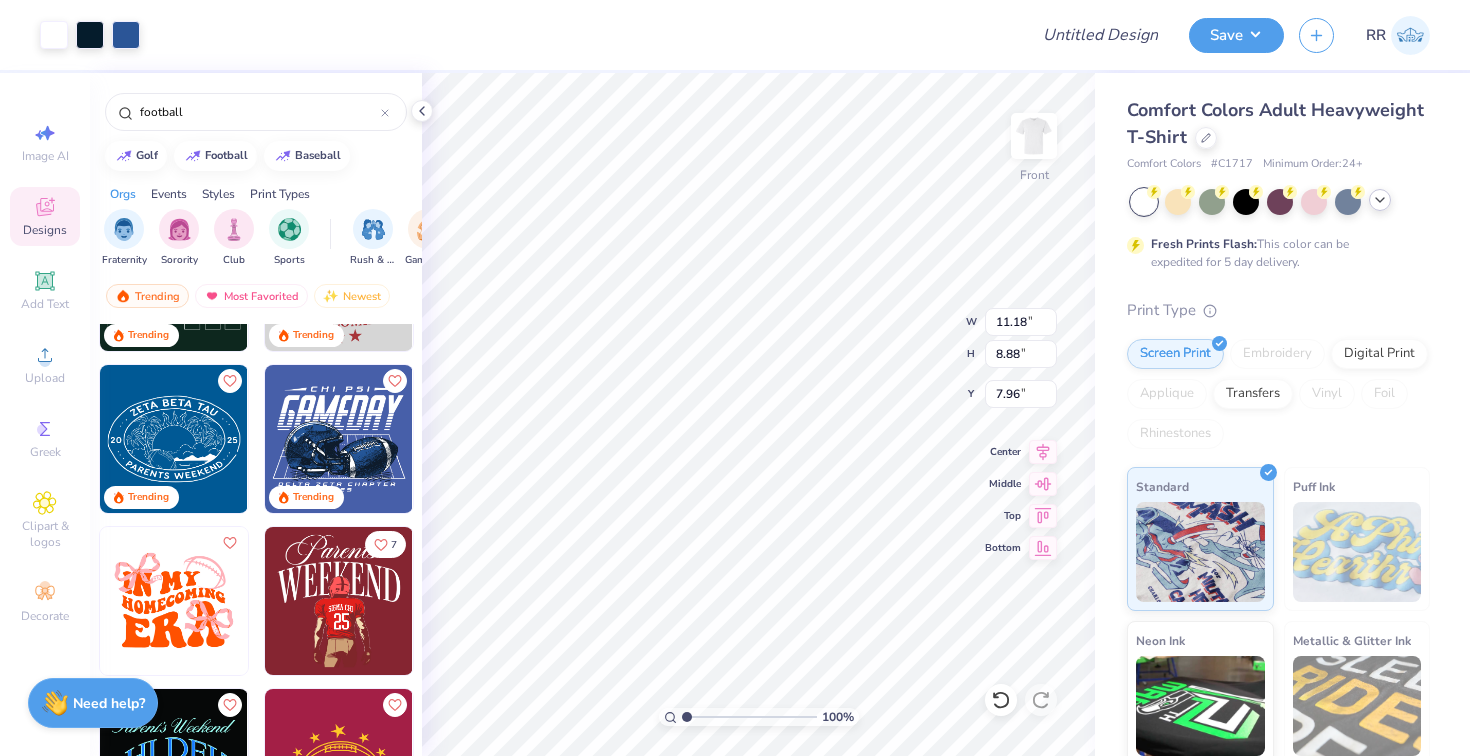 type on "7.96" 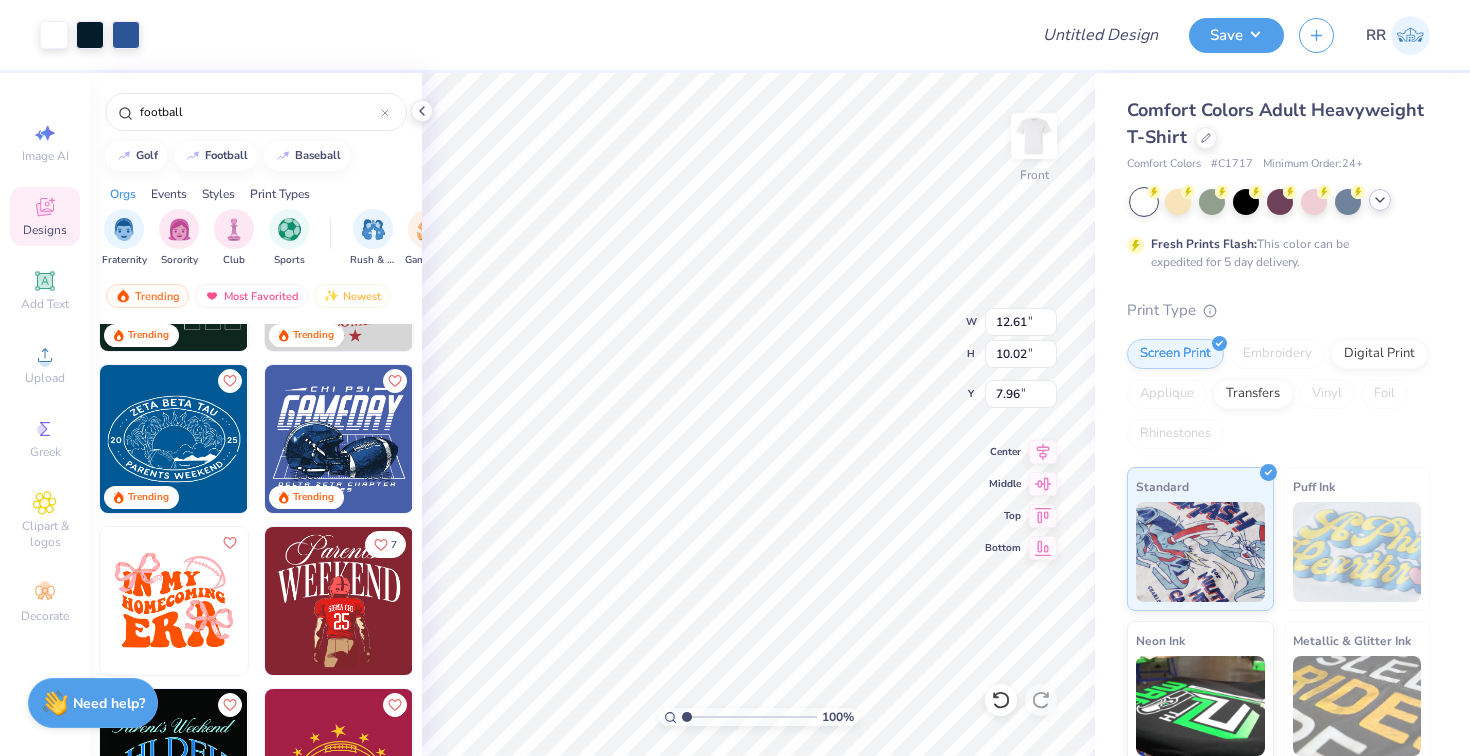 type on "12.61" 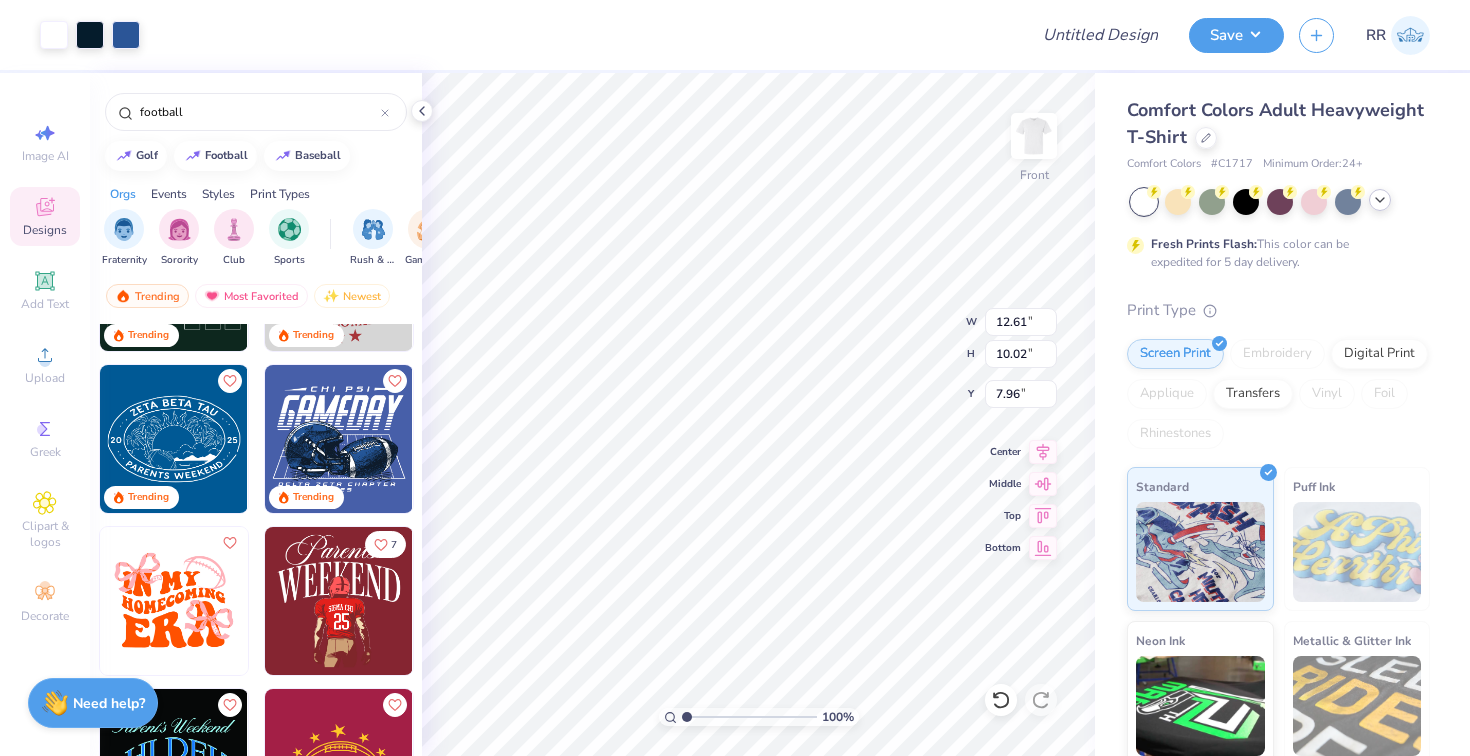 type on "10.02" 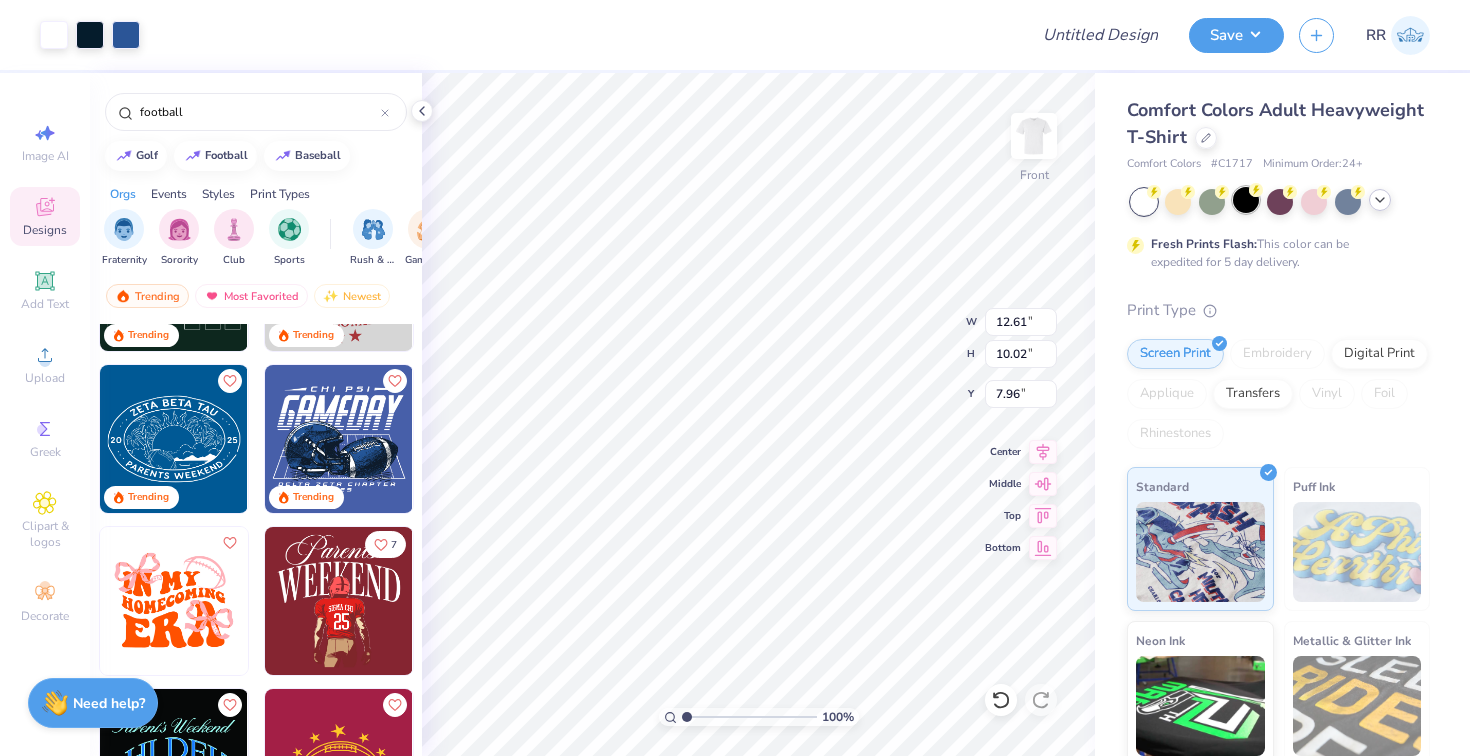 click at bounding box center (1246, 200) 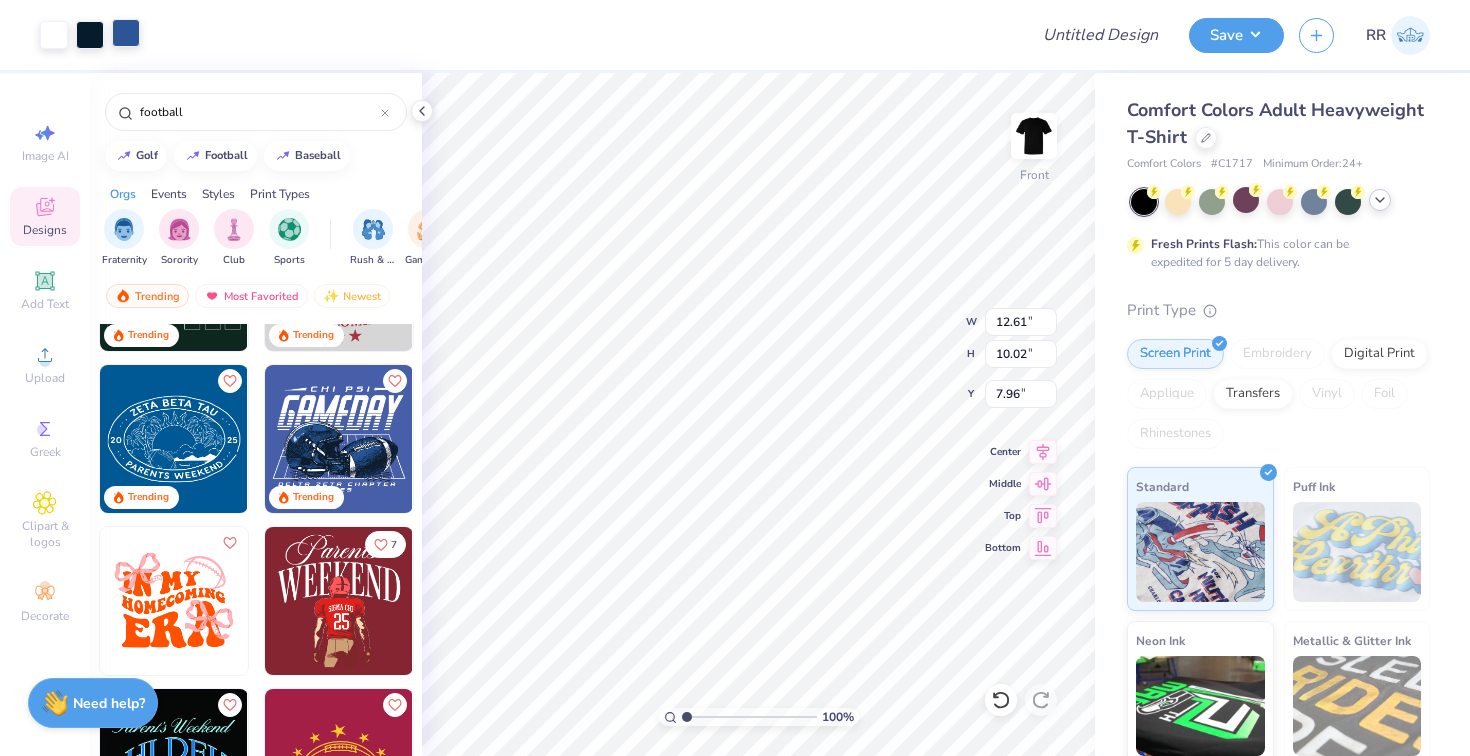 click at bounding box center (126, 33) 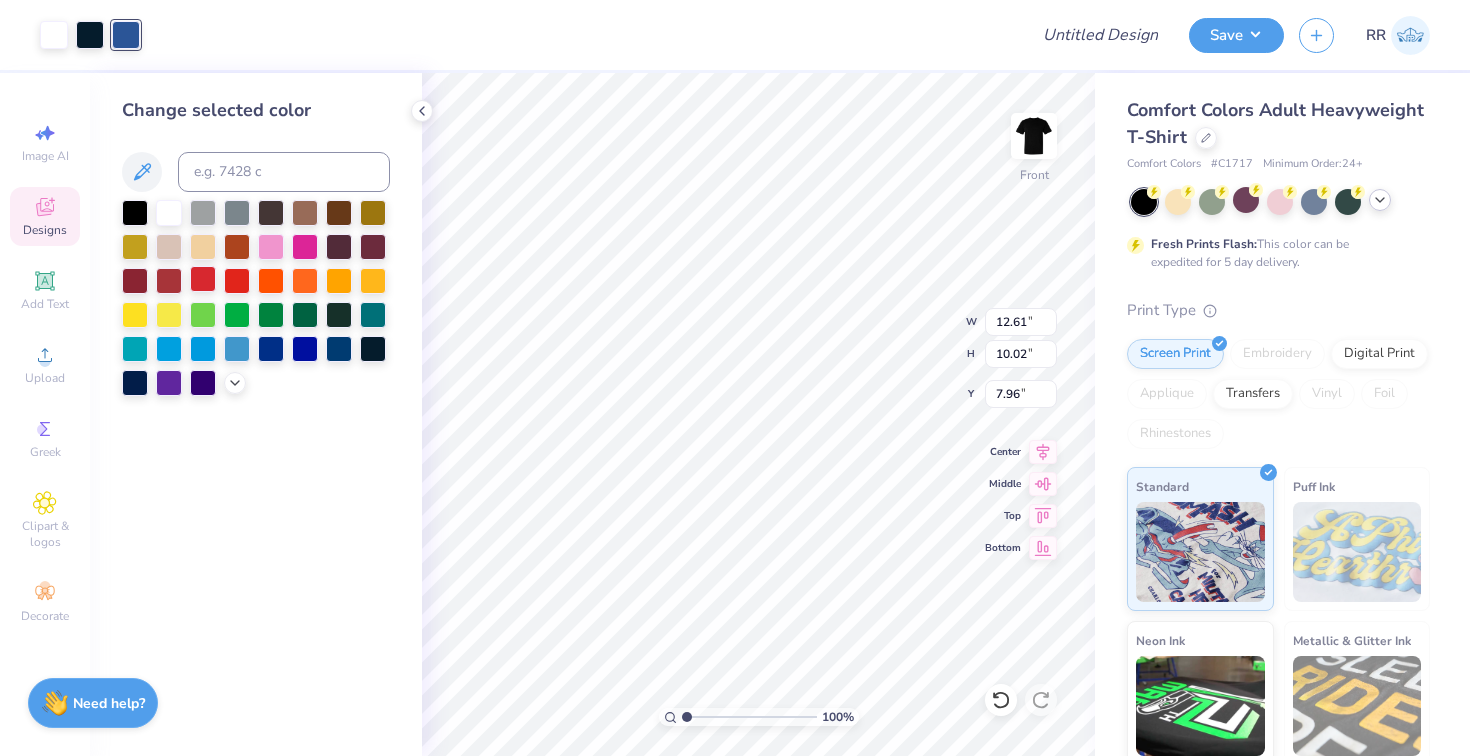 click at bounding box center [203, 279] 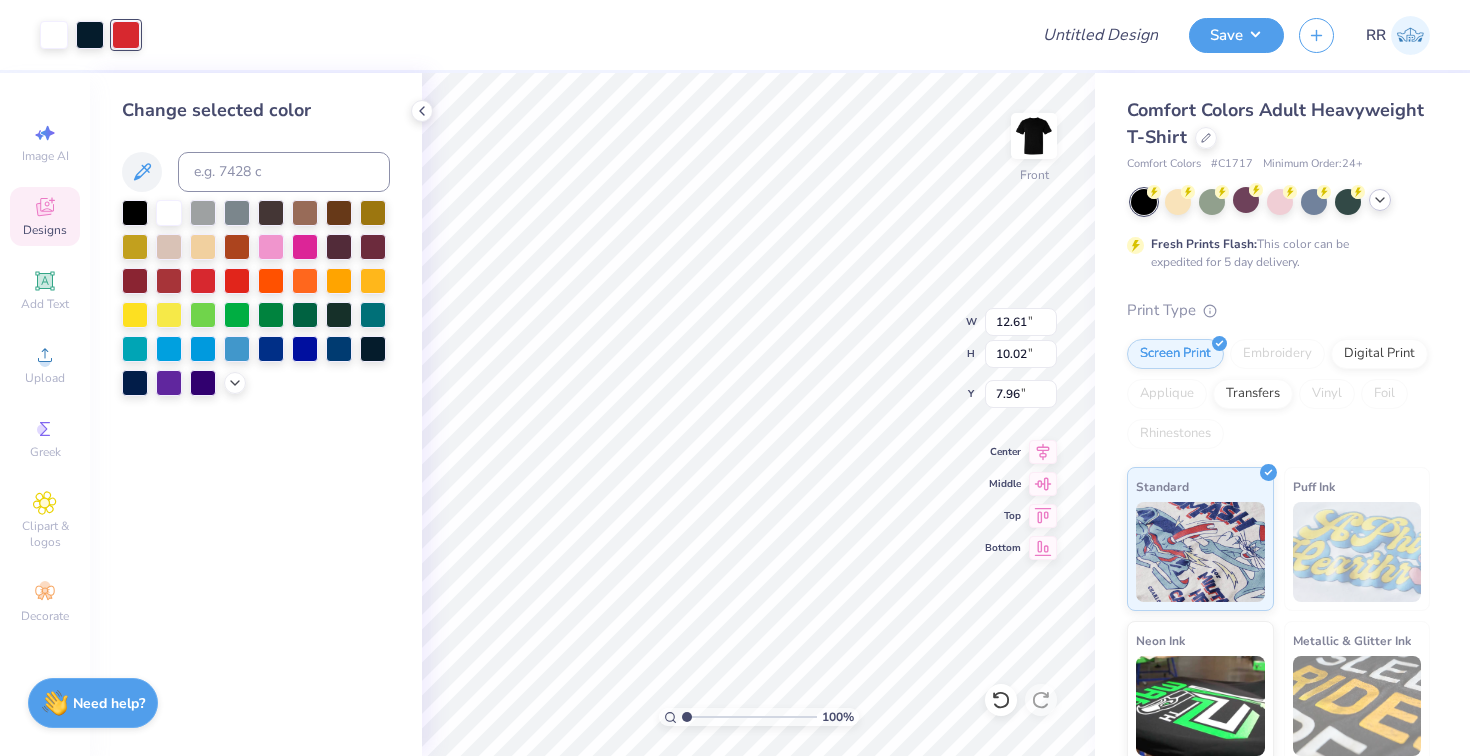 type on "7.97" 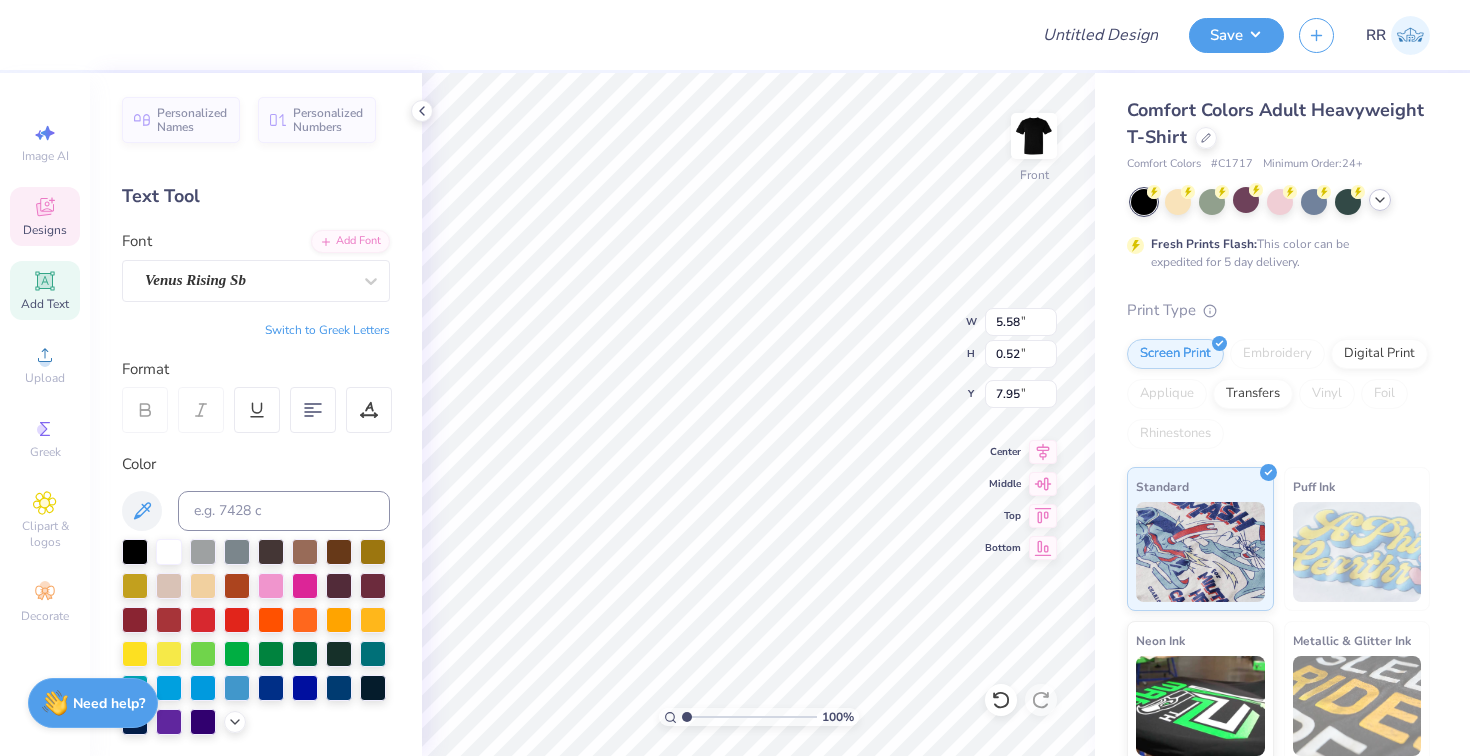 type on "5.58" 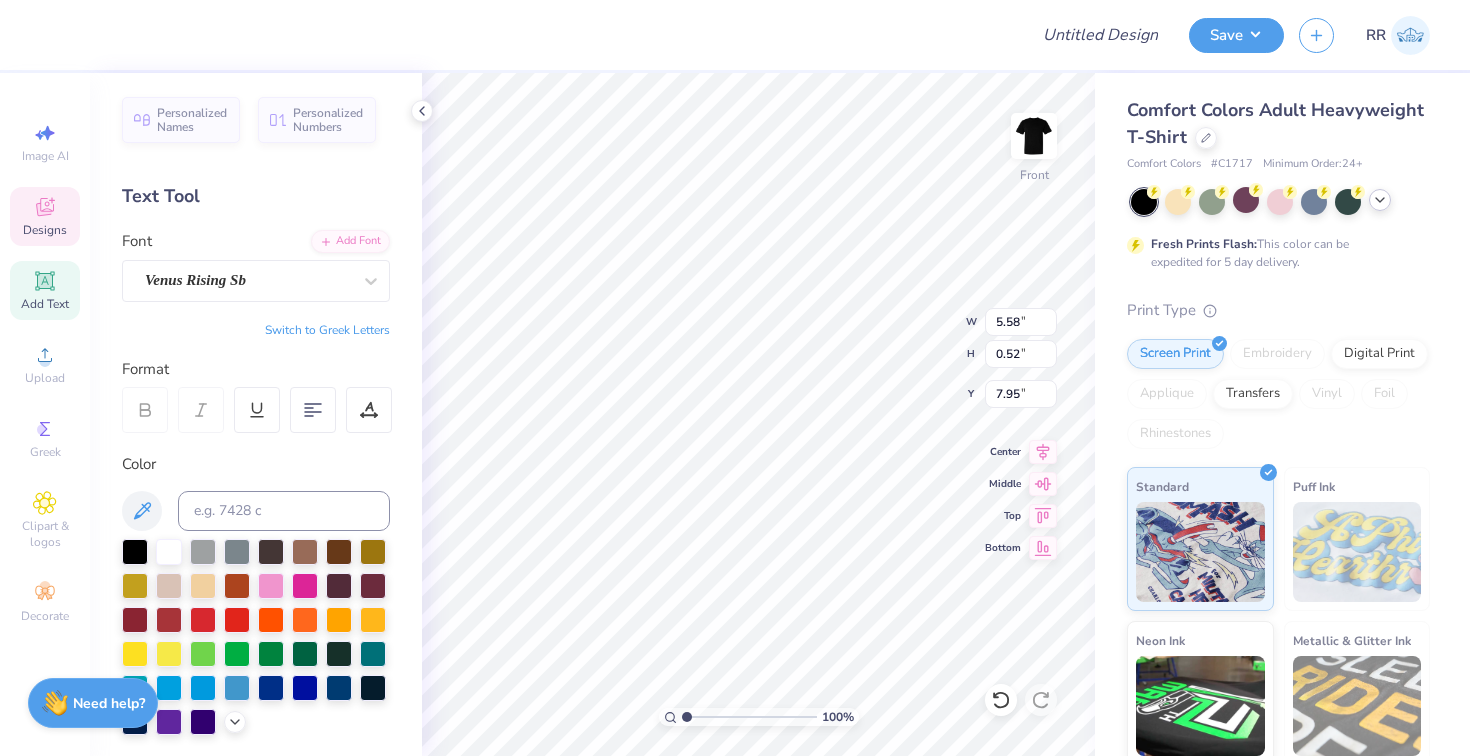 scroll, scrollTop: 0, scrollLeft: 0, axis: both 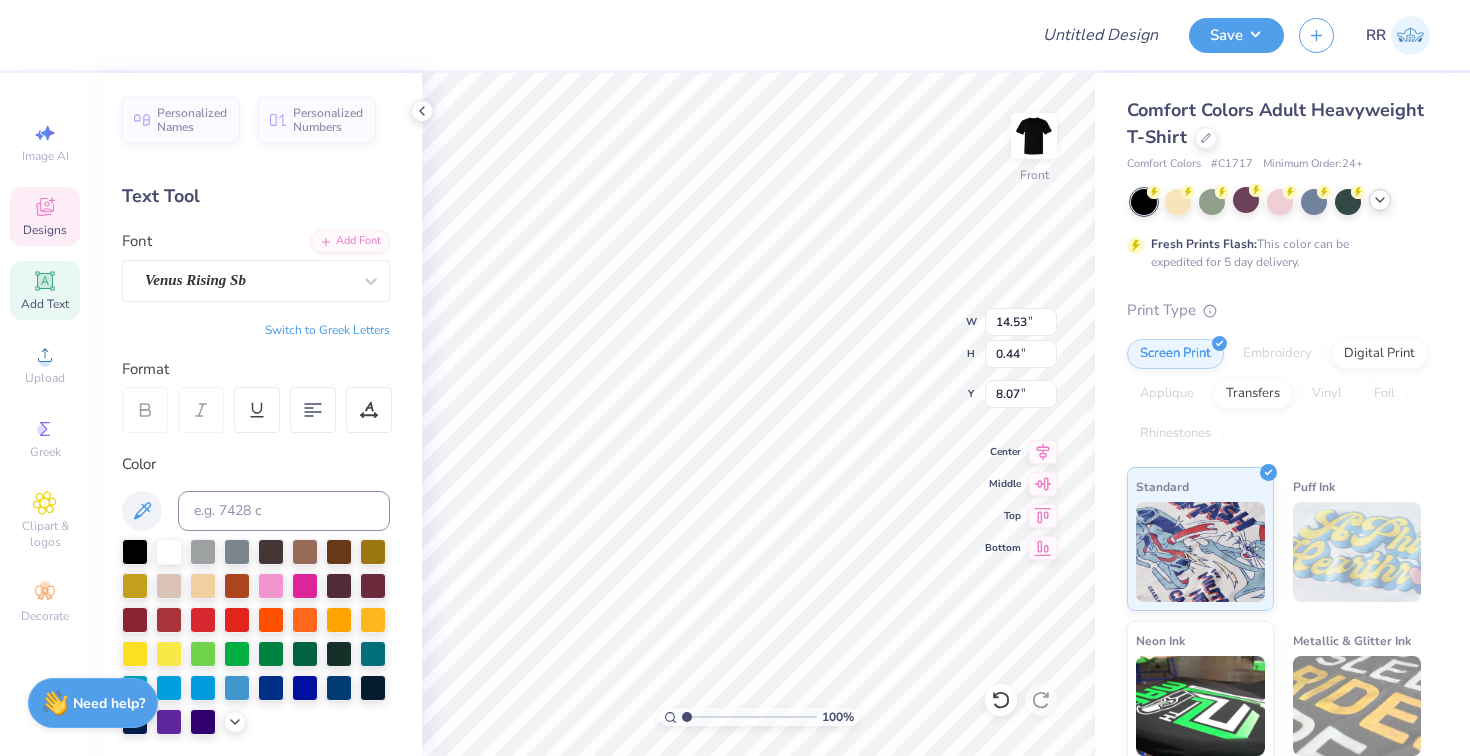 type on "9.47" 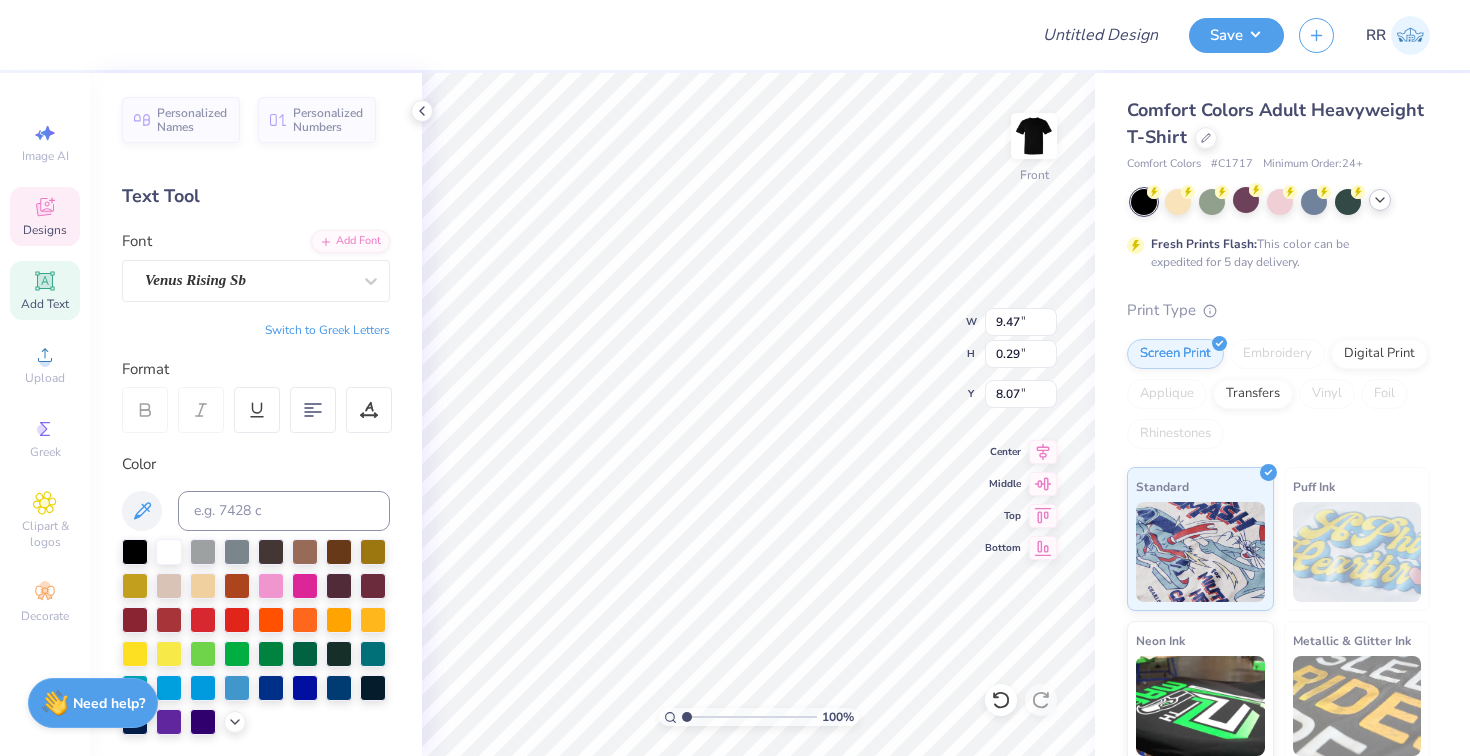 type on "7.79" 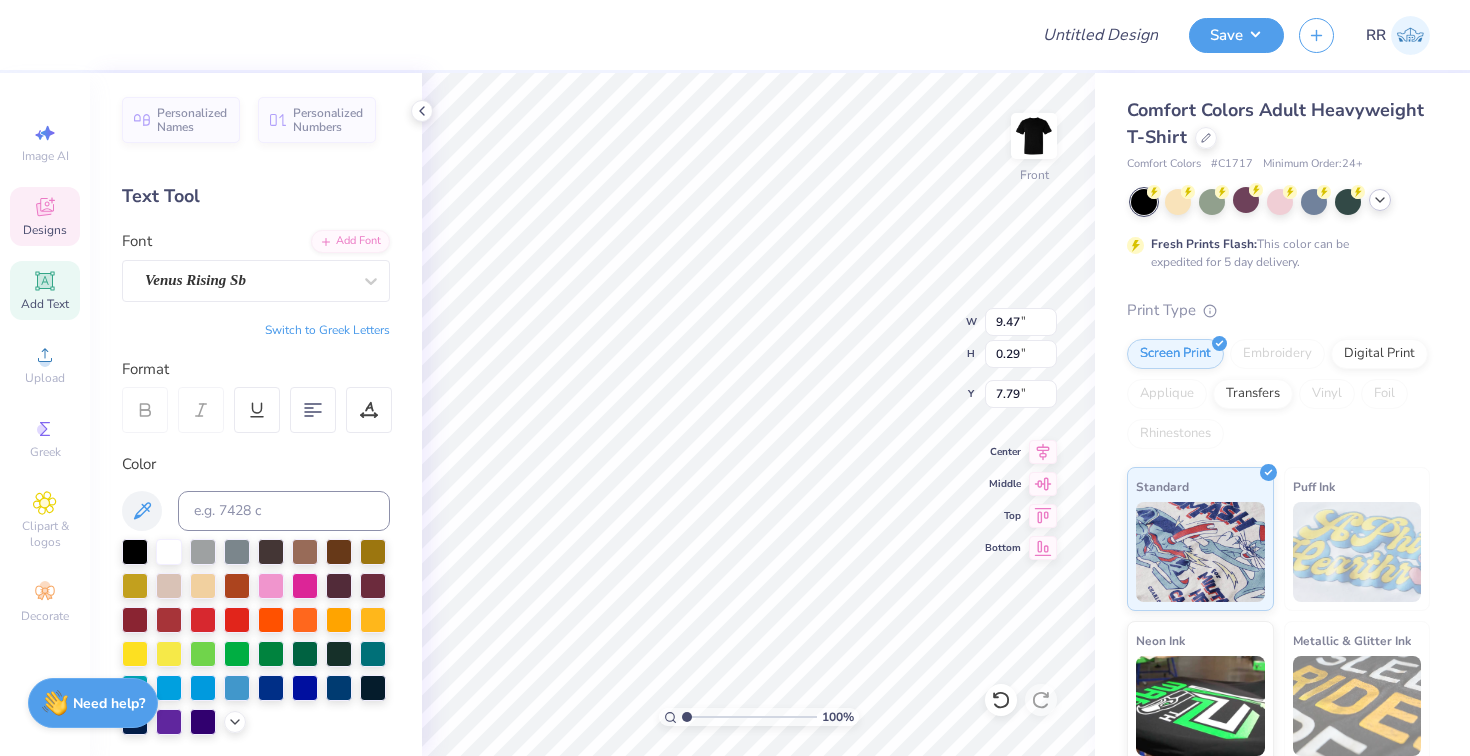 type on "10.58" 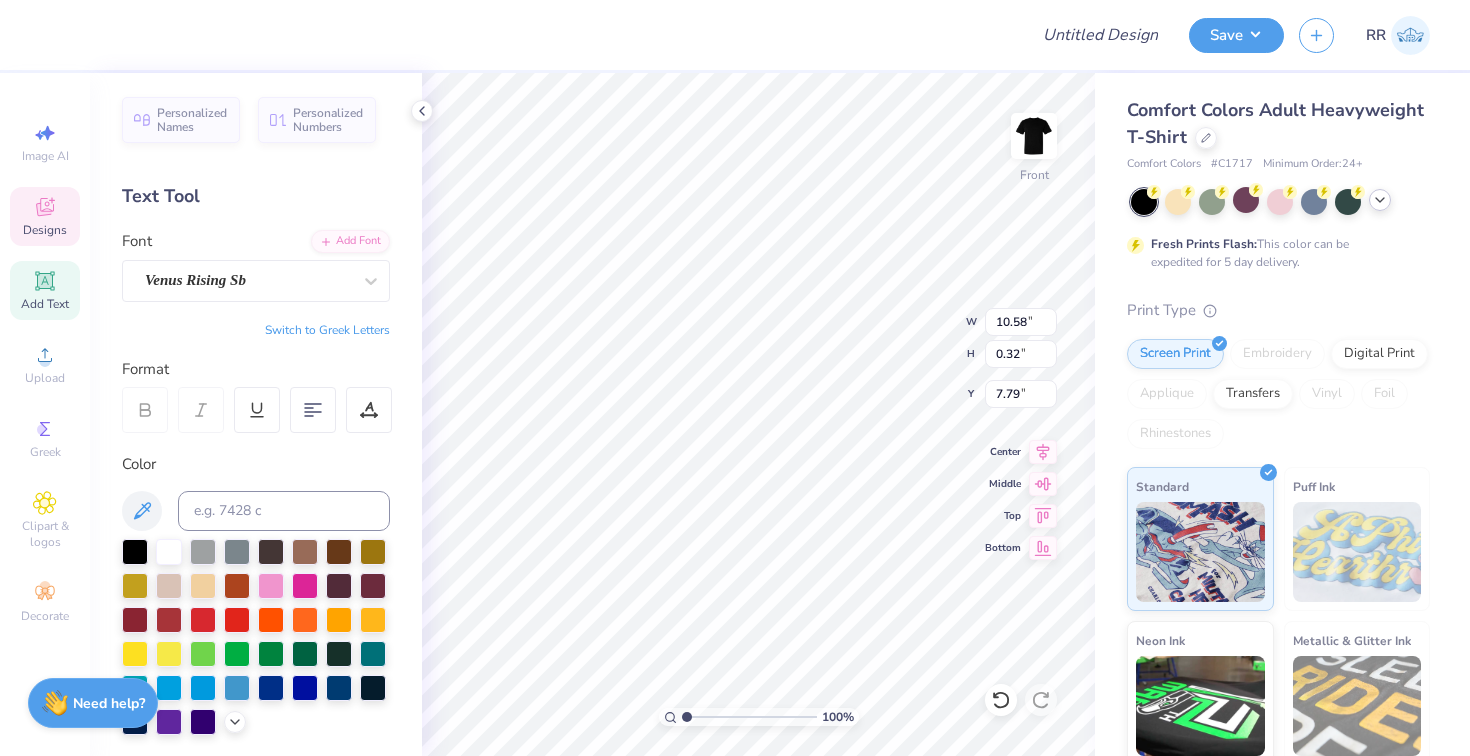 type on "6.74" 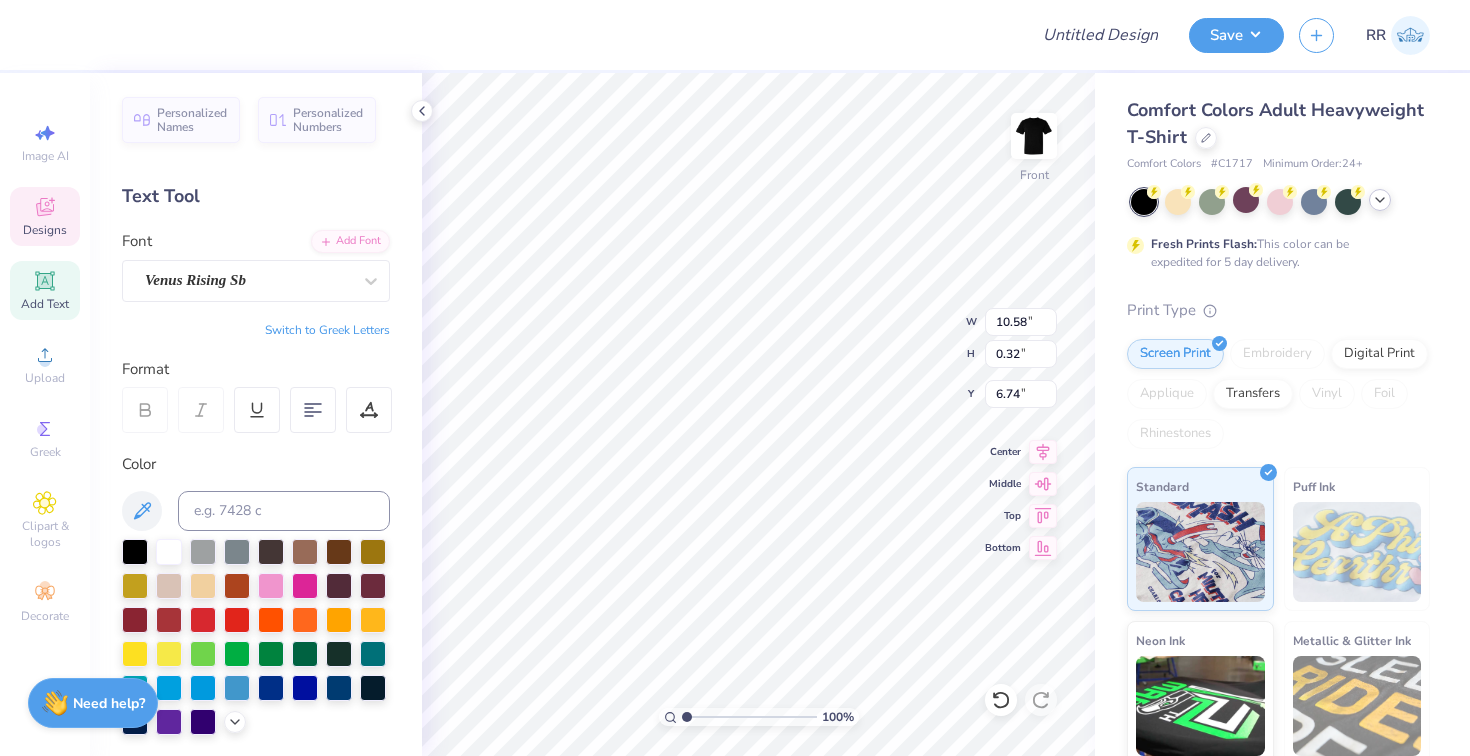type on "2.10" 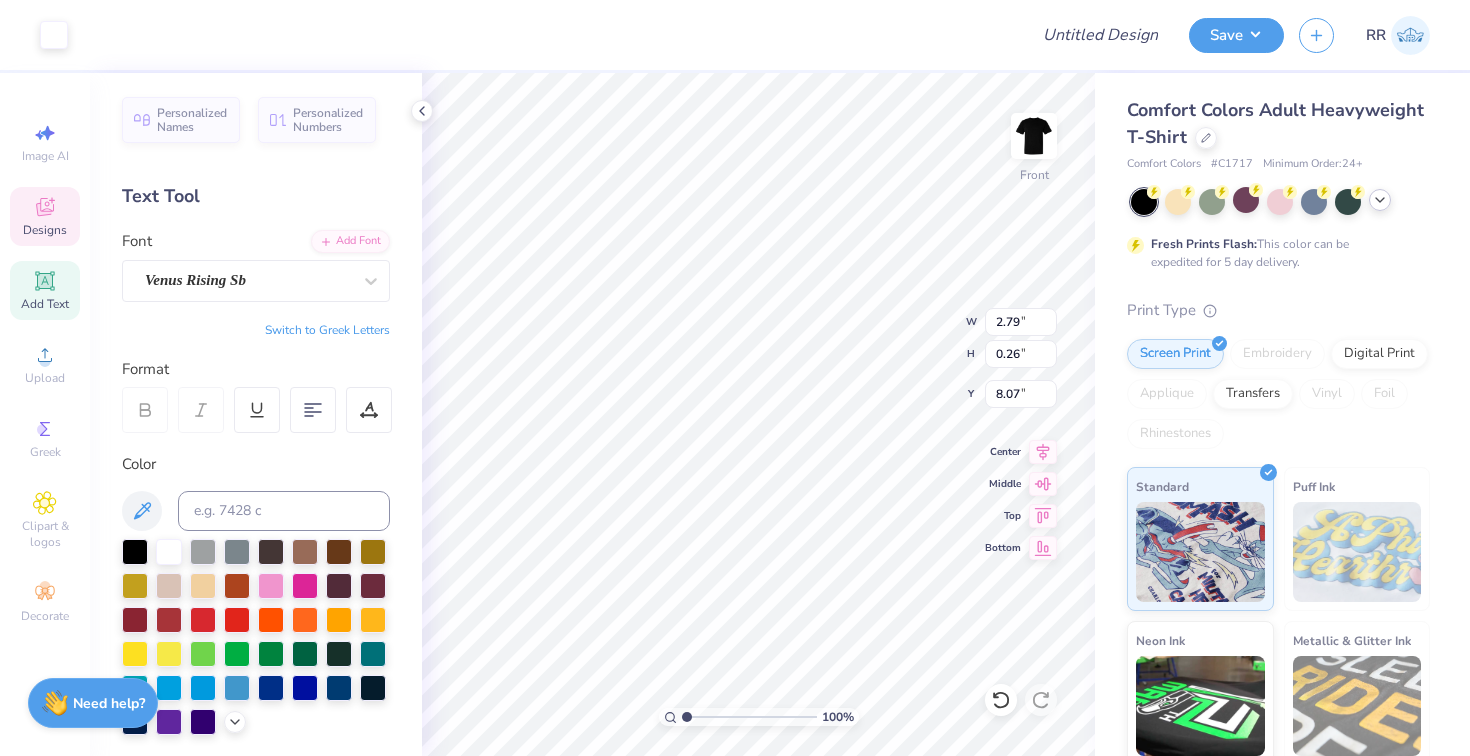 type on "11.24" 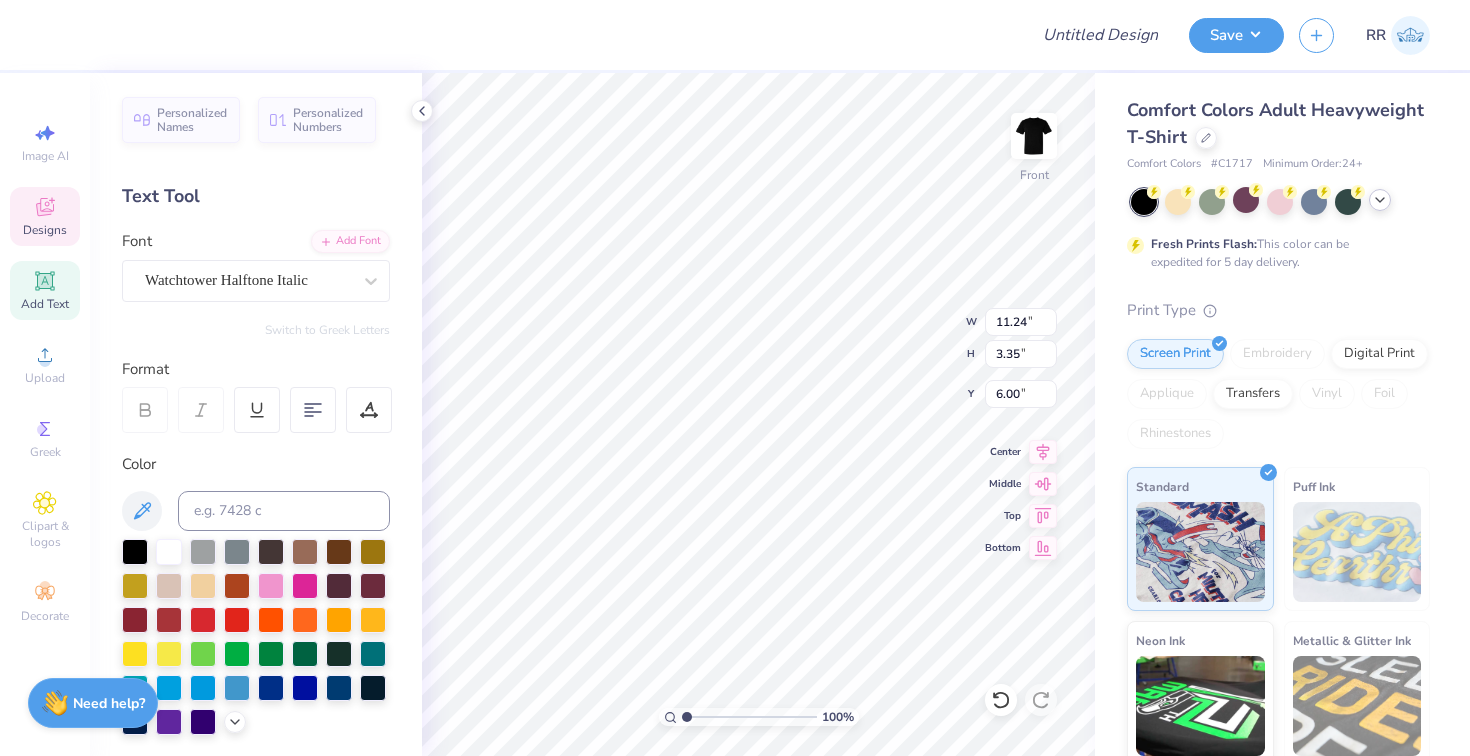 type on "8.81" 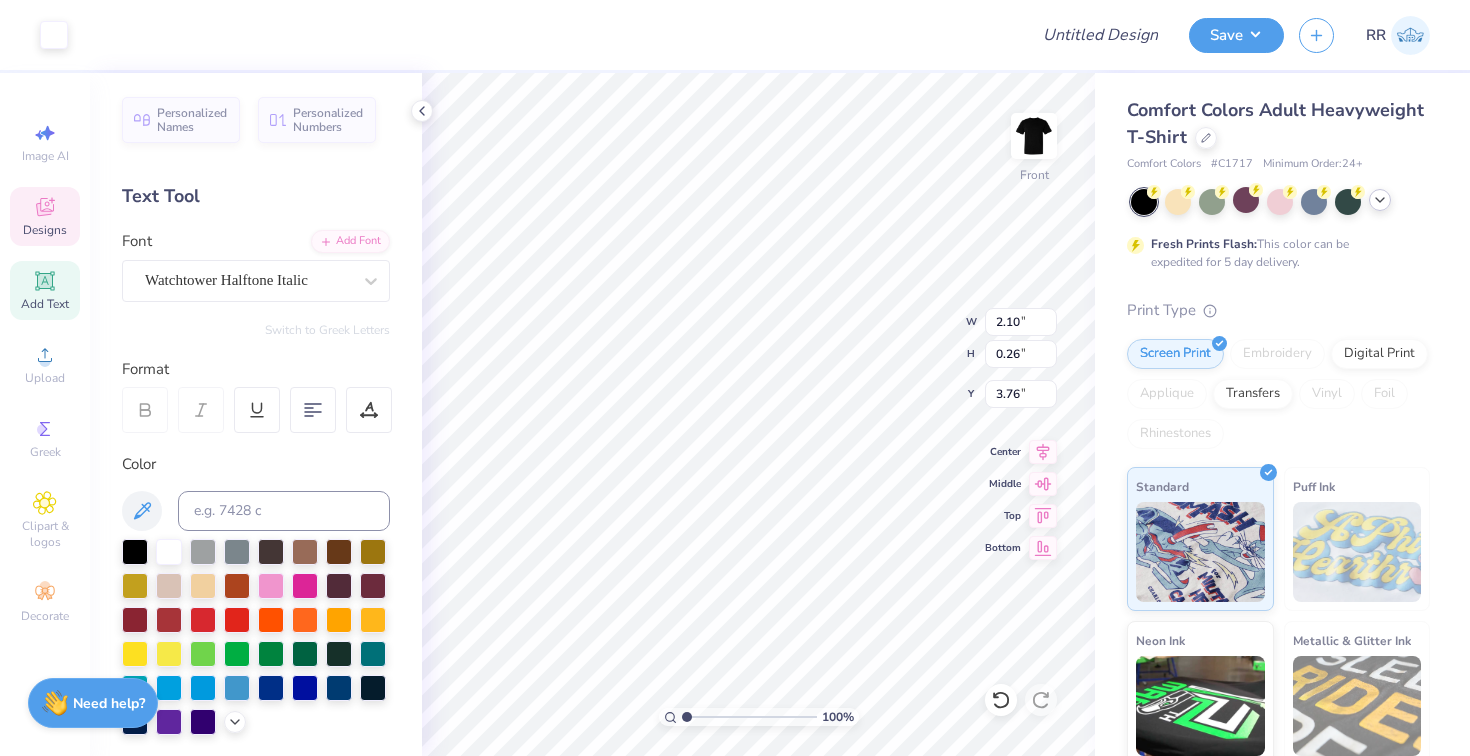 type on "3.76" 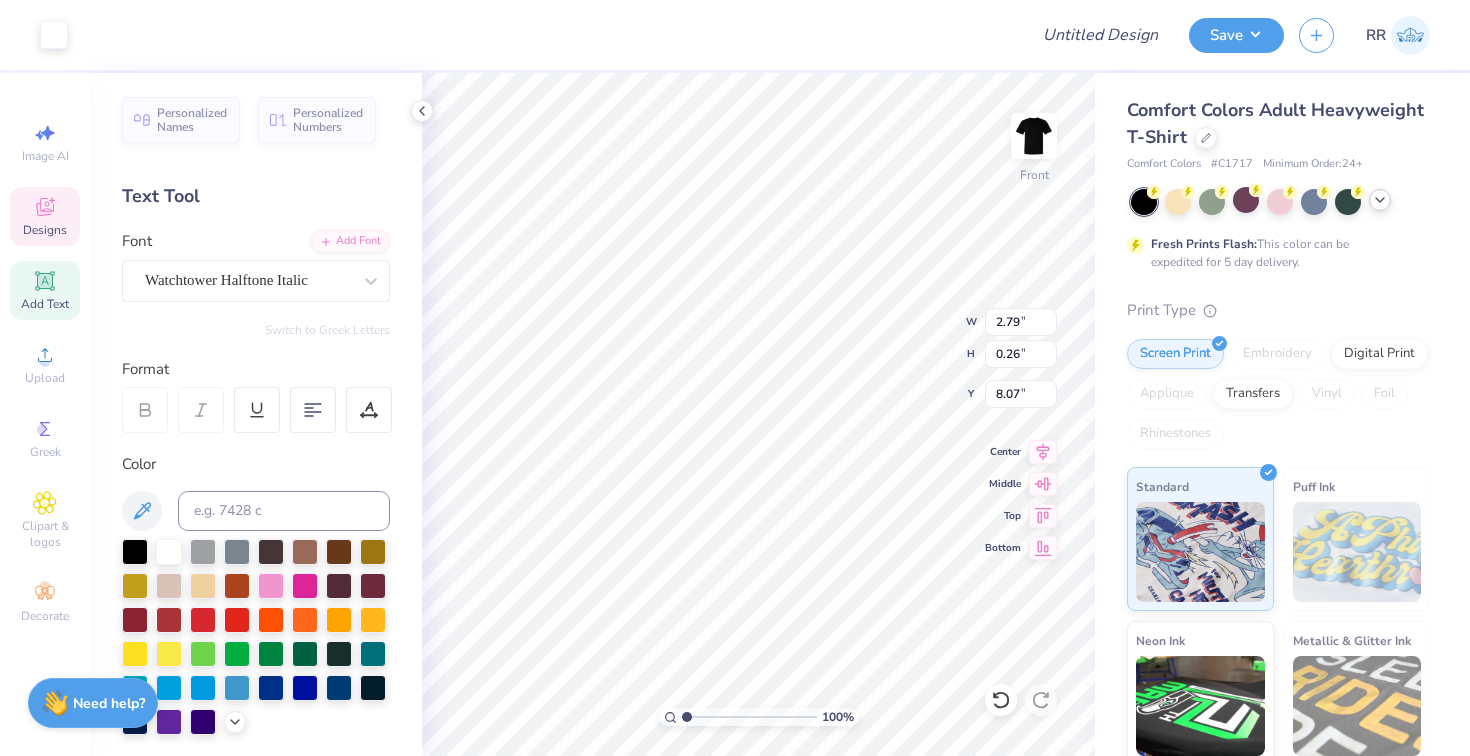 type on "4.47" 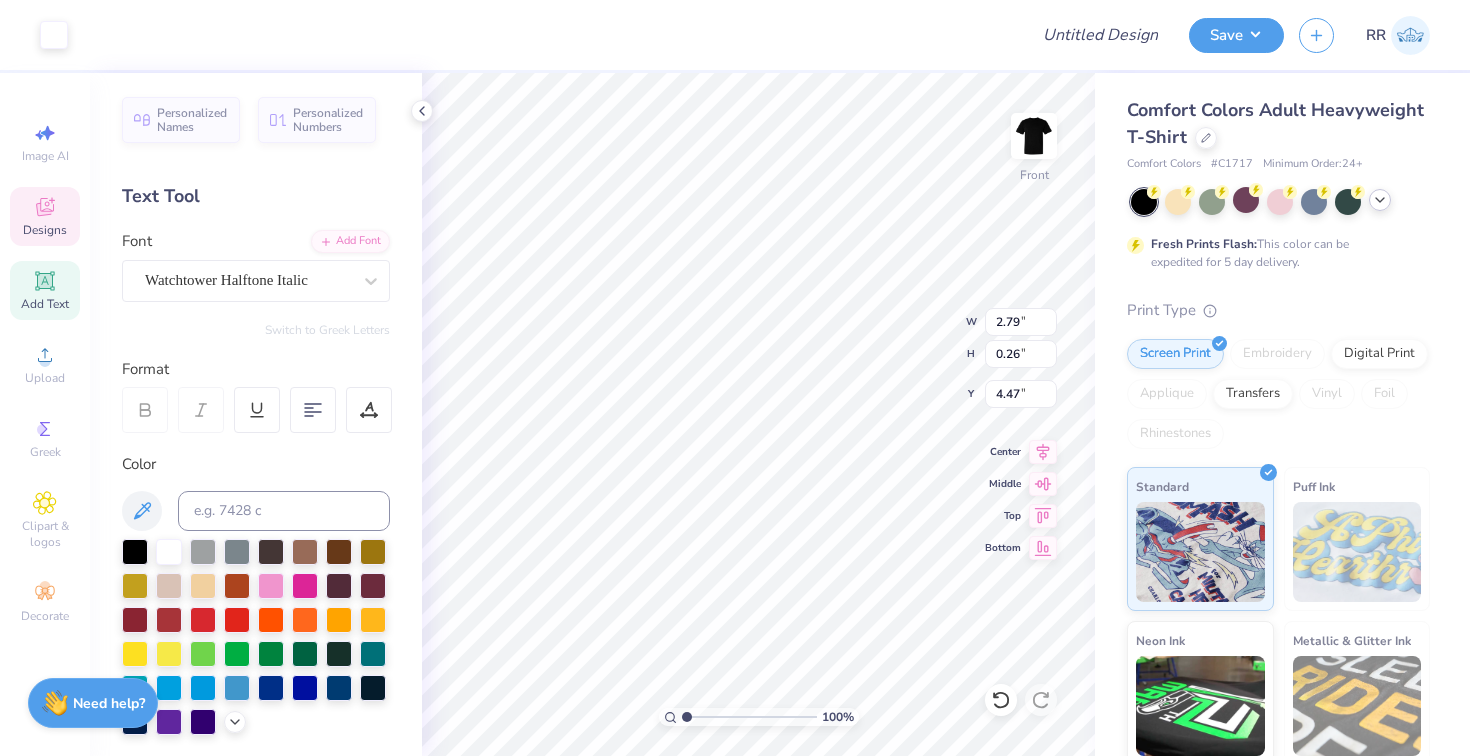 type on "10.58" 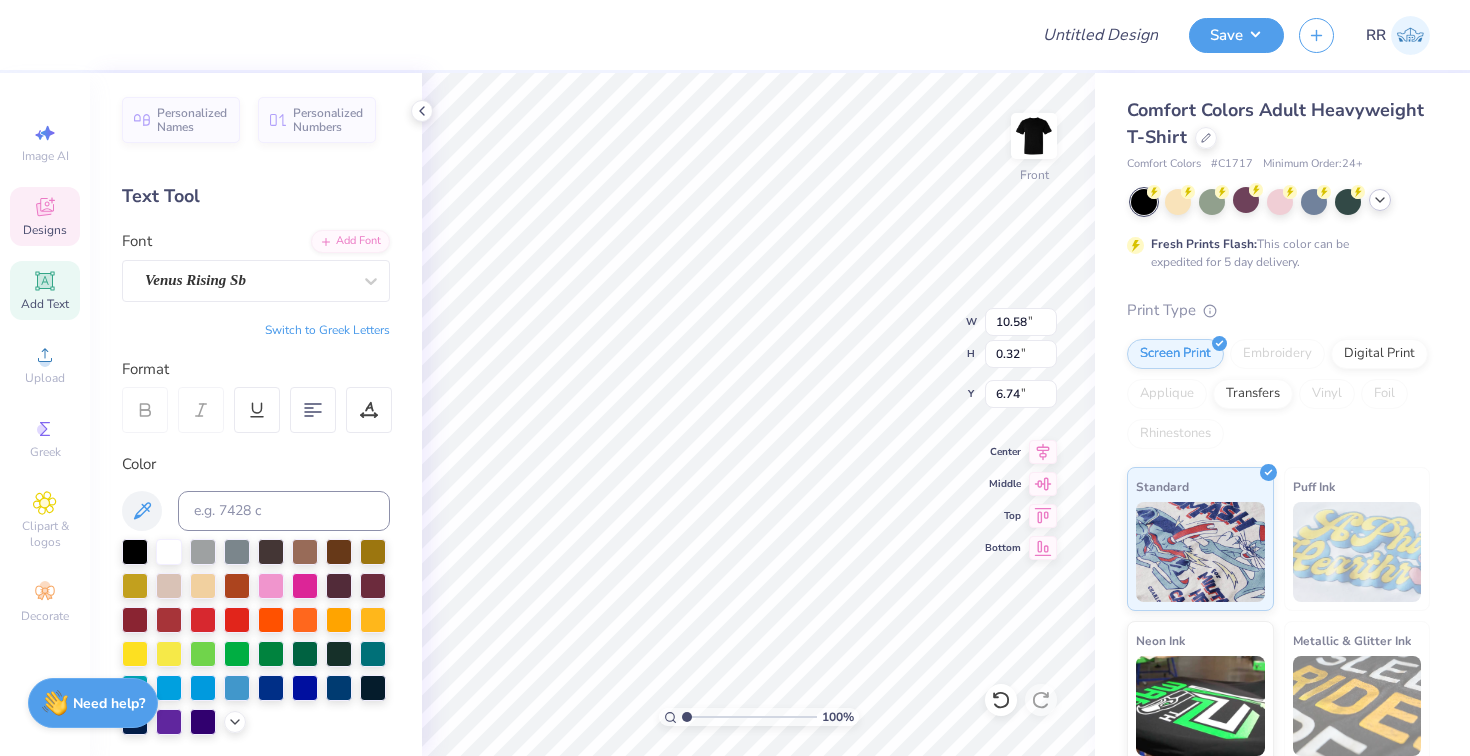 type on "8.16" 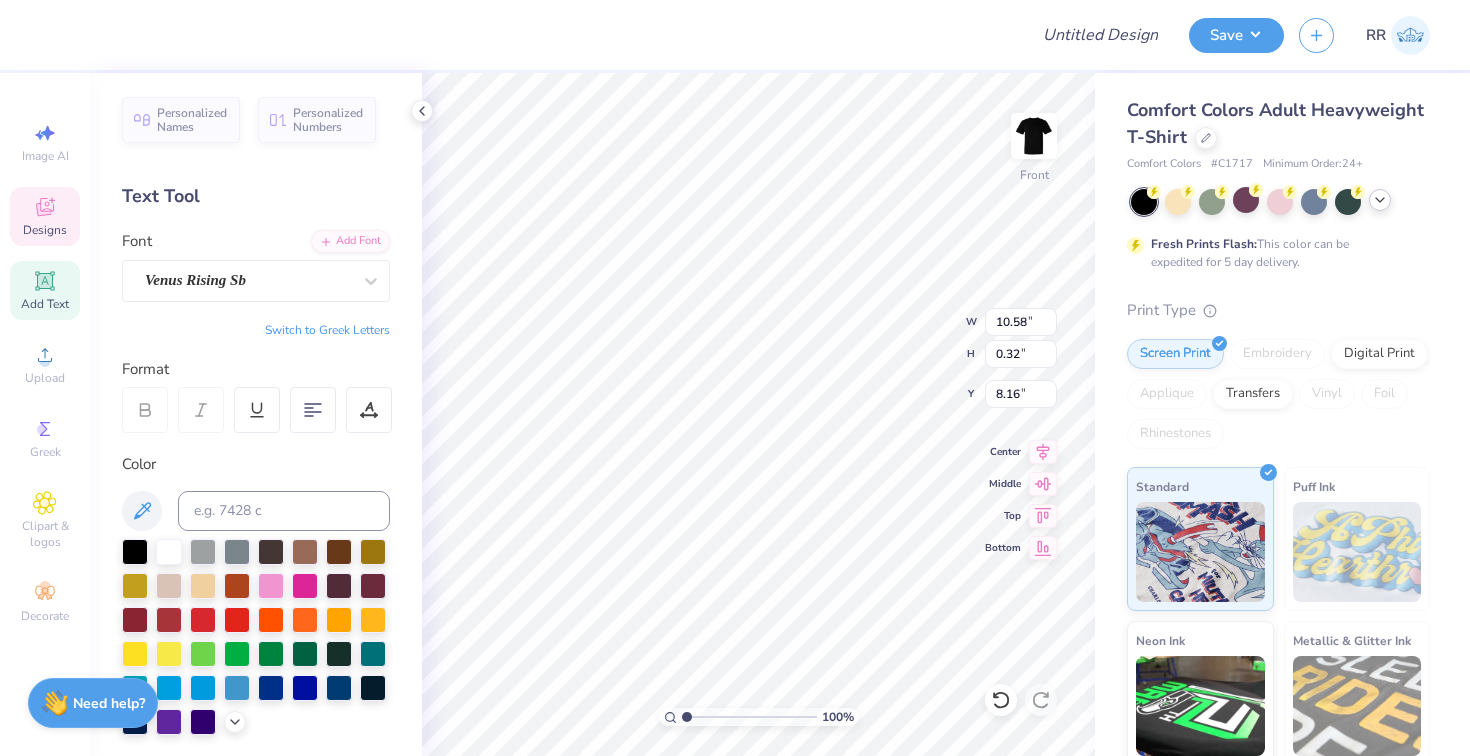 type on "2.10" 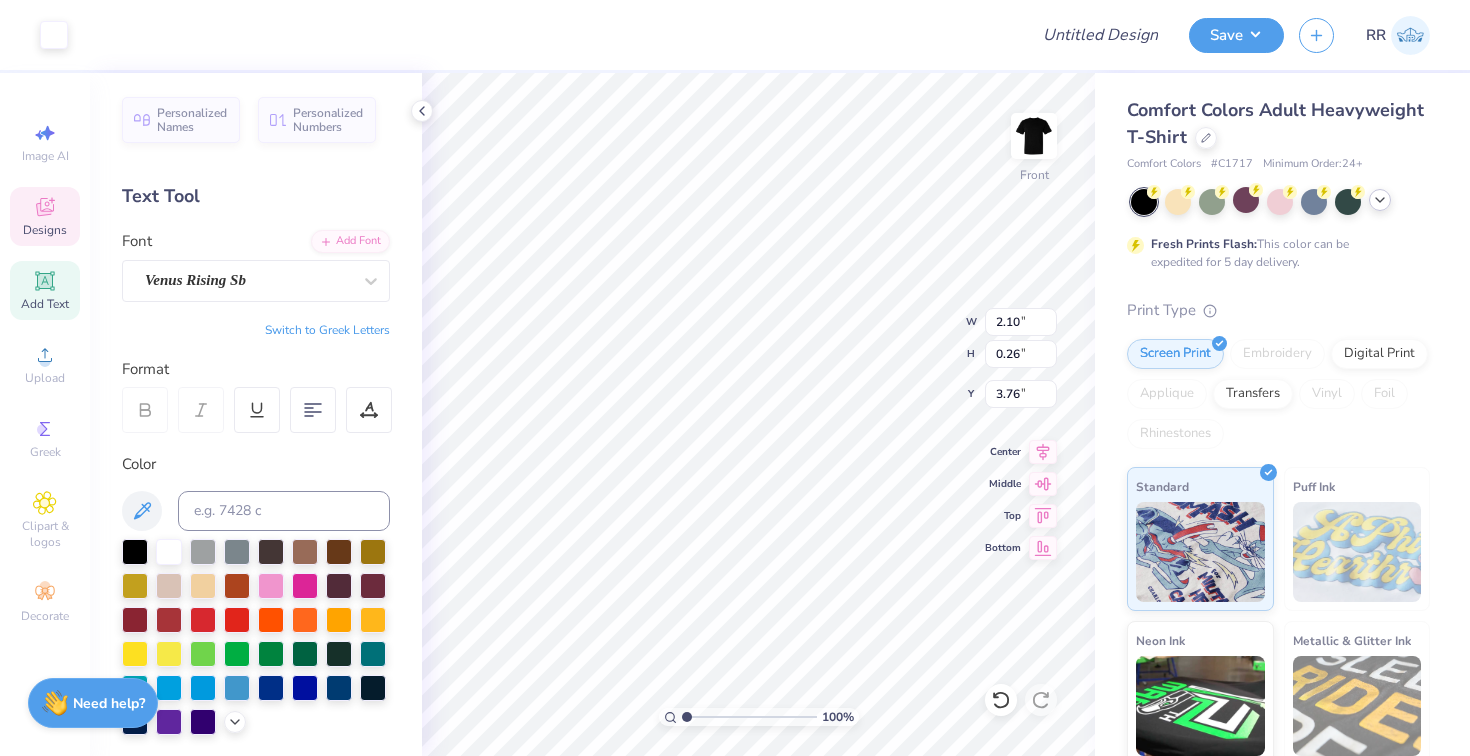 type on "8.19" 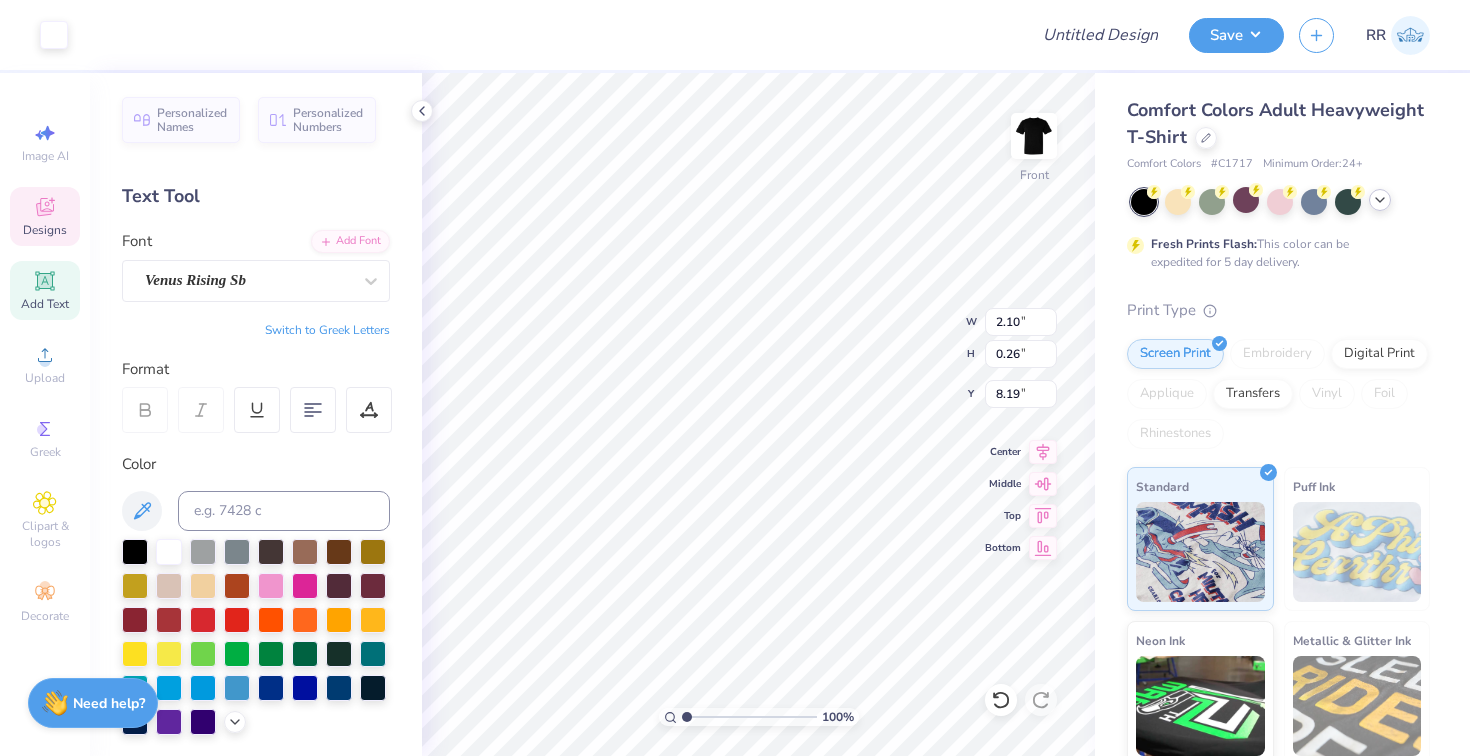 type on "2.79" 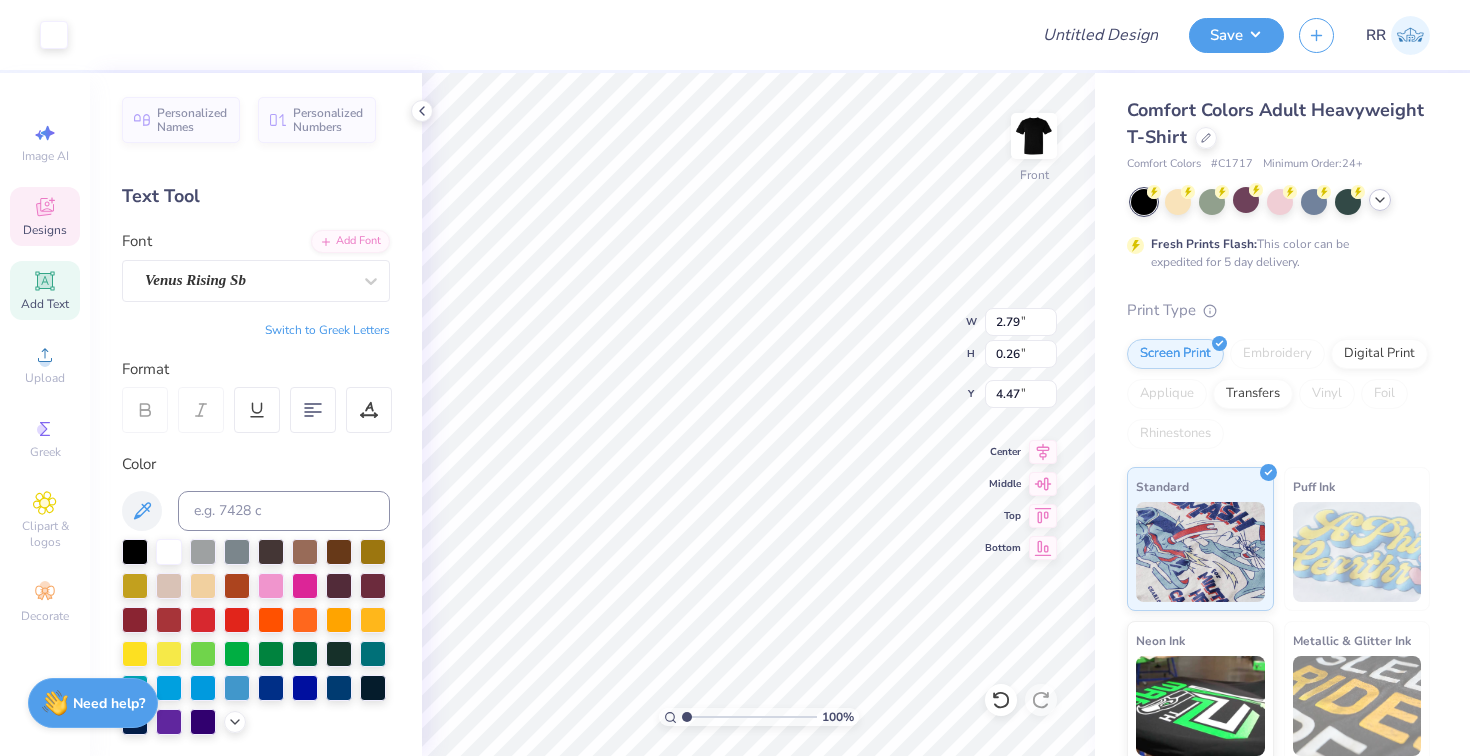 type on "2.27" 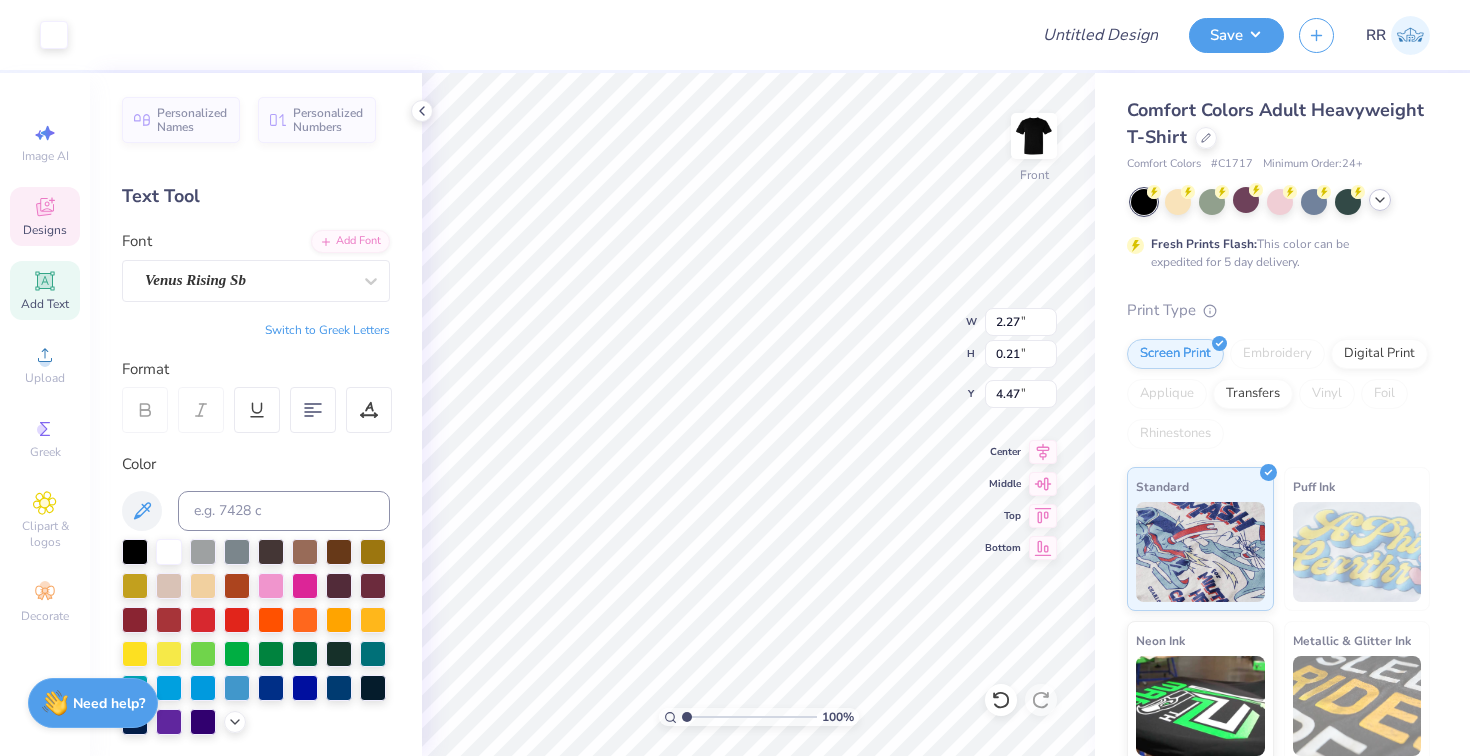 type on "1.91" 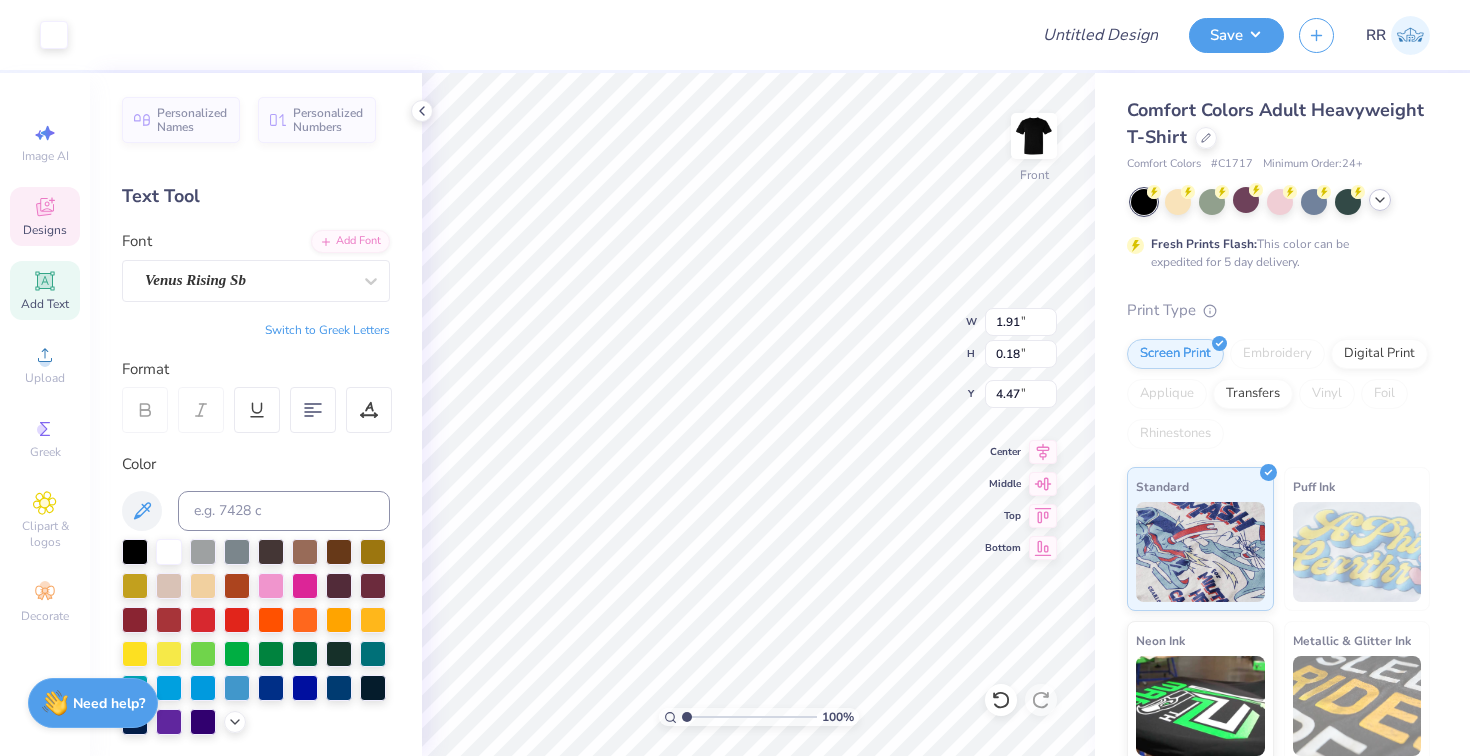 type on "2.10" 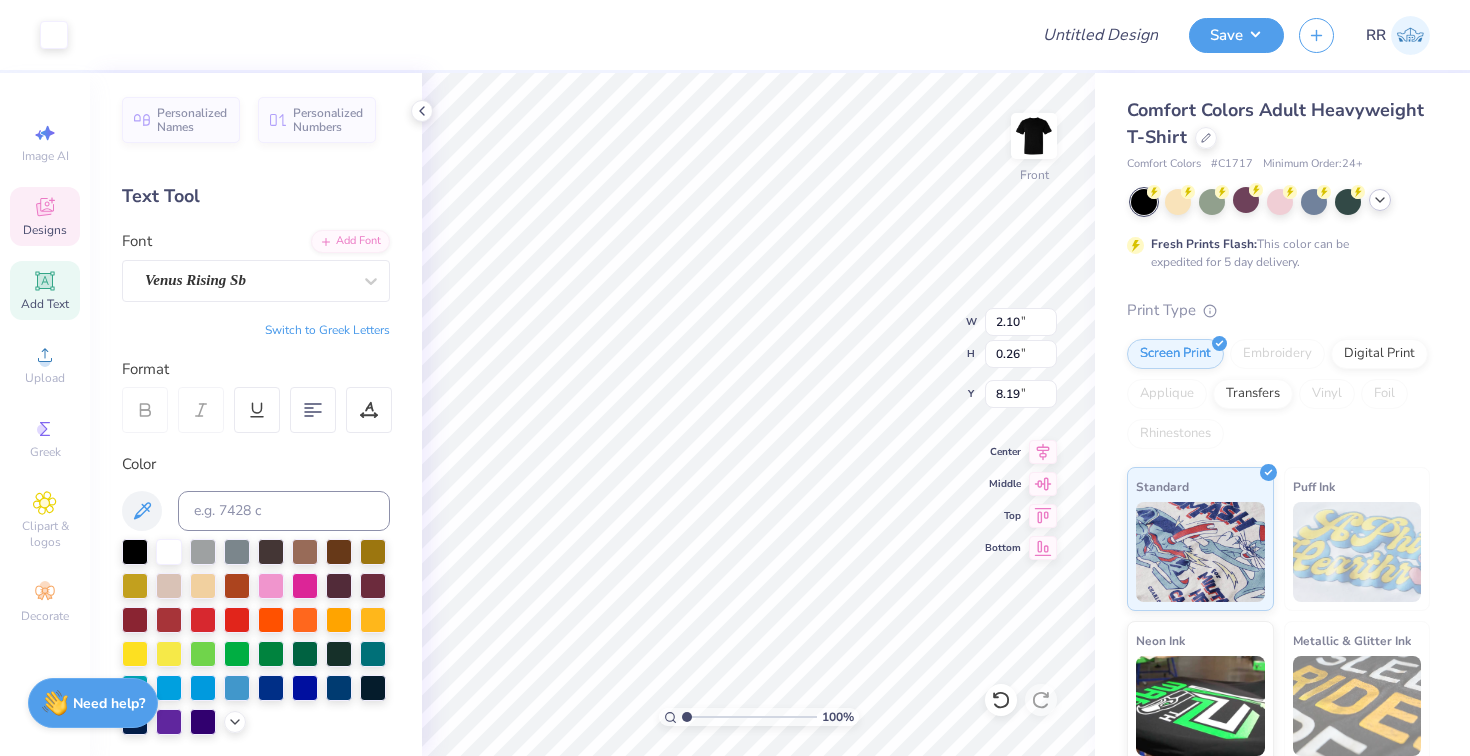 type on "1.89" 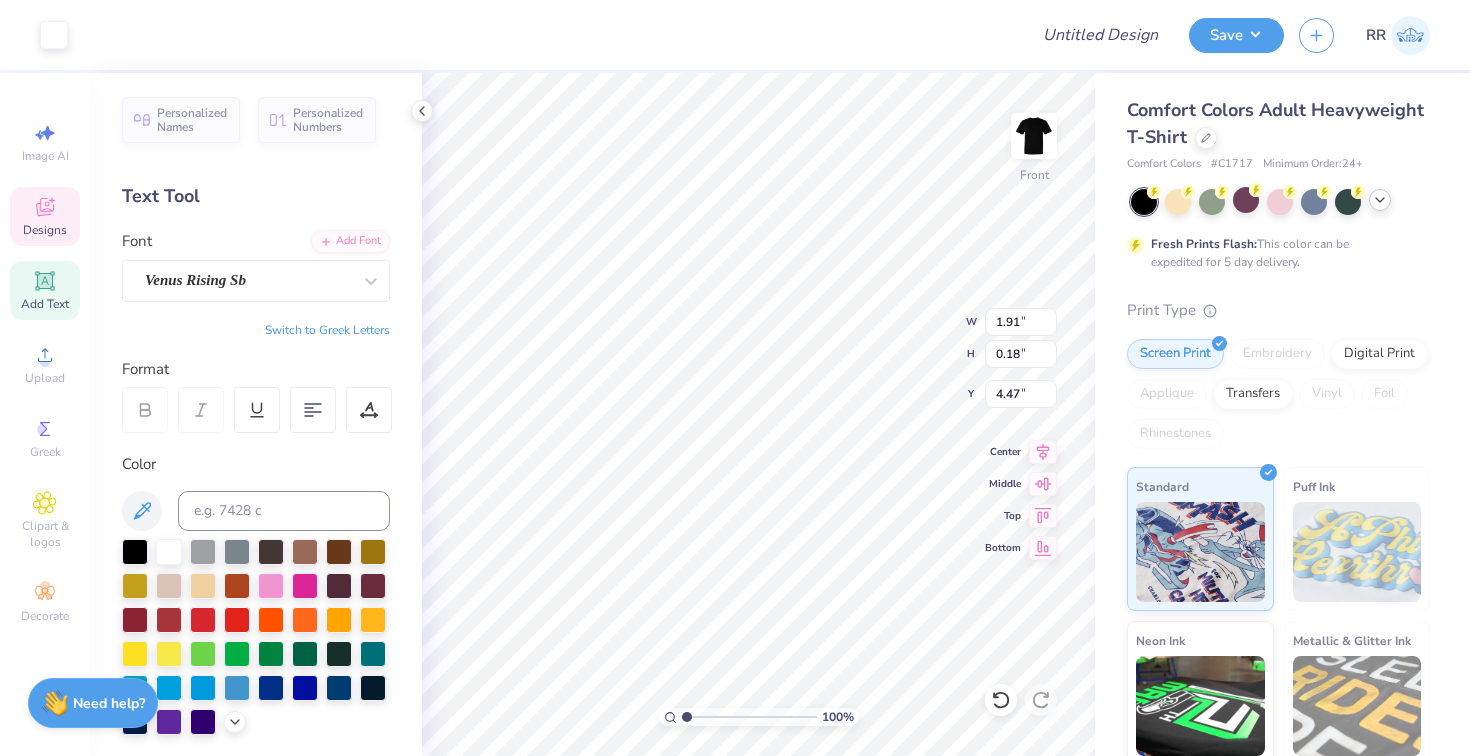 type on "10.58" 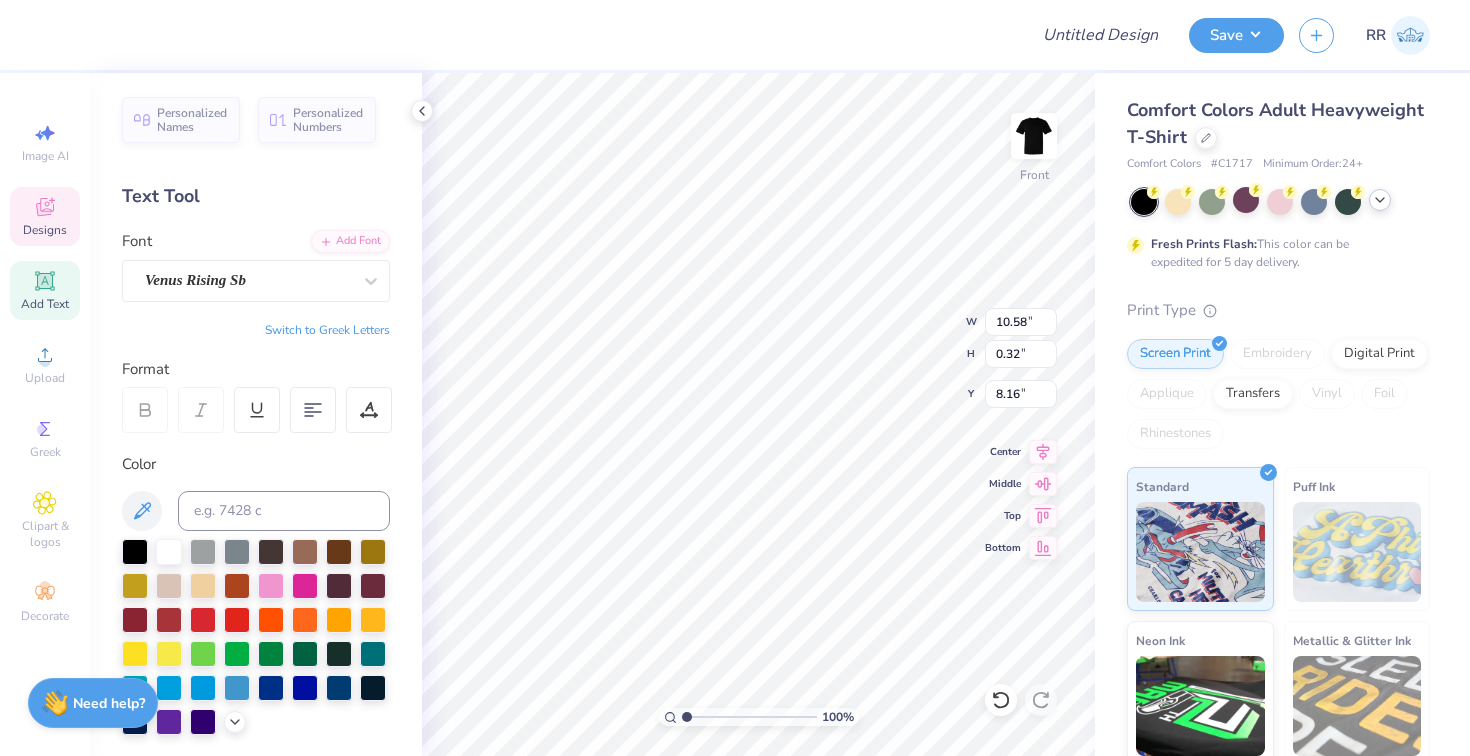 type on "8.15" 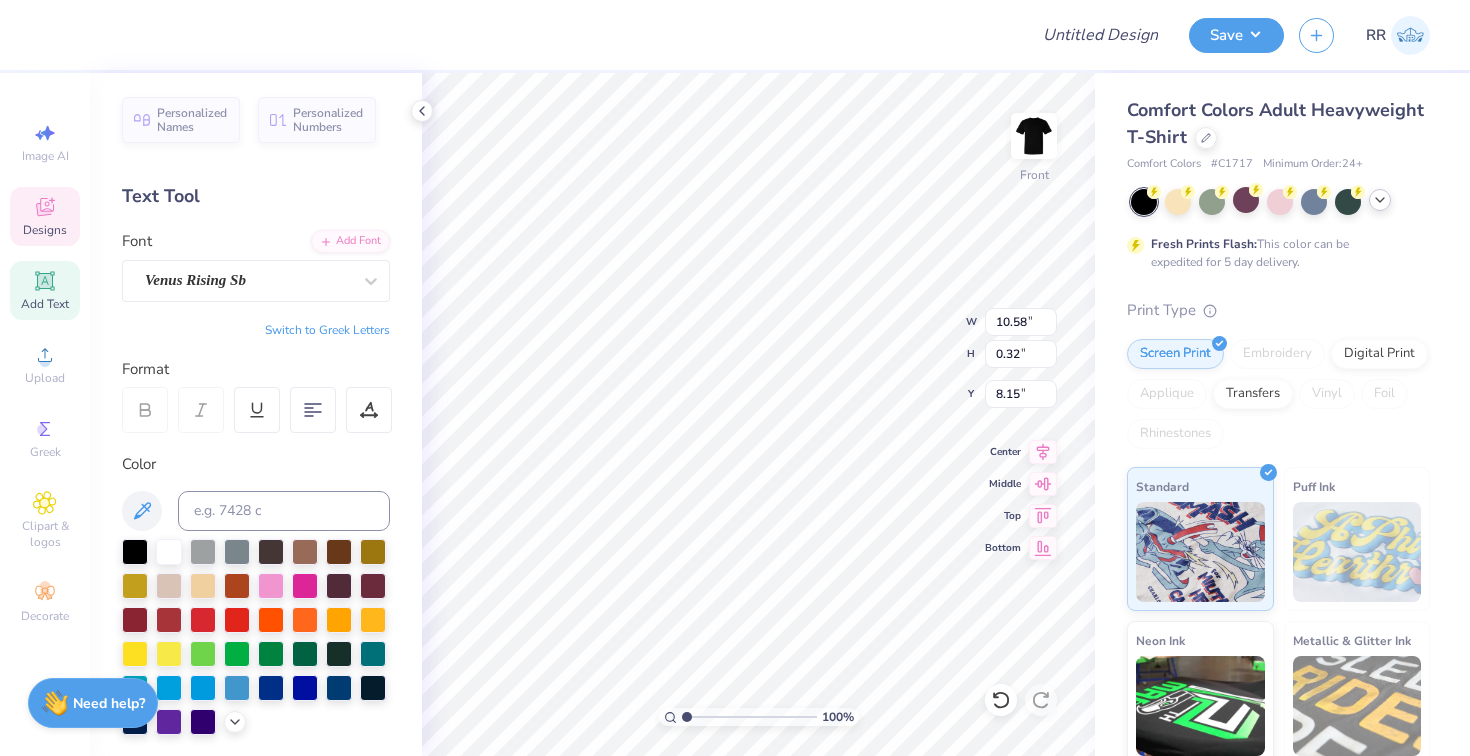 type on "1.91" 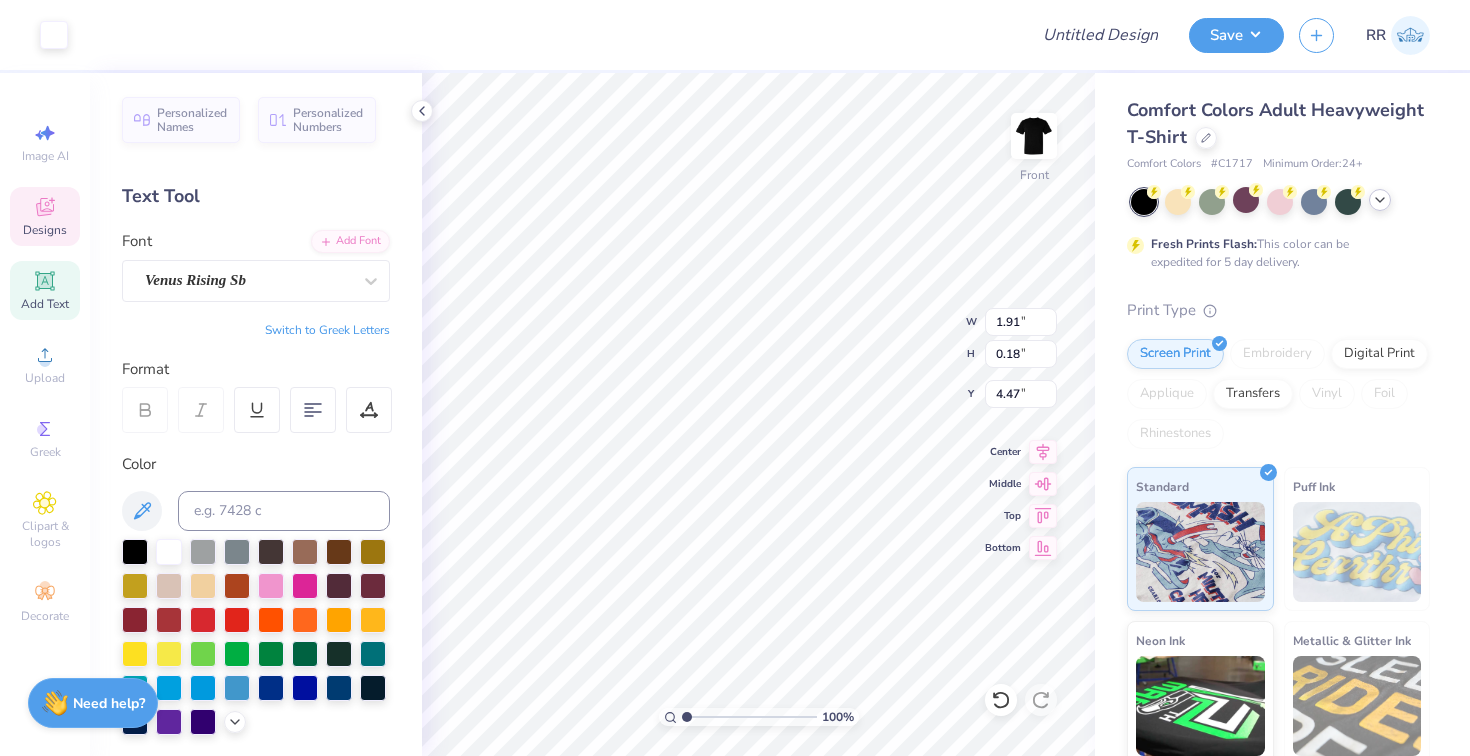 type on "8.19" 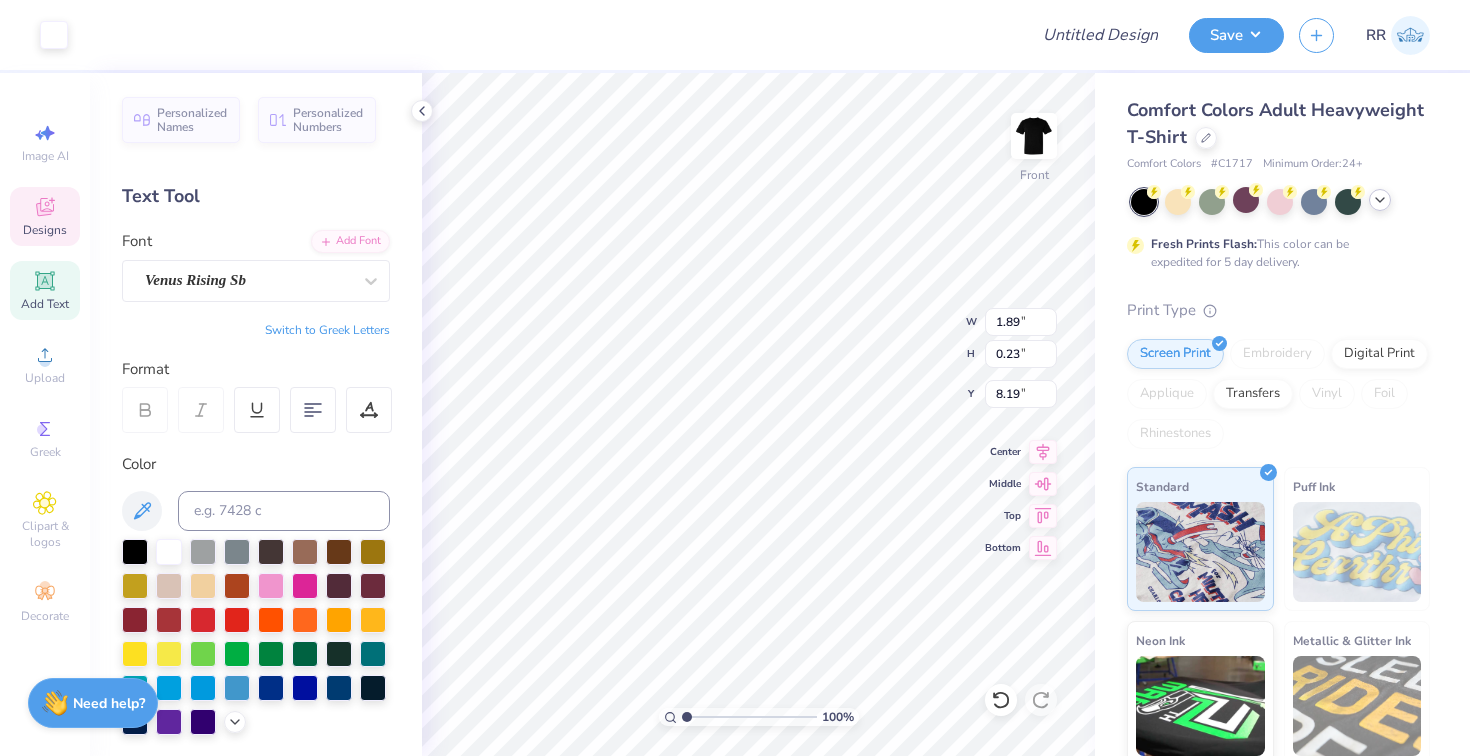 type on "8.16" 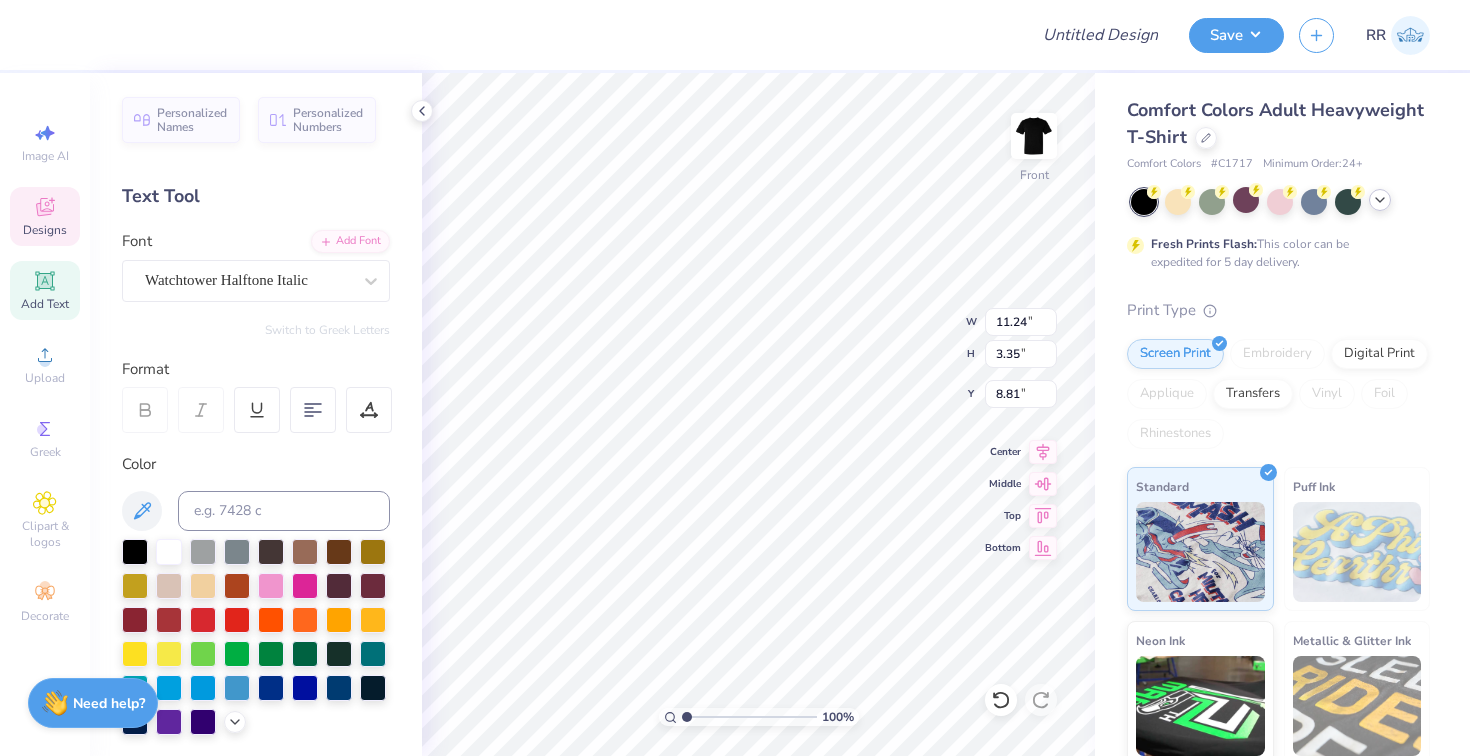 click on "100 % Front W 11.24 11.24 " H 3.35 3.35 " Y 8.81 8.81 " Center Middle Top Bottom" at bounding box center [758, 414] 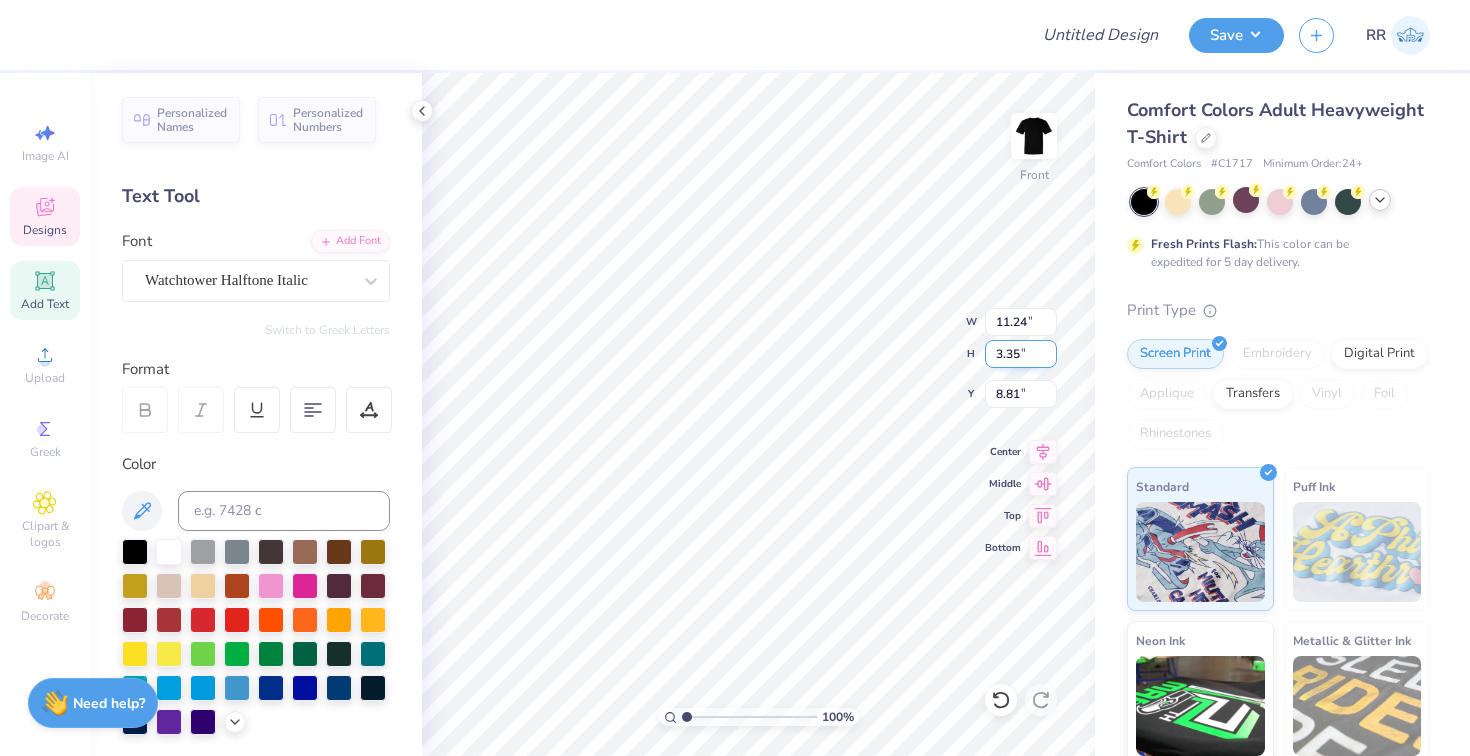 type on "8.82" 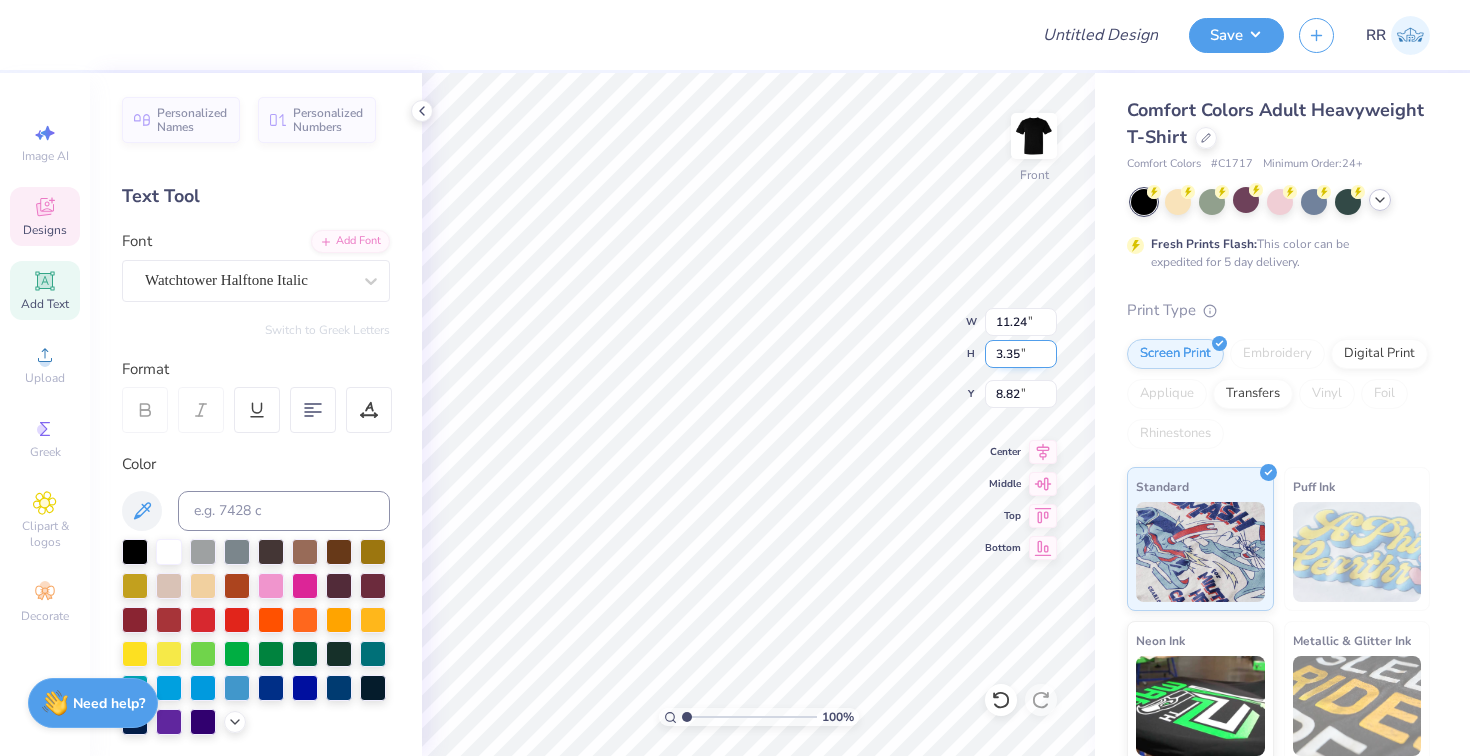 scroll, scrollTop: 0, scrollLeft: 0, axis: both 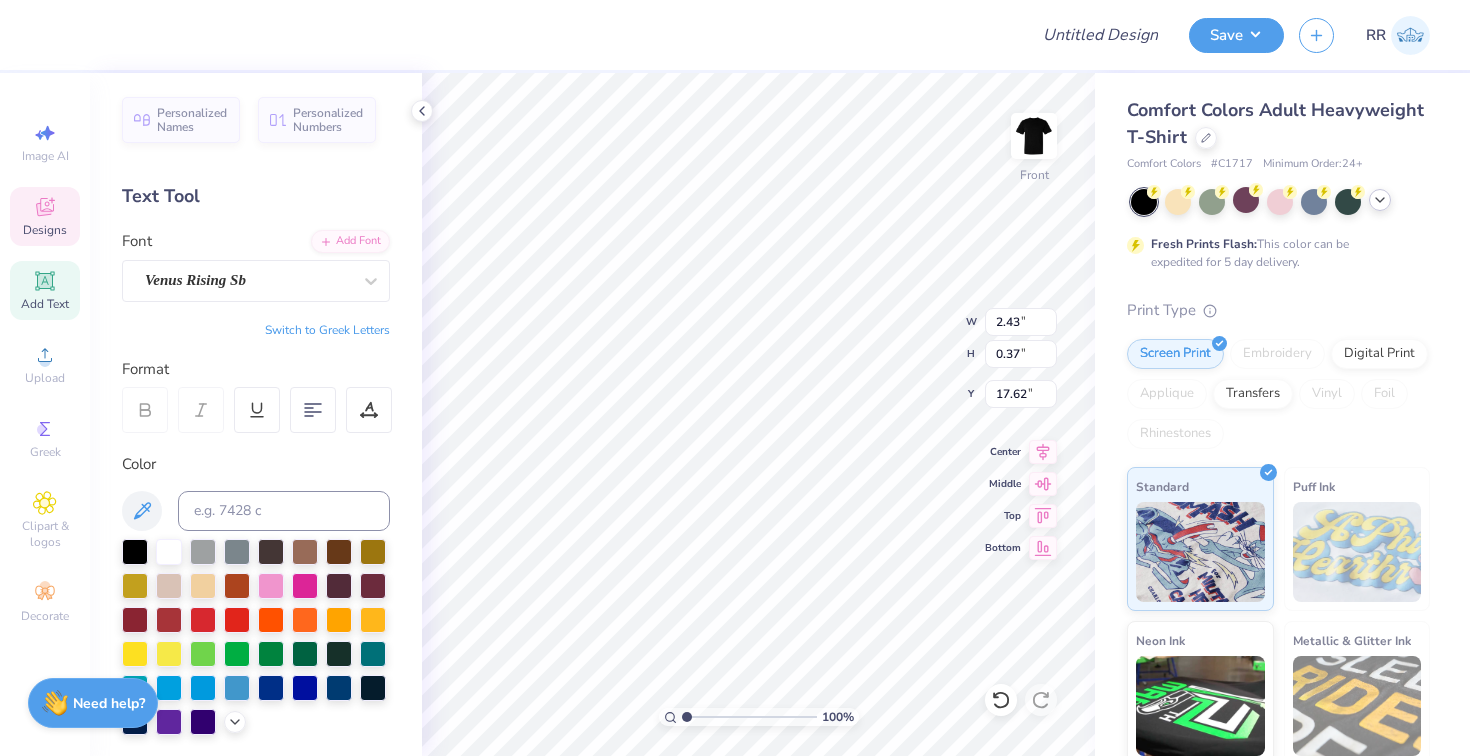 type on "17.17" 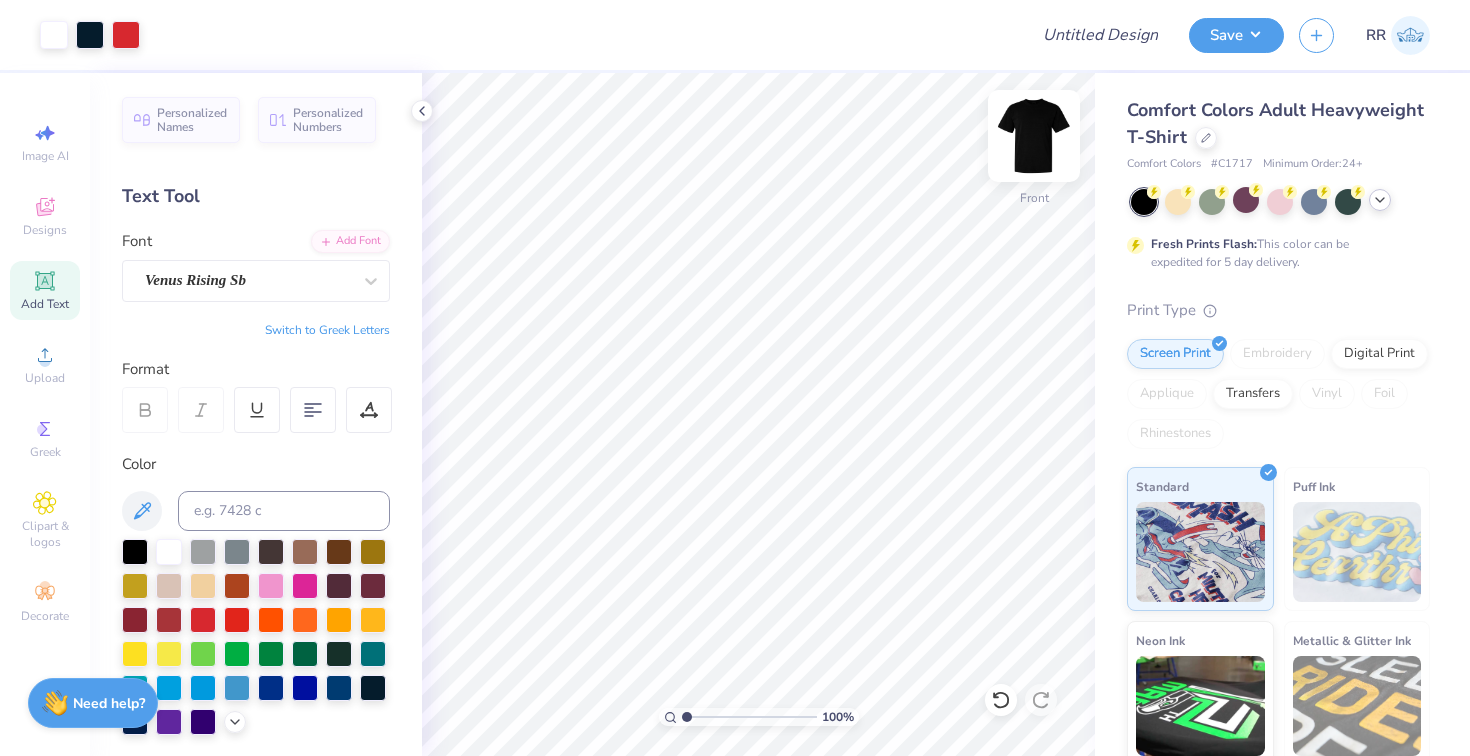 click at bounding box center [1034, 136] 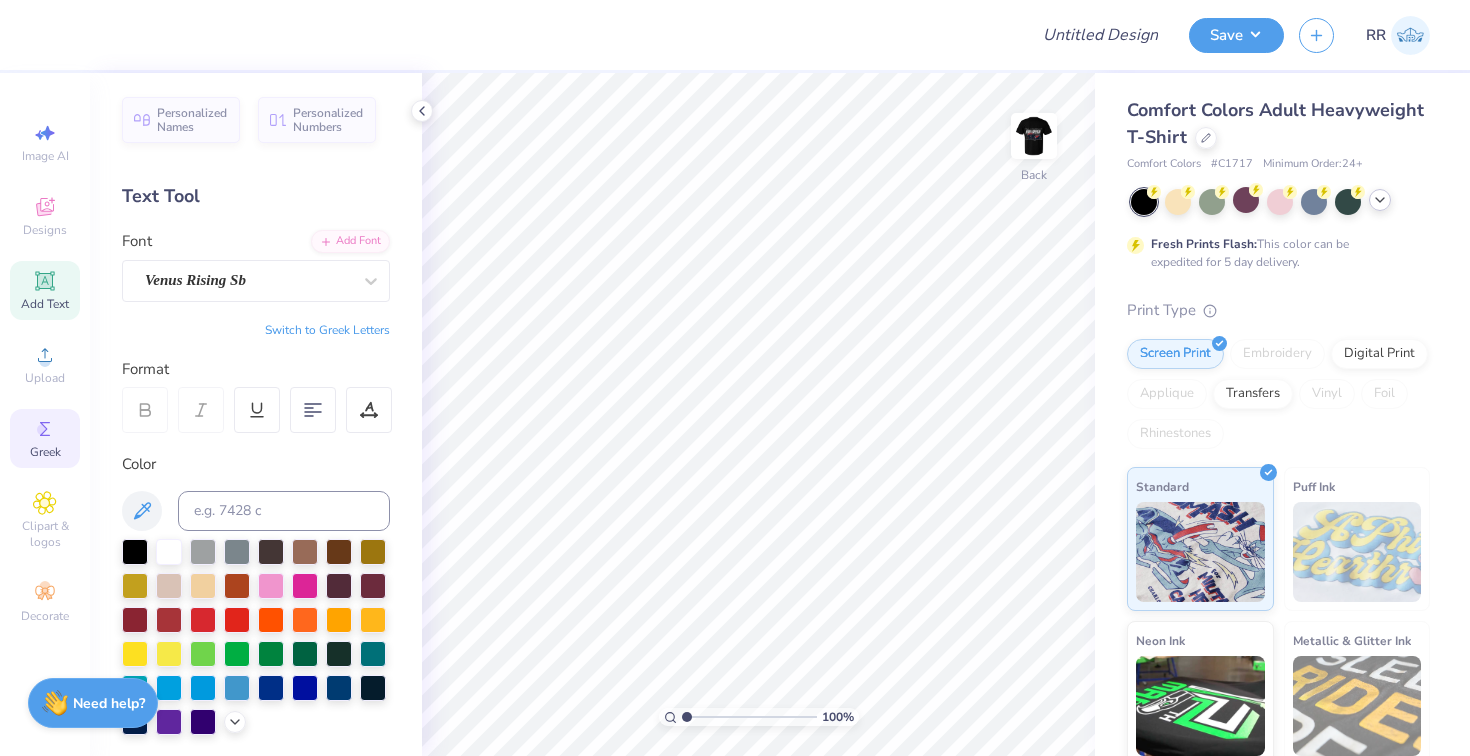 click 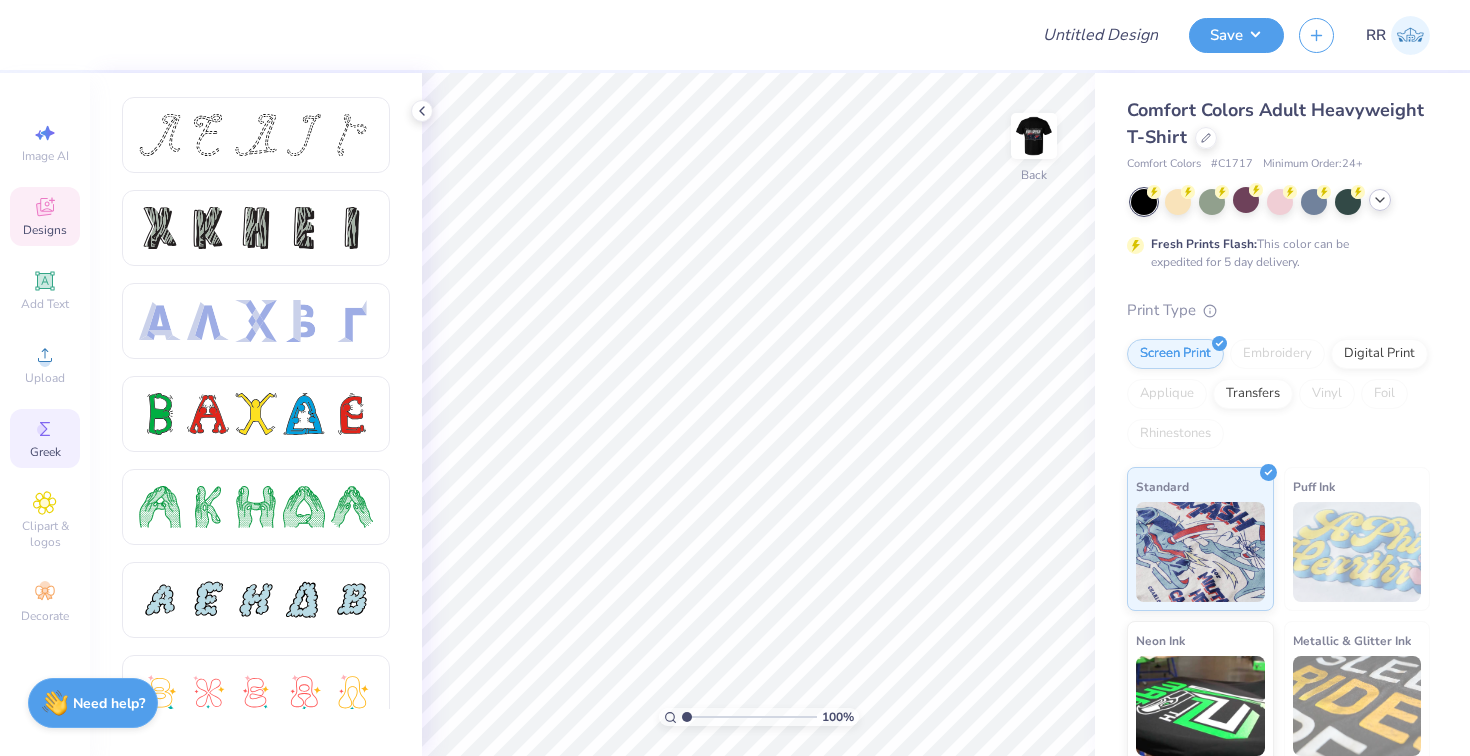 click 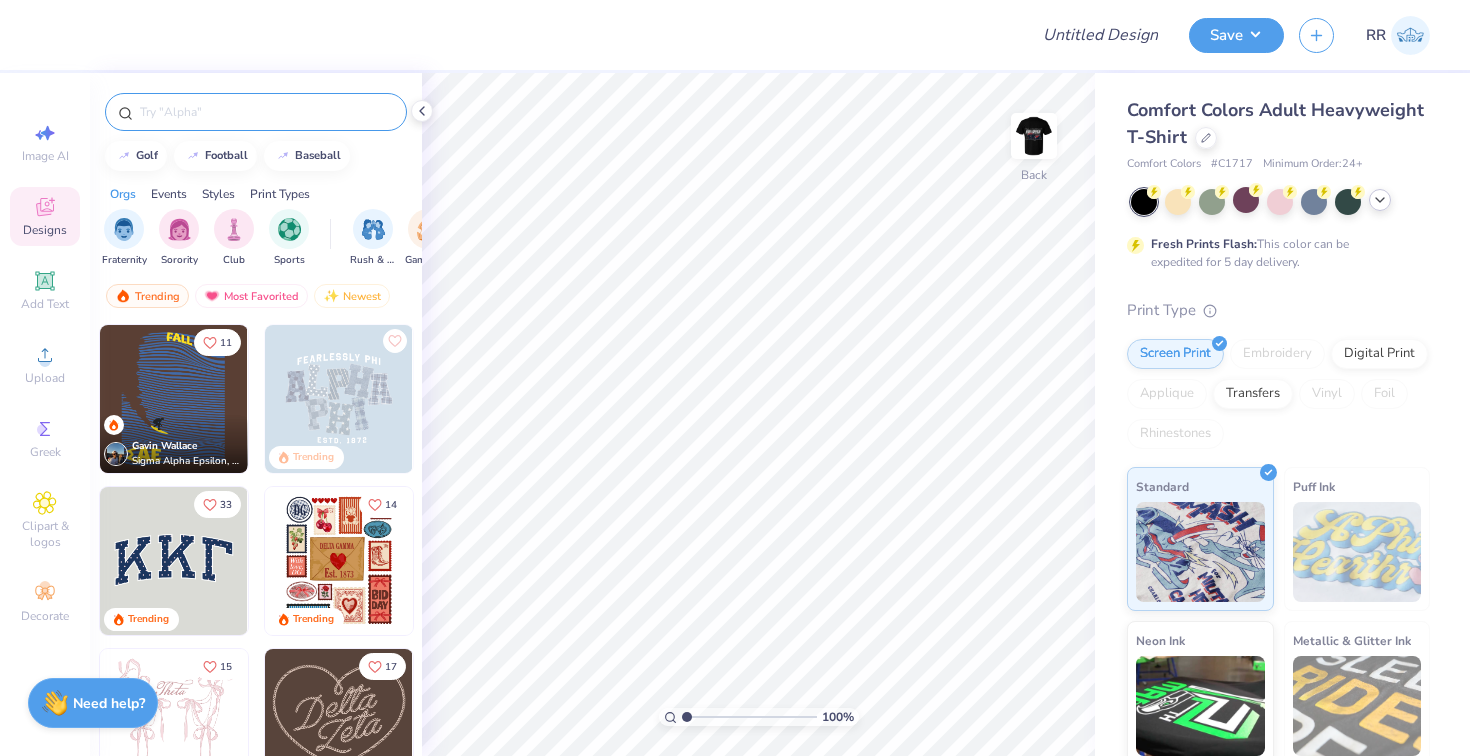 click at bounding box center [266, 112] 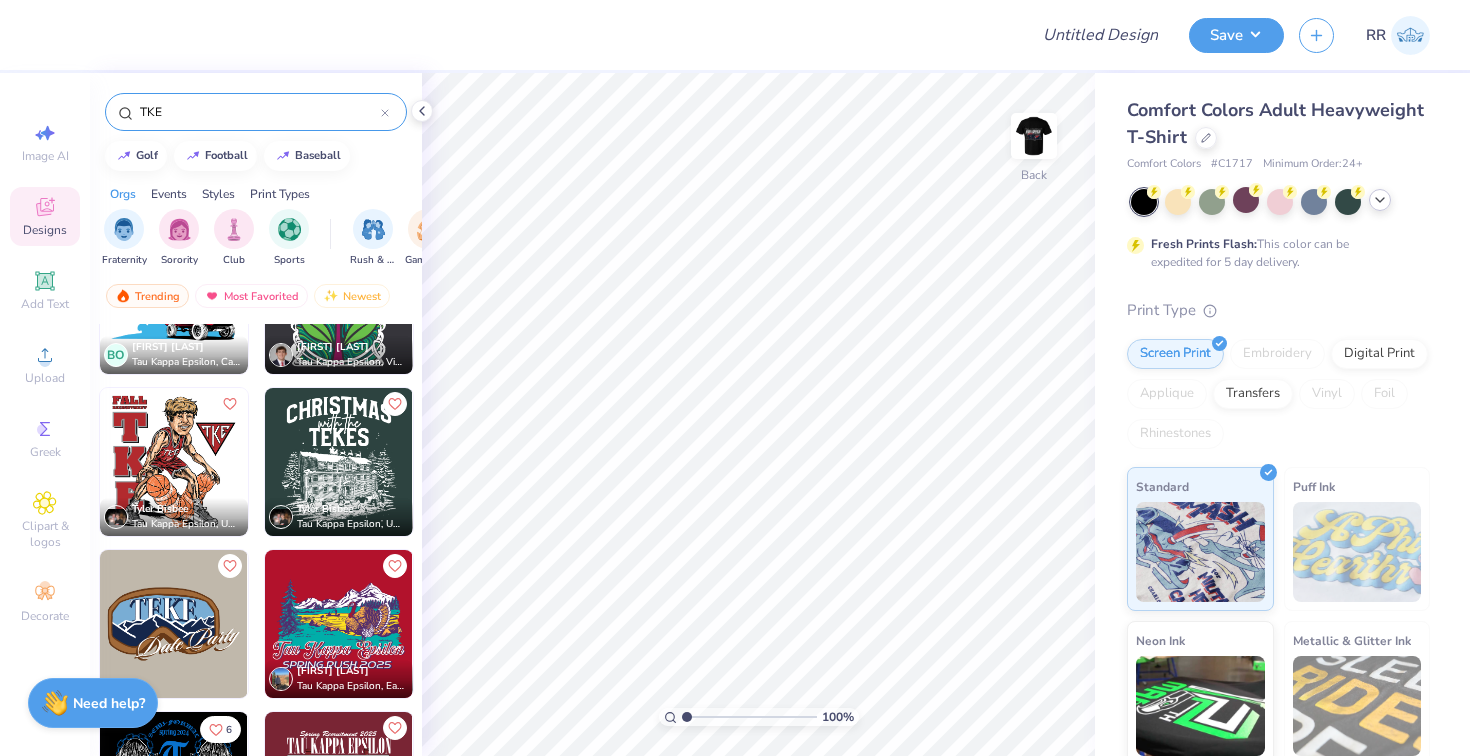 scroll, scrollTop: 587, scrollLeft: 0, axis: vertical 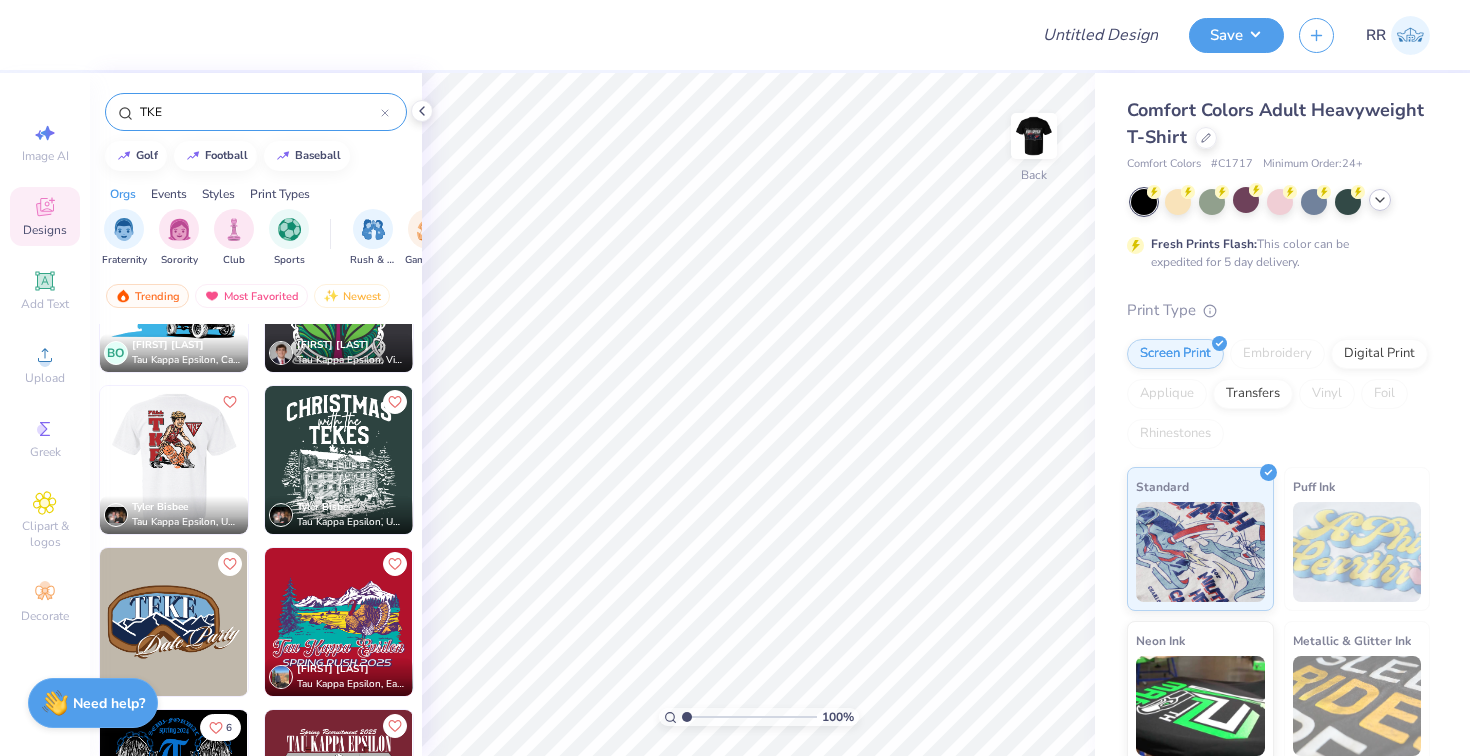 type on "TKE" 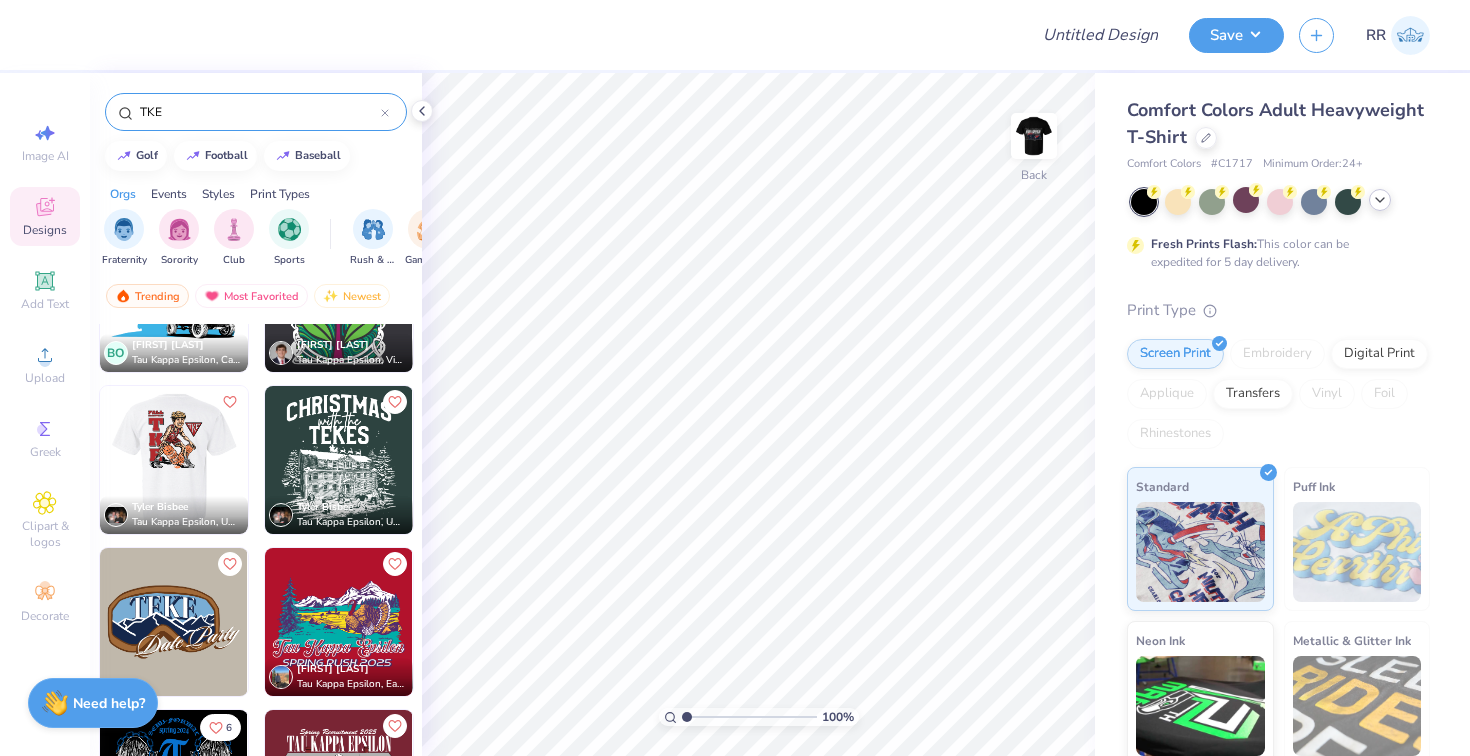 click at bounding box center (174, 460) 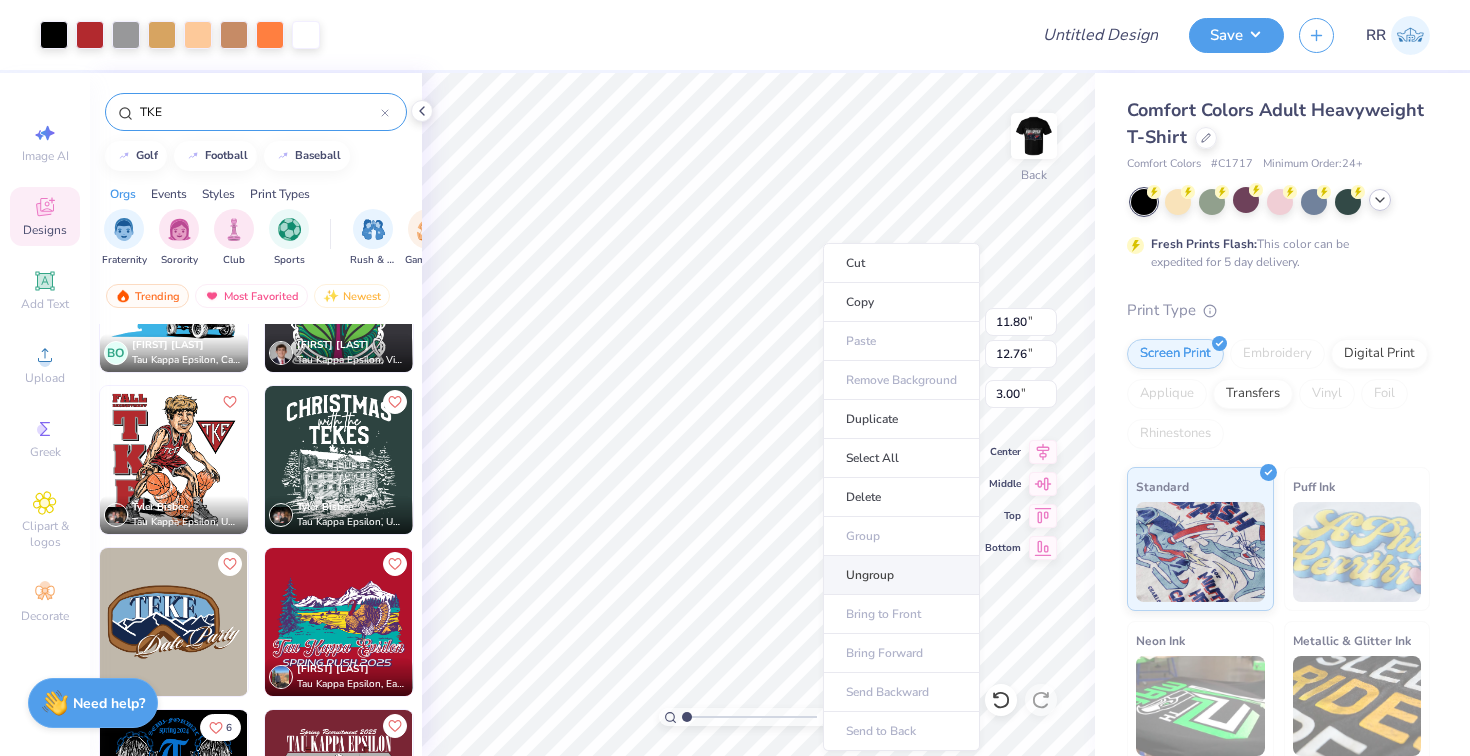 click on "Ungroup" at bounding box center [901, 575] 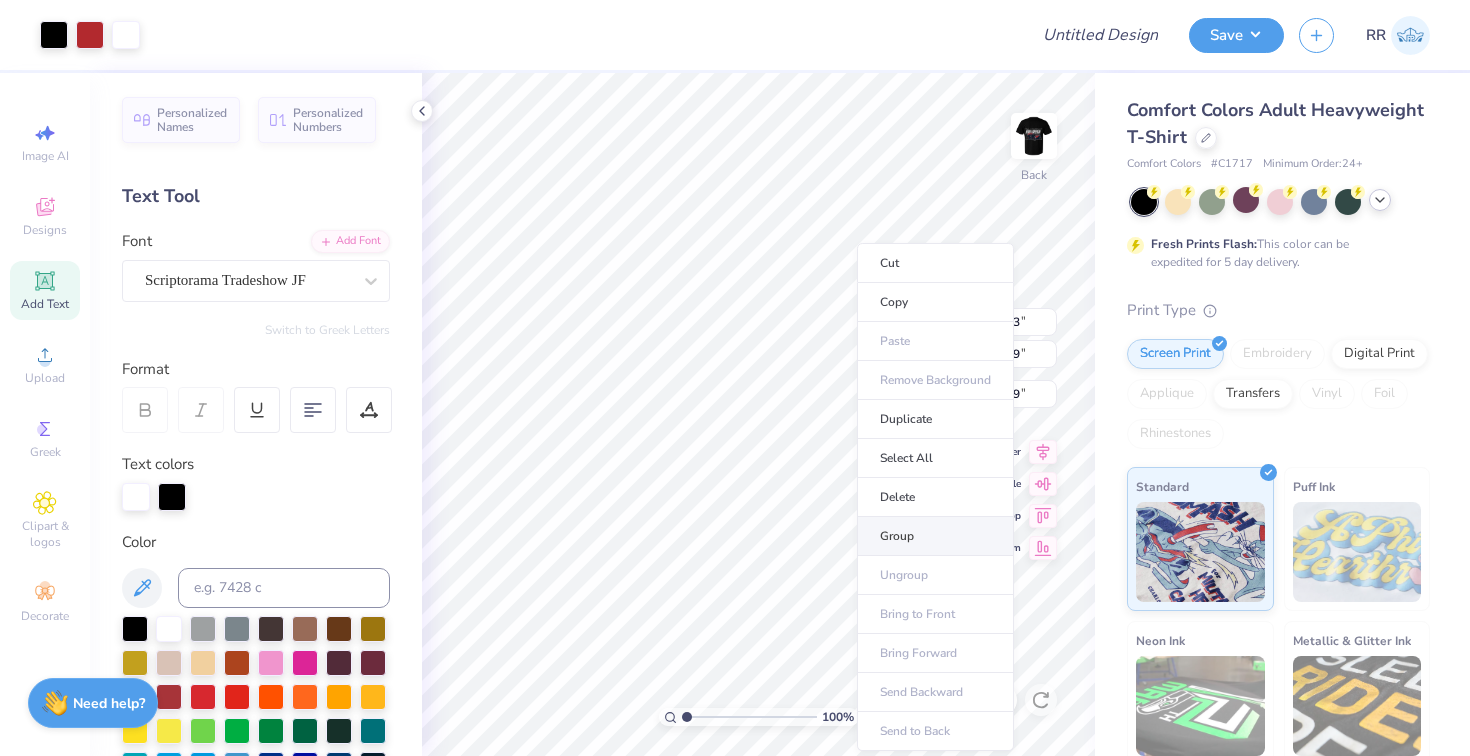 click on "Group" at bounding box center (935, 536) 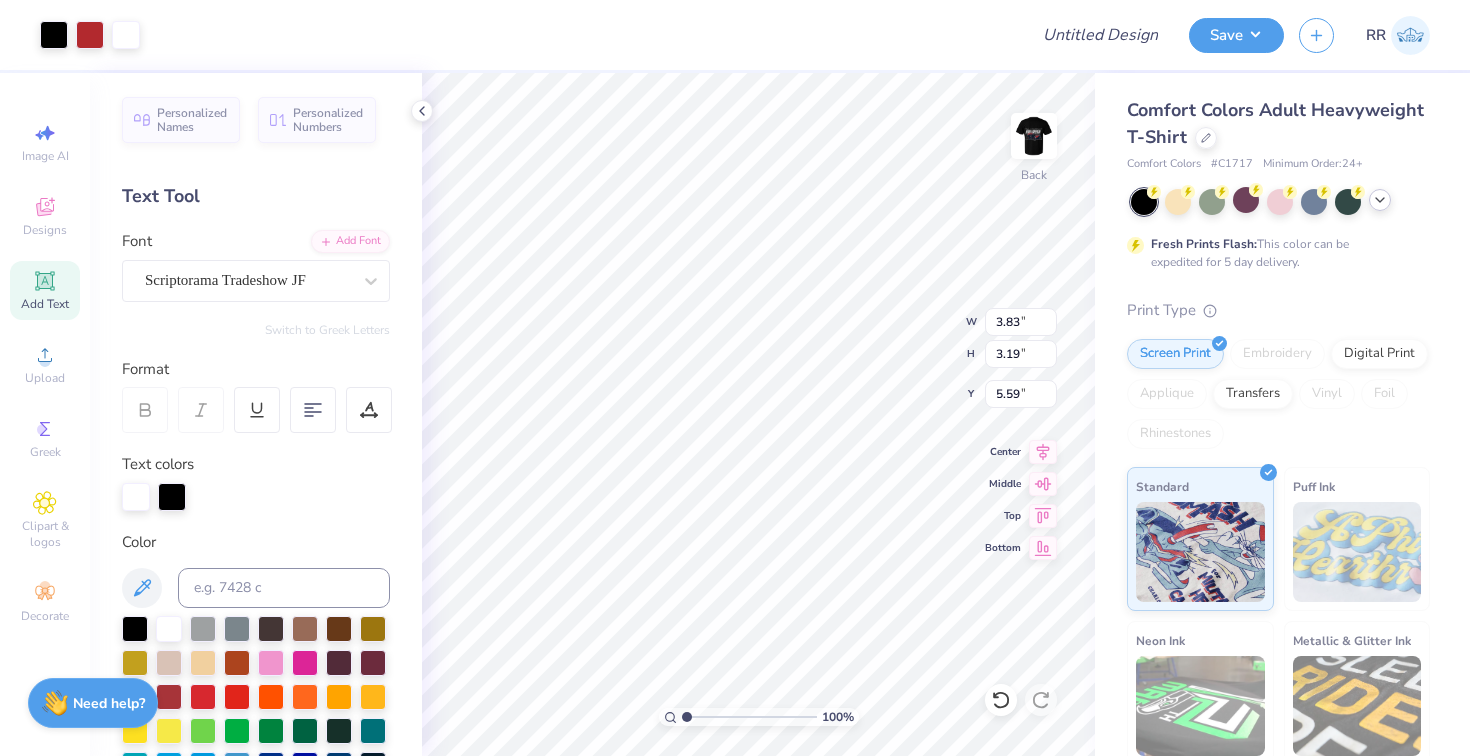 type on "5.41" 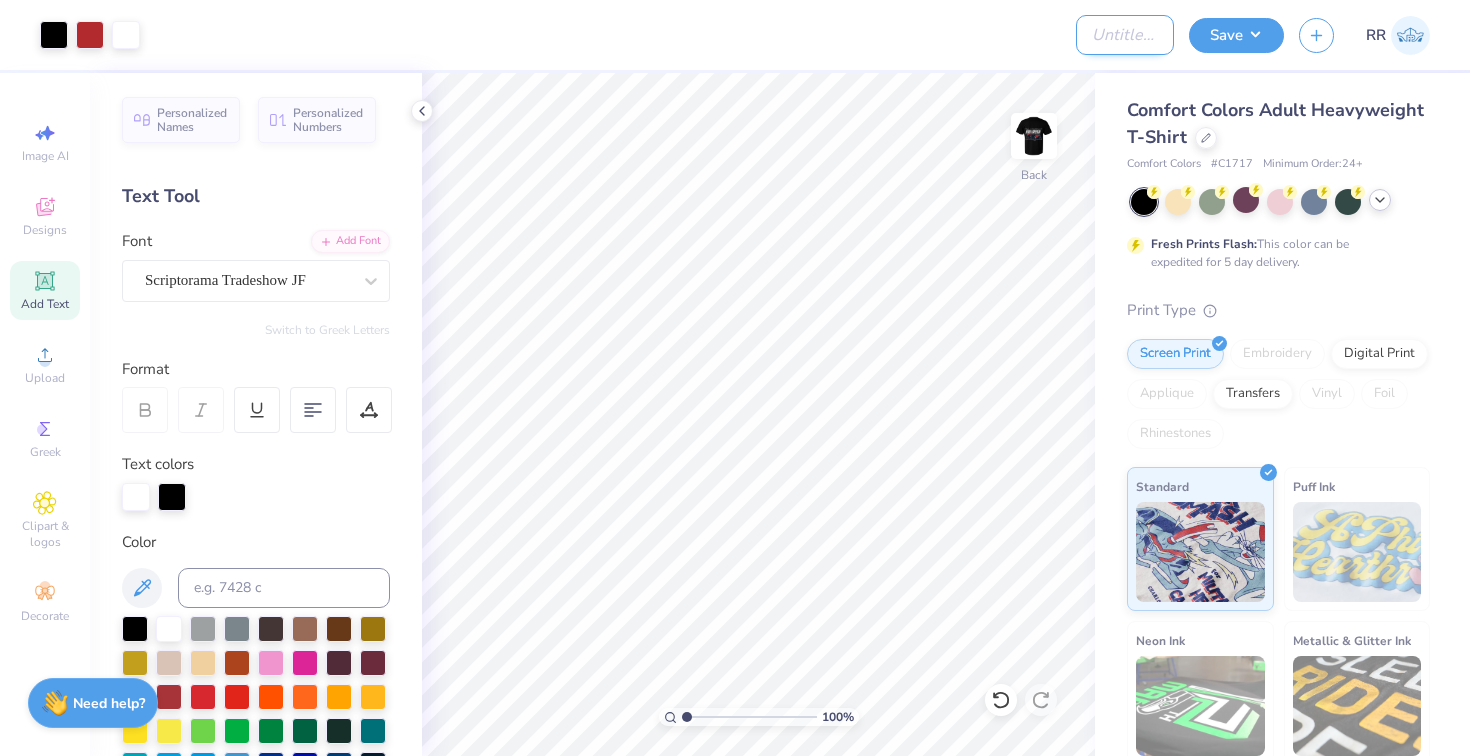 click on "Design Title" at bounding box center [1125, 35] 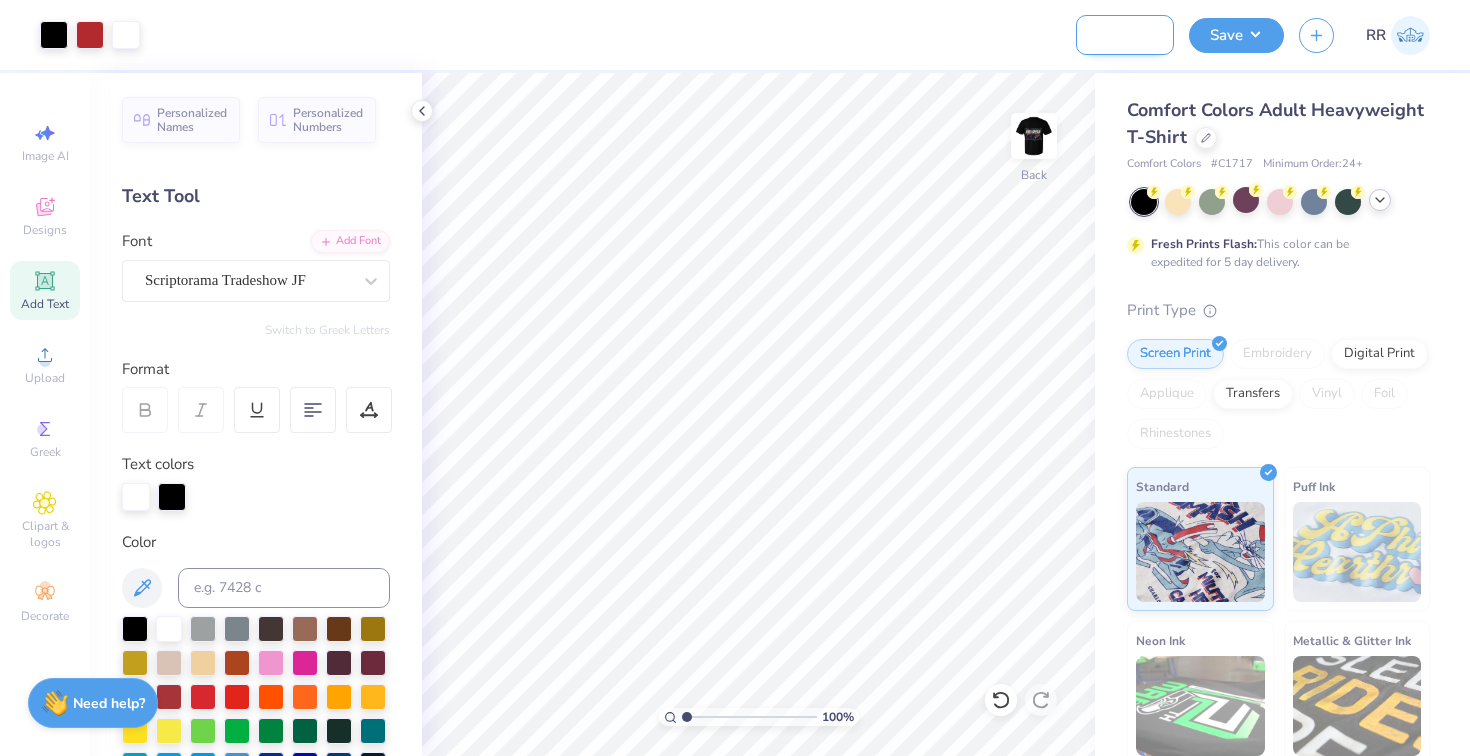 scroll, scrollTop: 0, scrollLeft: 131, axis: horizontal 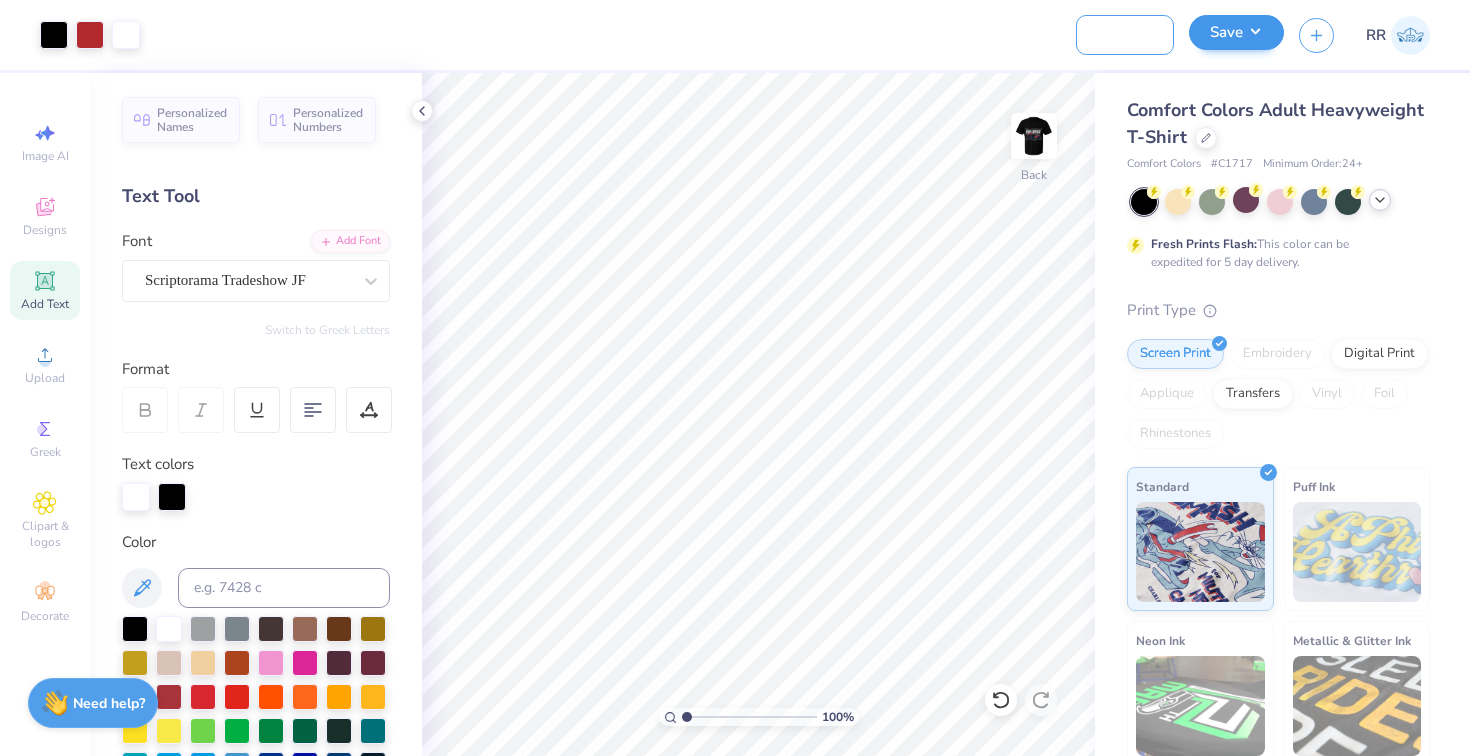 type on "TKE Fall Rush 25 Design 2" 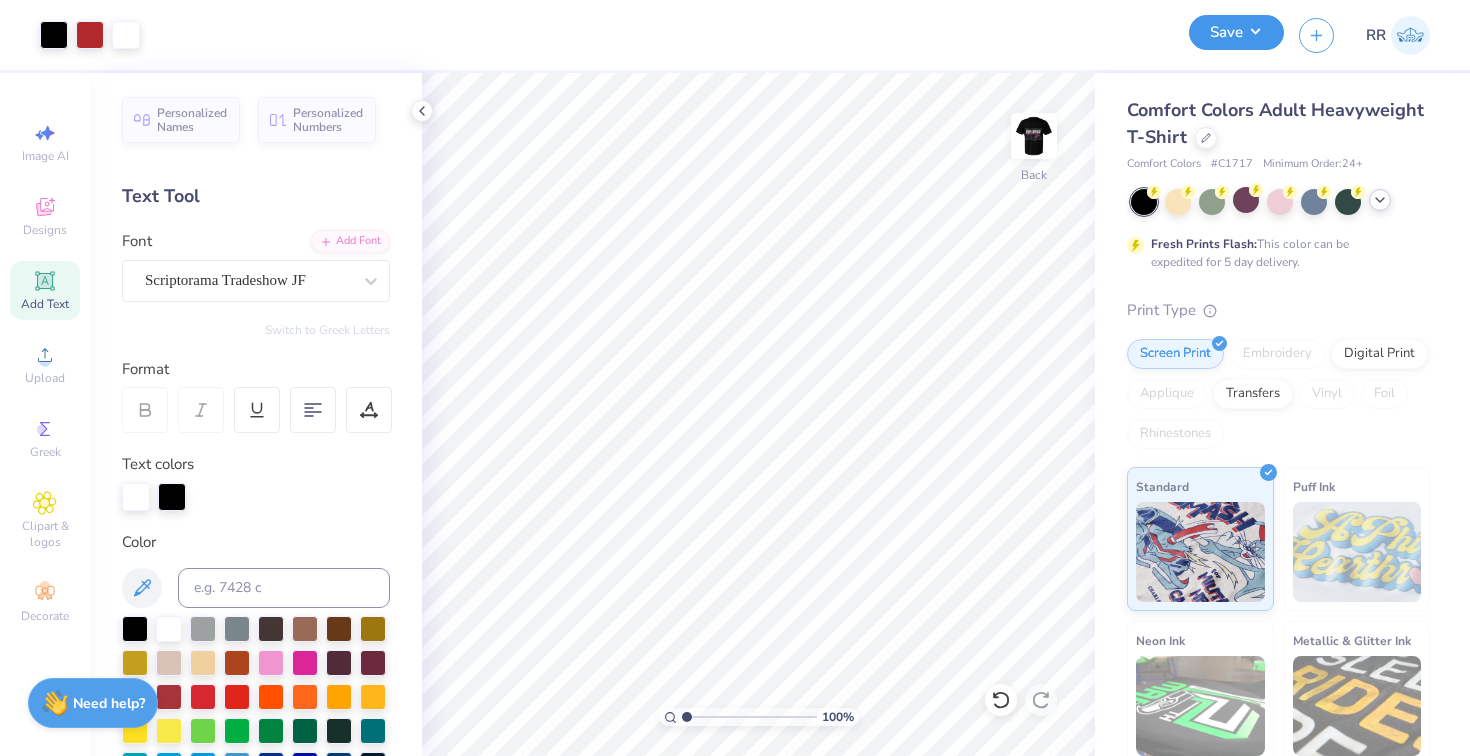 click on "Save" at bounding box center (1236, 32) 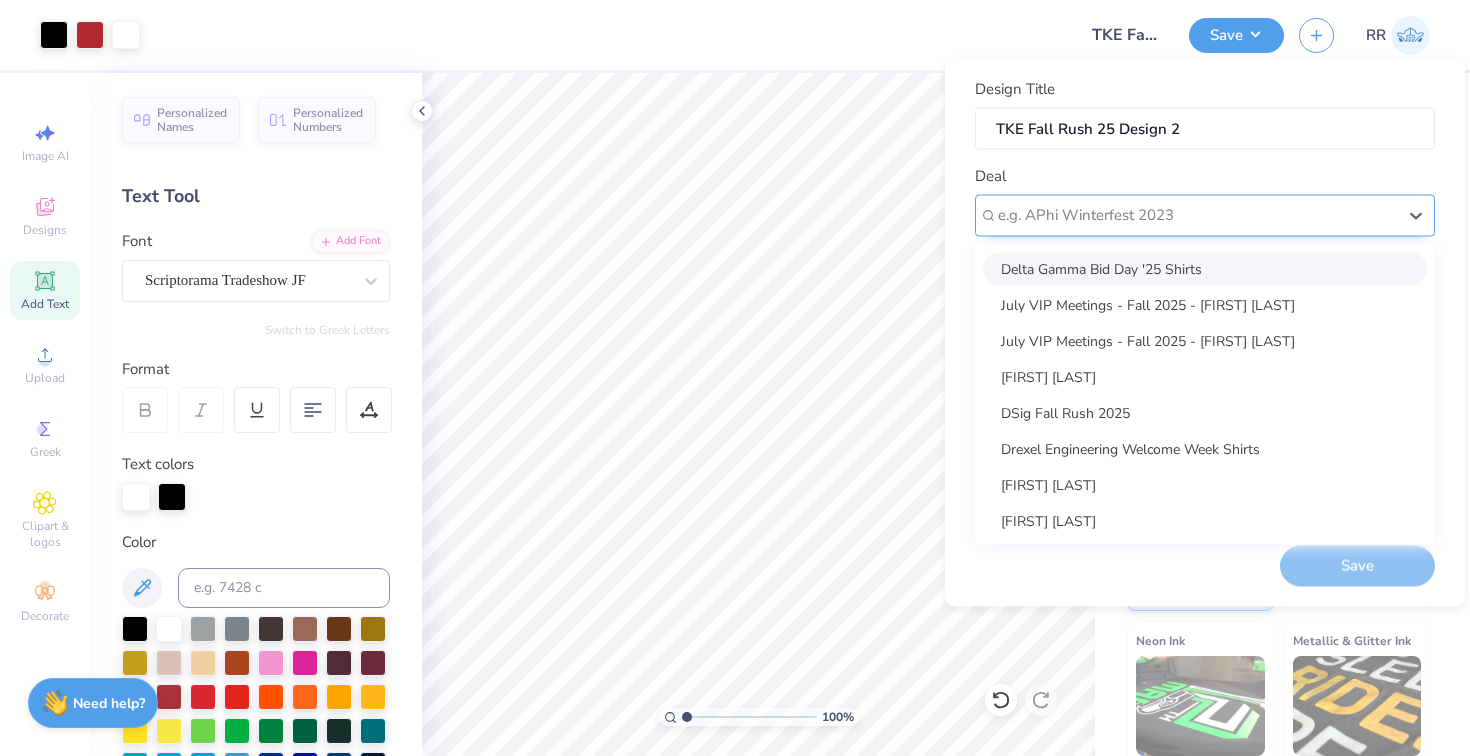click at bounding box center (1197, 215) 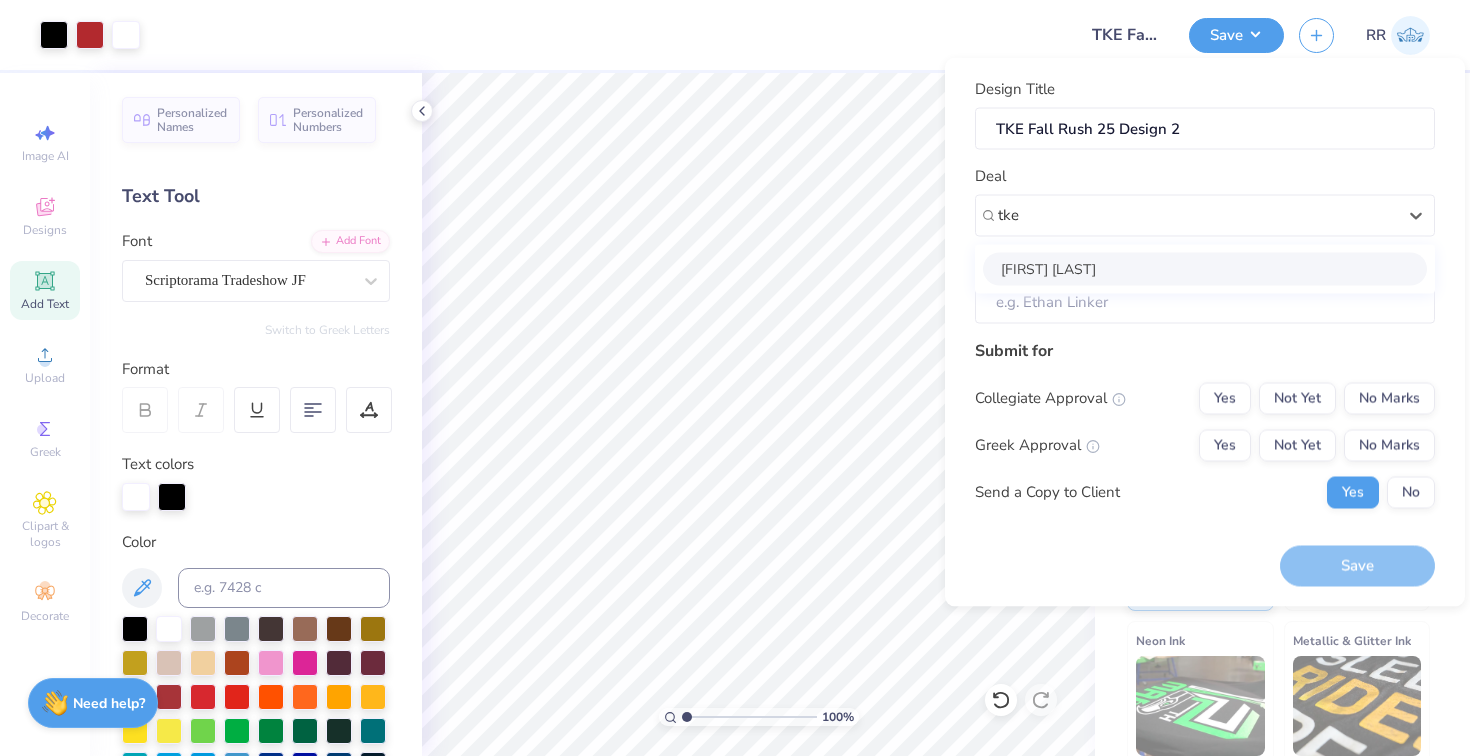 click on "[FIRST] [LAST]" at bounding box center (1205, 268) 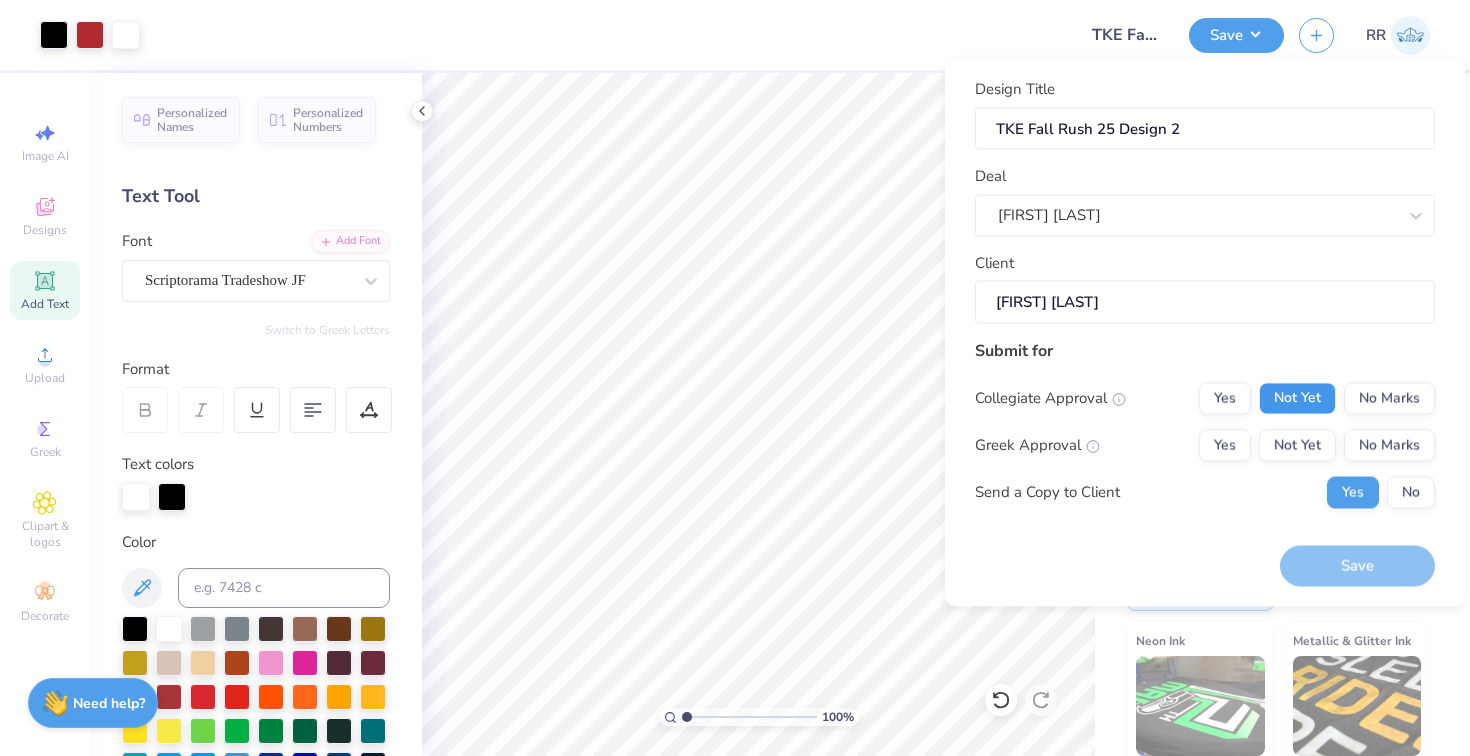 click on "Not Yet" at bounding box center (1297, 398) 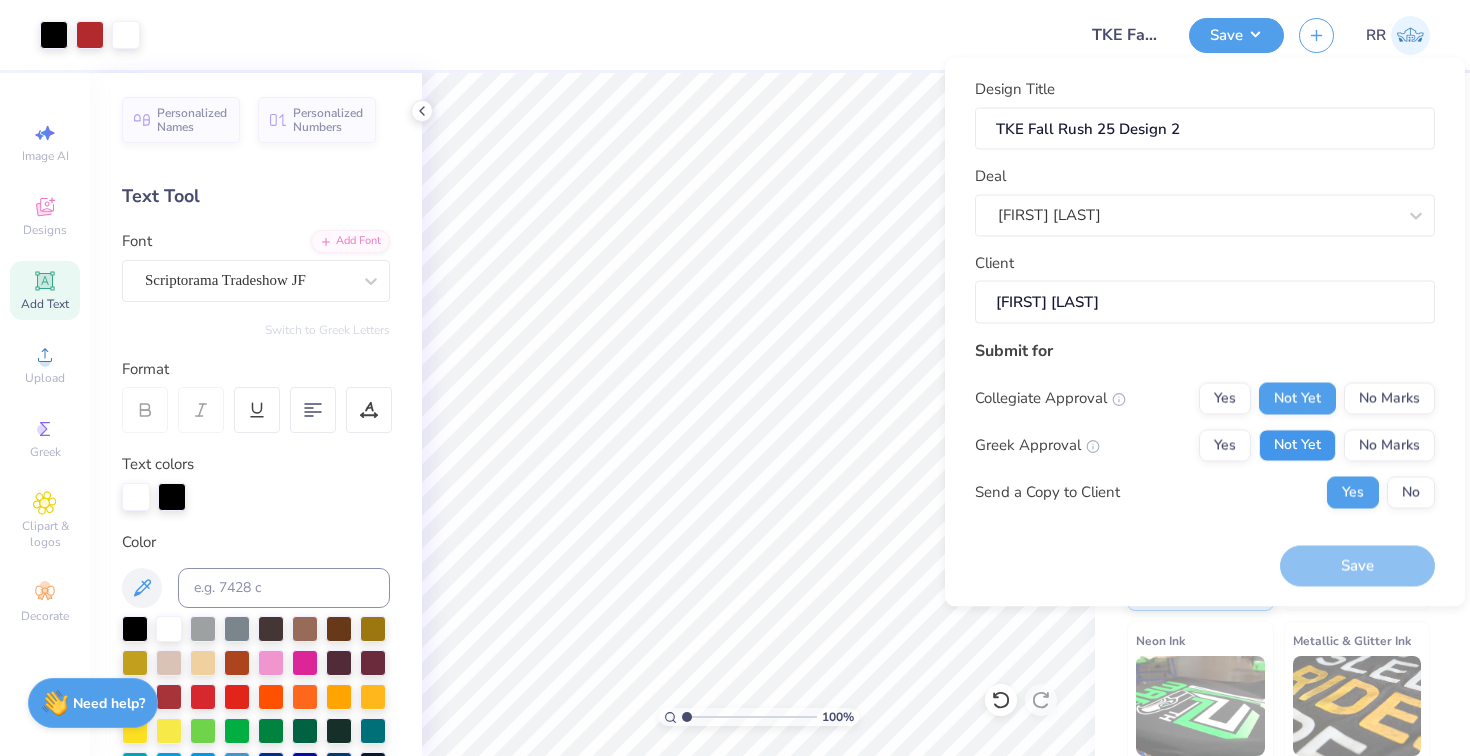 click on "Not Yet" at bounding box center [1297, 445] 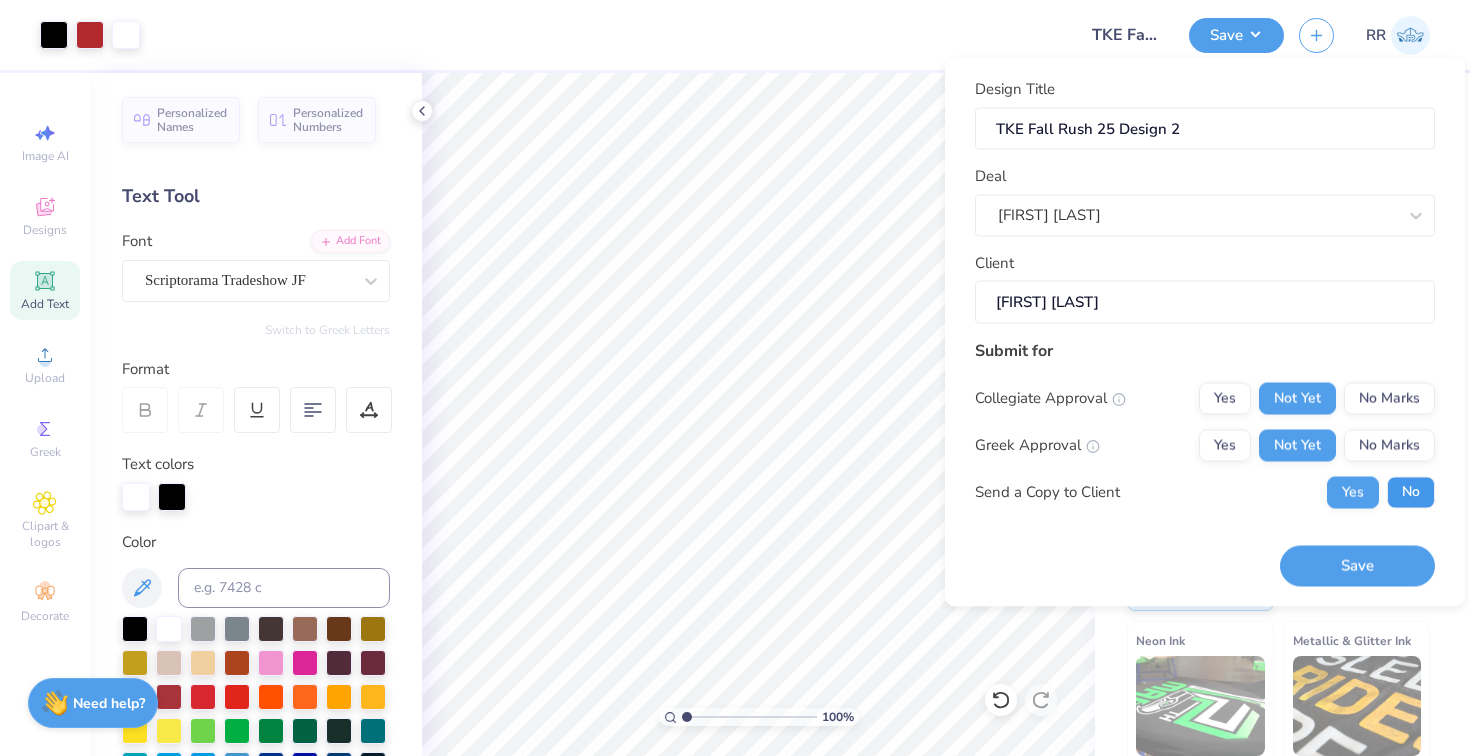 click on "No" at bounding box center [1411, 492] 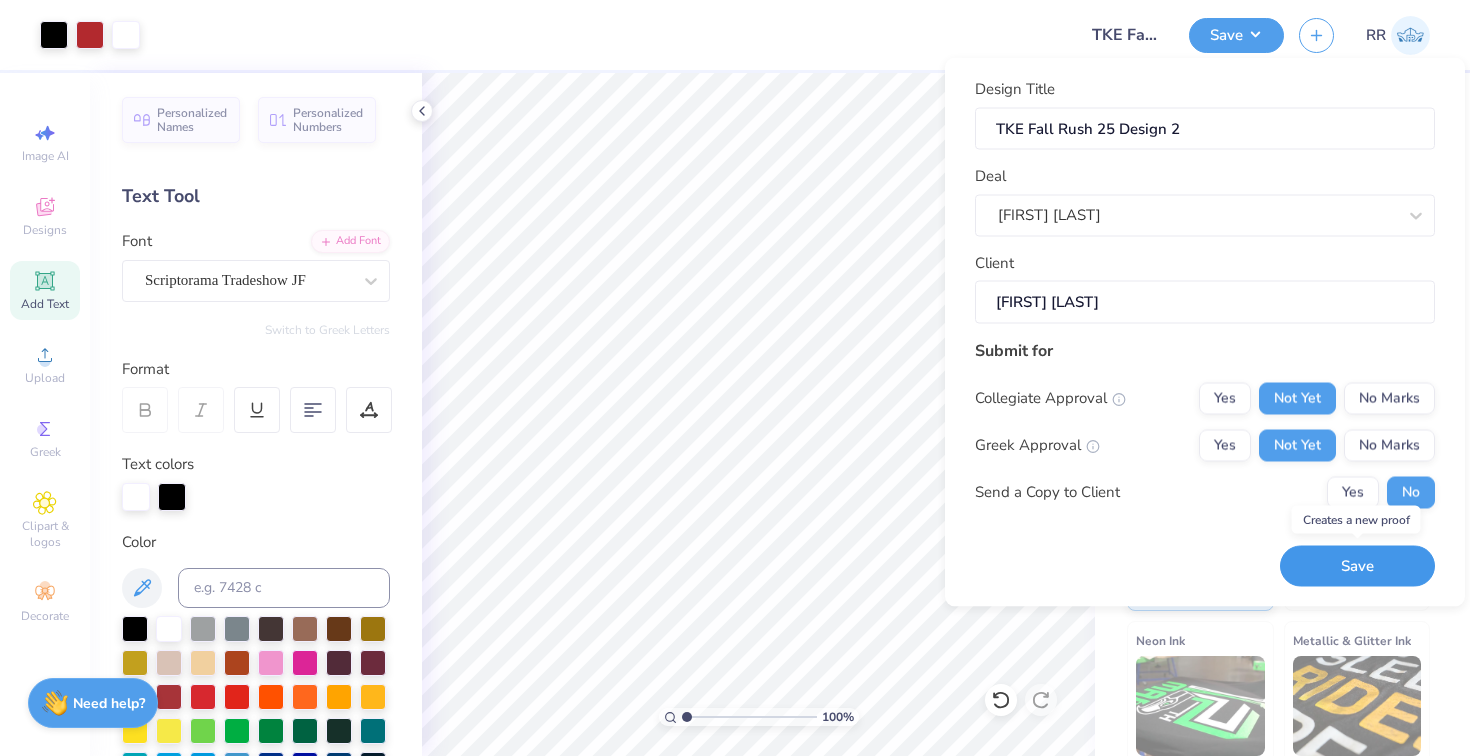 click on "Save" at bounding box center (1357, 566) 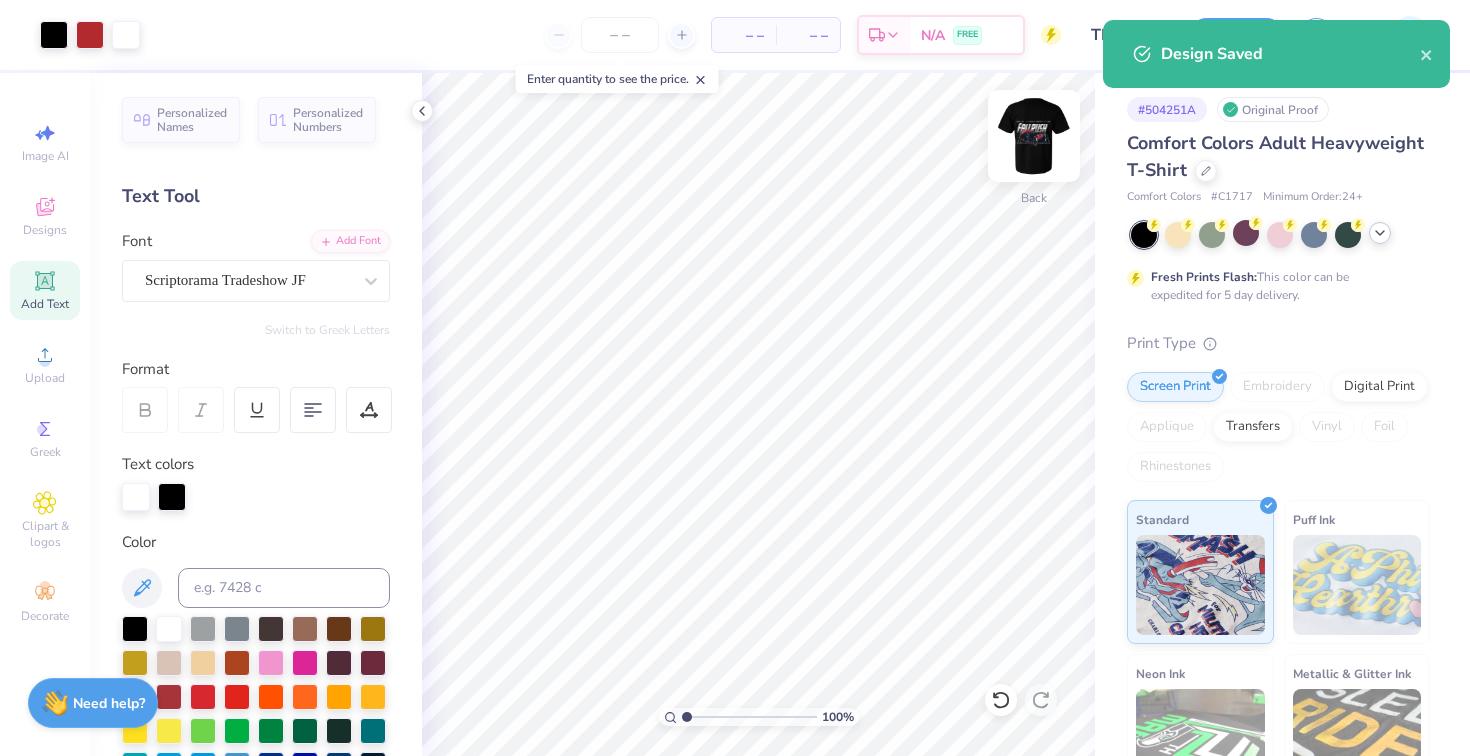 click at bounding box center (1034, 136) 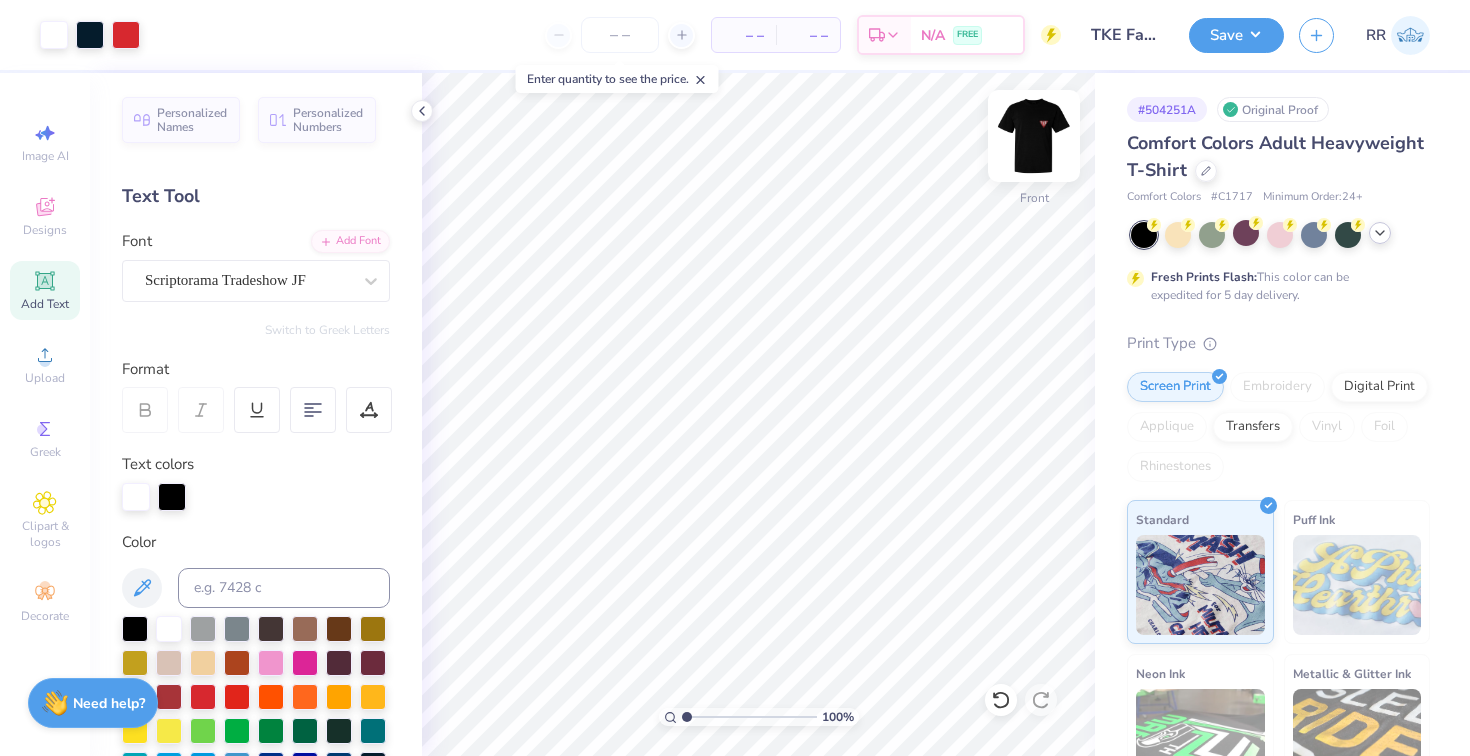 click at bounding box center (1034, 136) 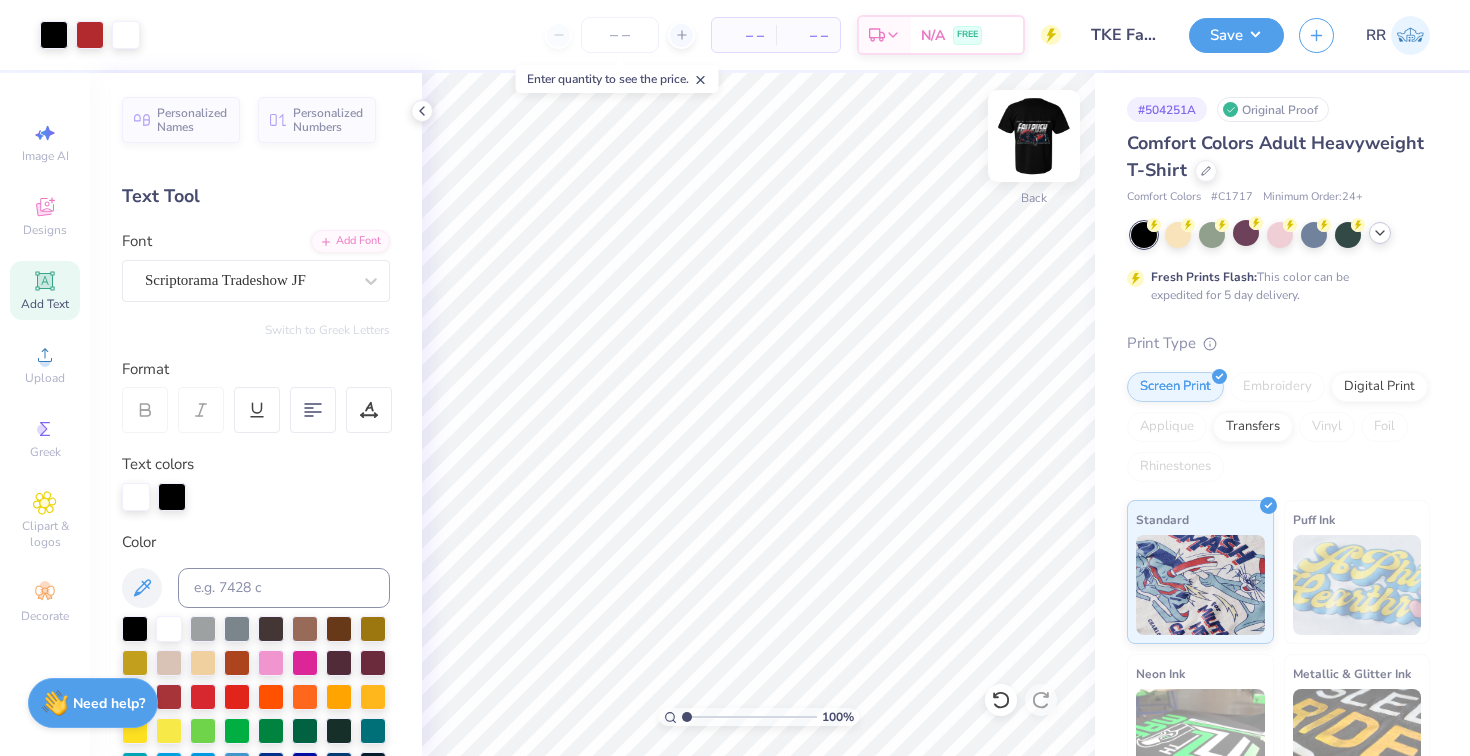 click at bounding box center [1034, 136] 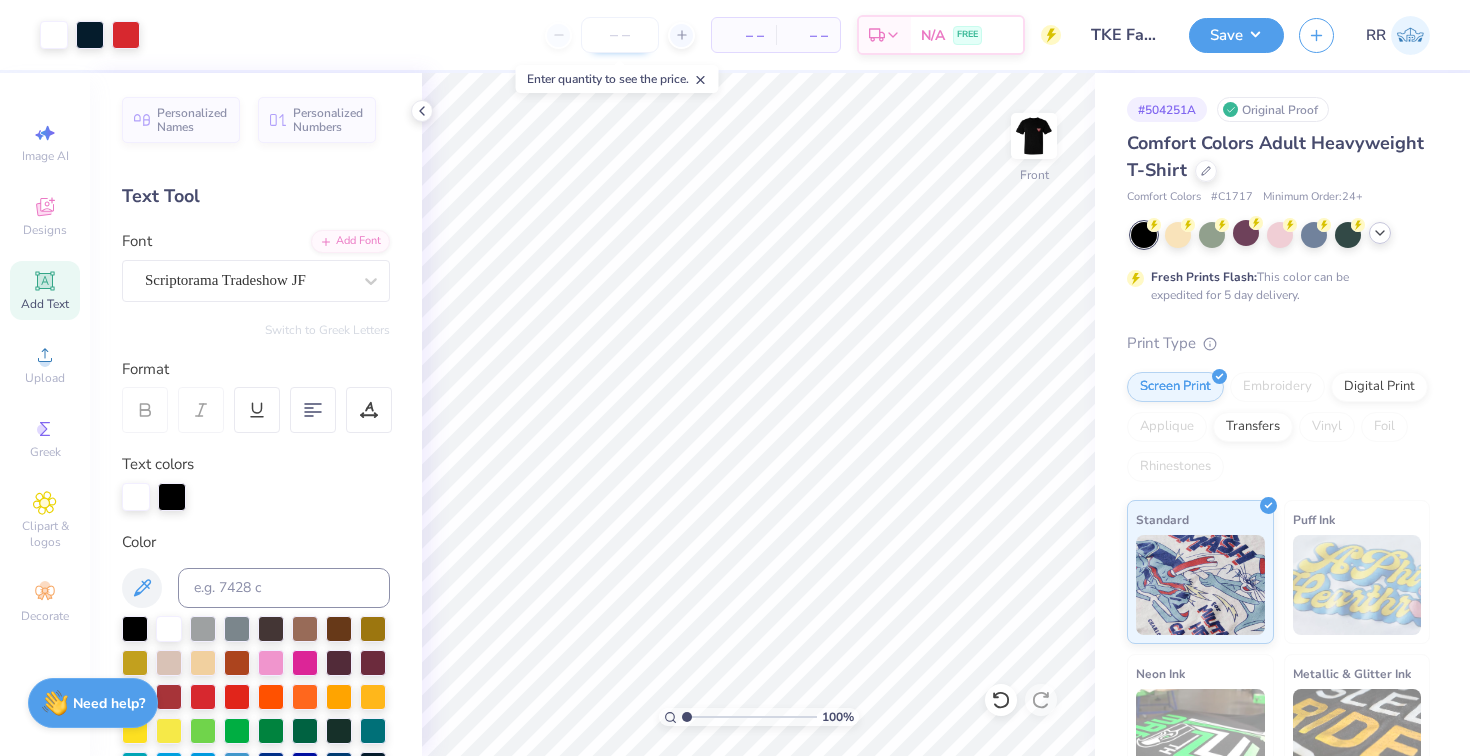 click at bounding box center (620, 35) 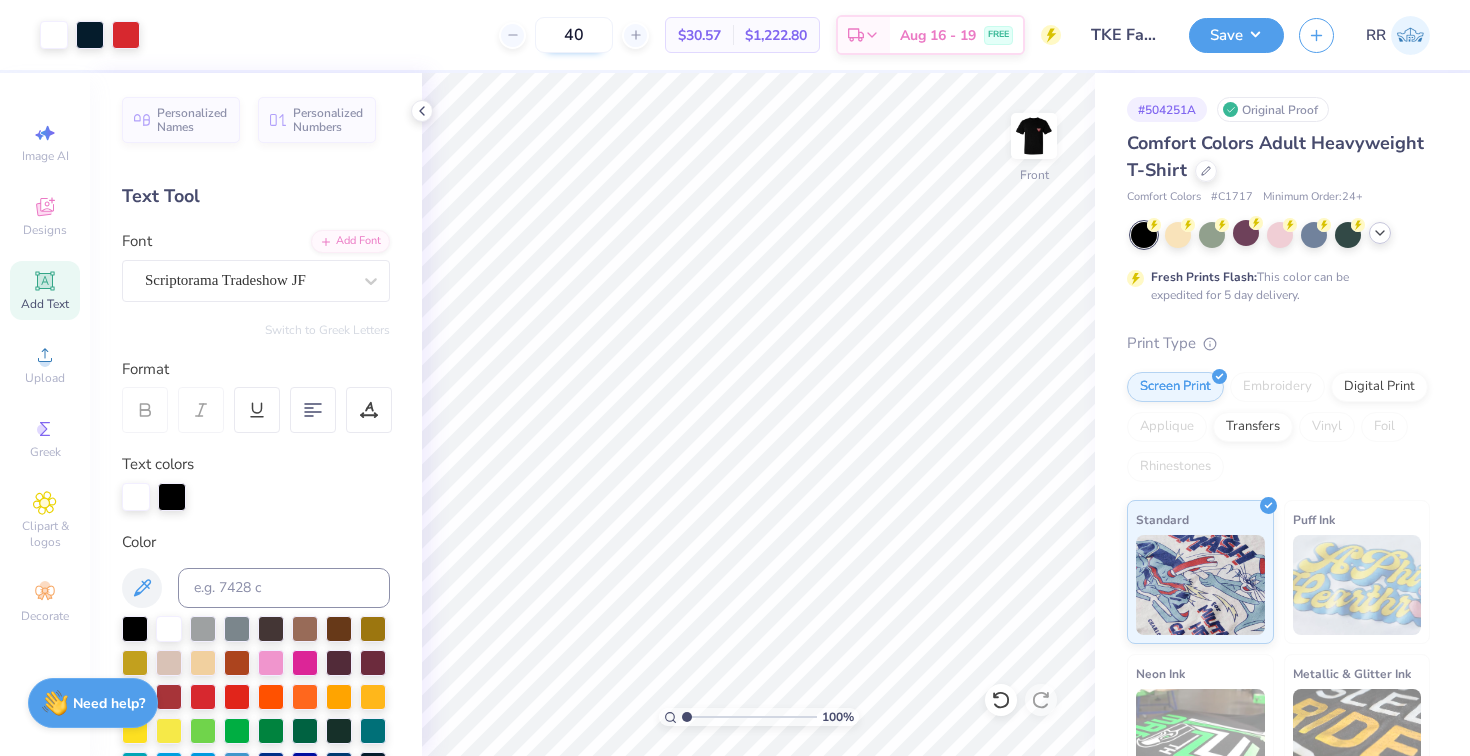 type on "4" 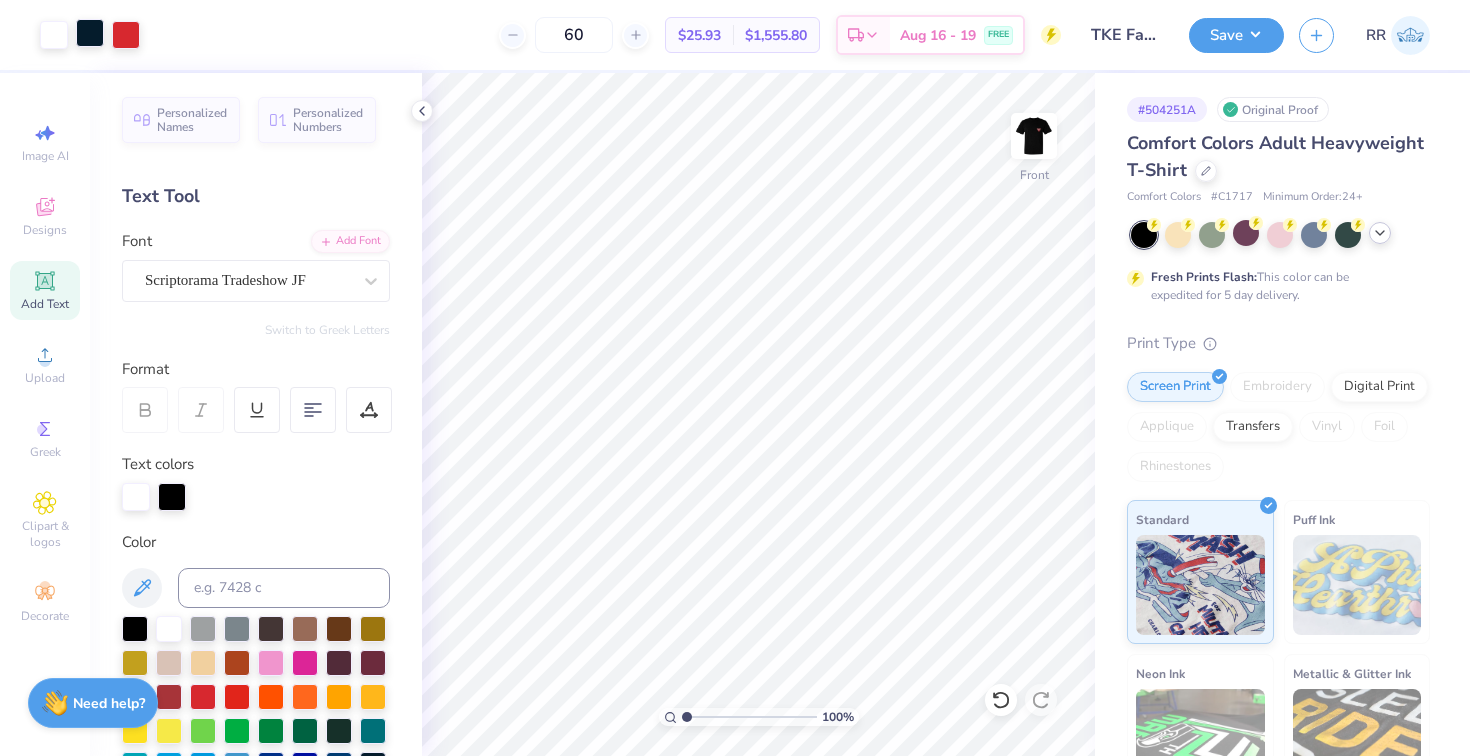 type on "60" 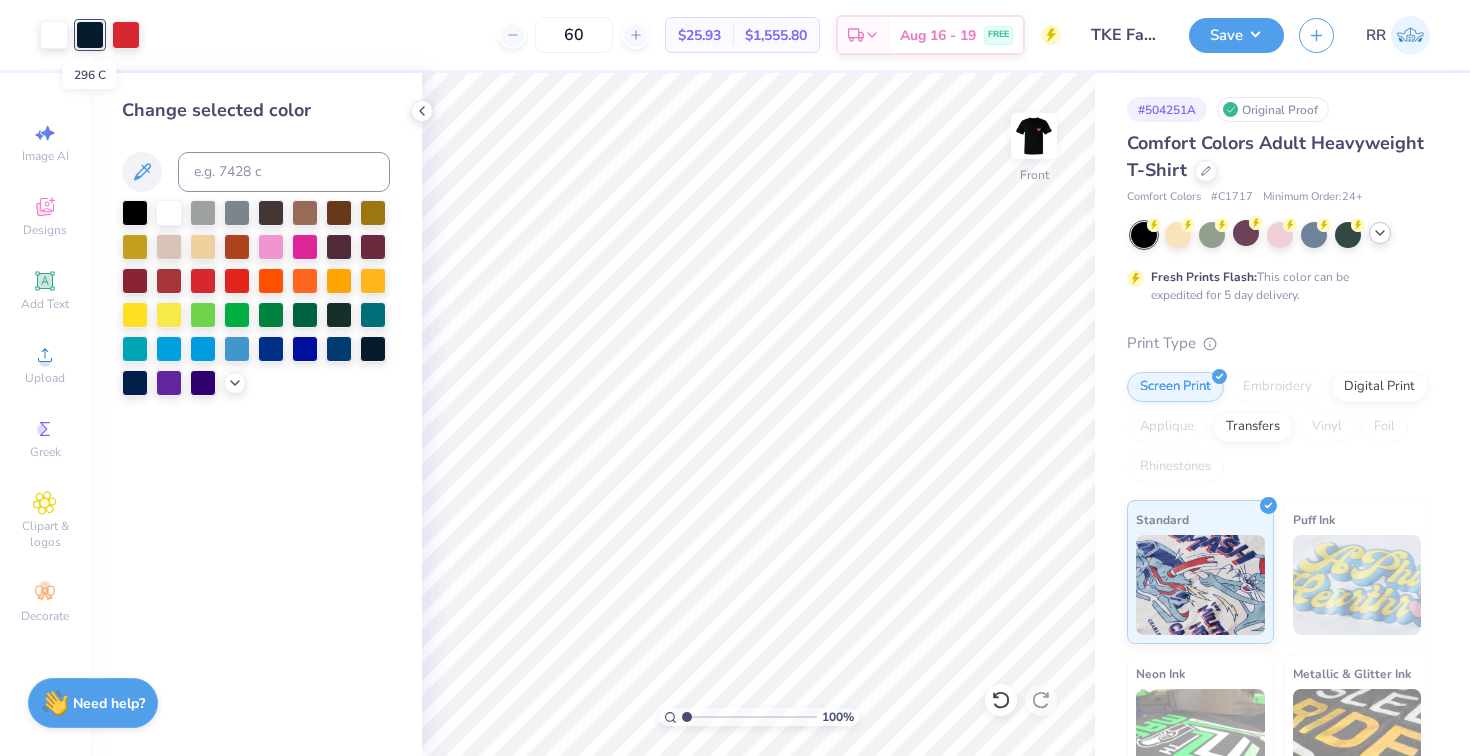 click at bounding box center (90, 35) 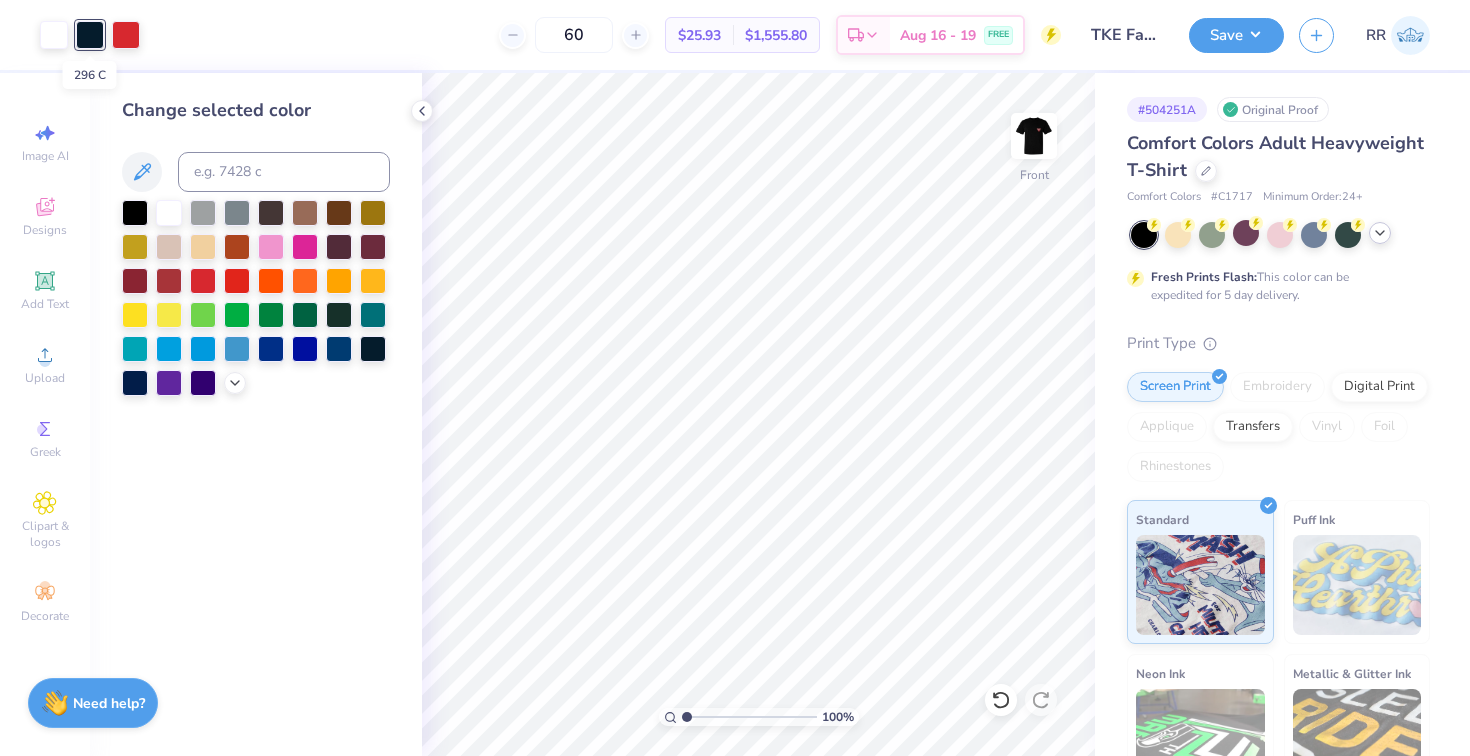 click at bounding box center [90, 35] 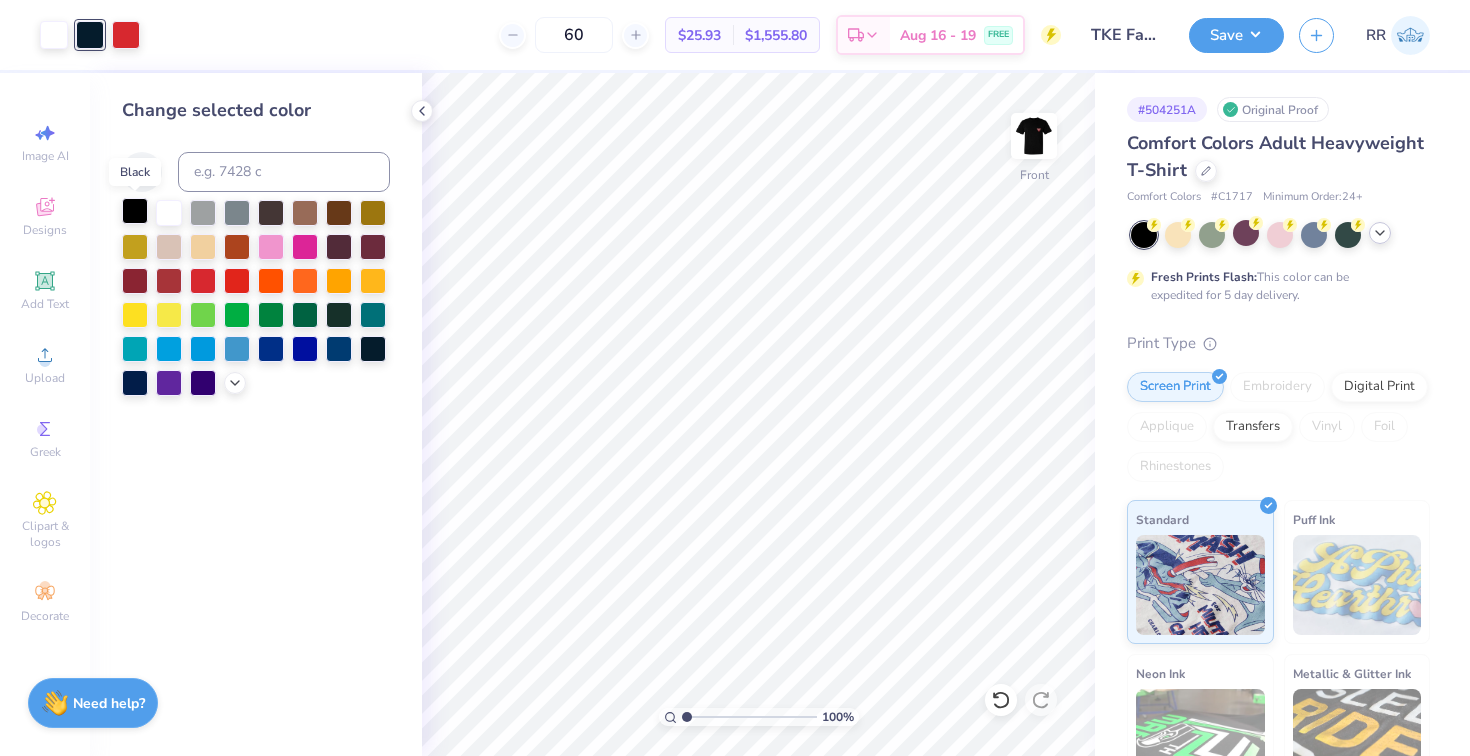 click at bounding box center [135, 211] 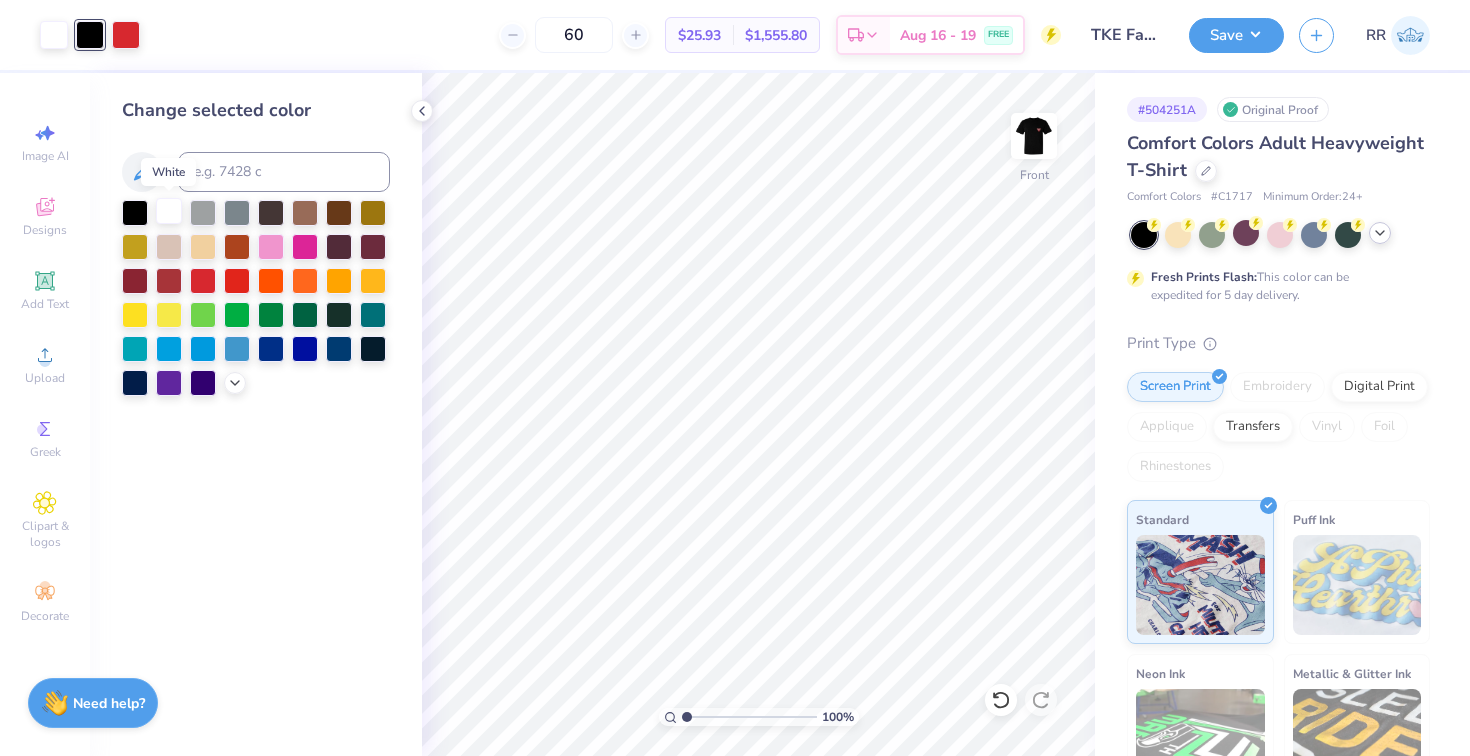 click at bounding box center [169, 211] 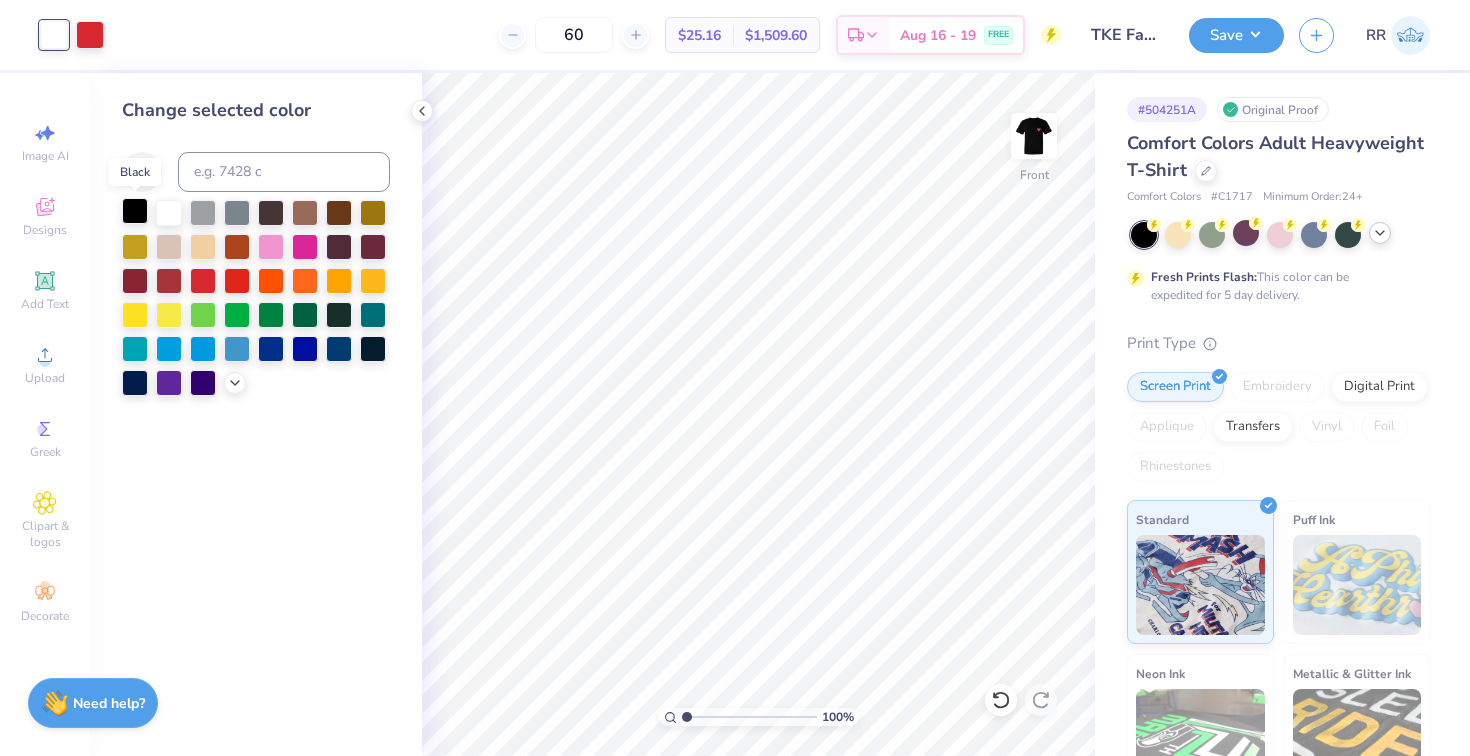 click at bounding box center [135, 211] 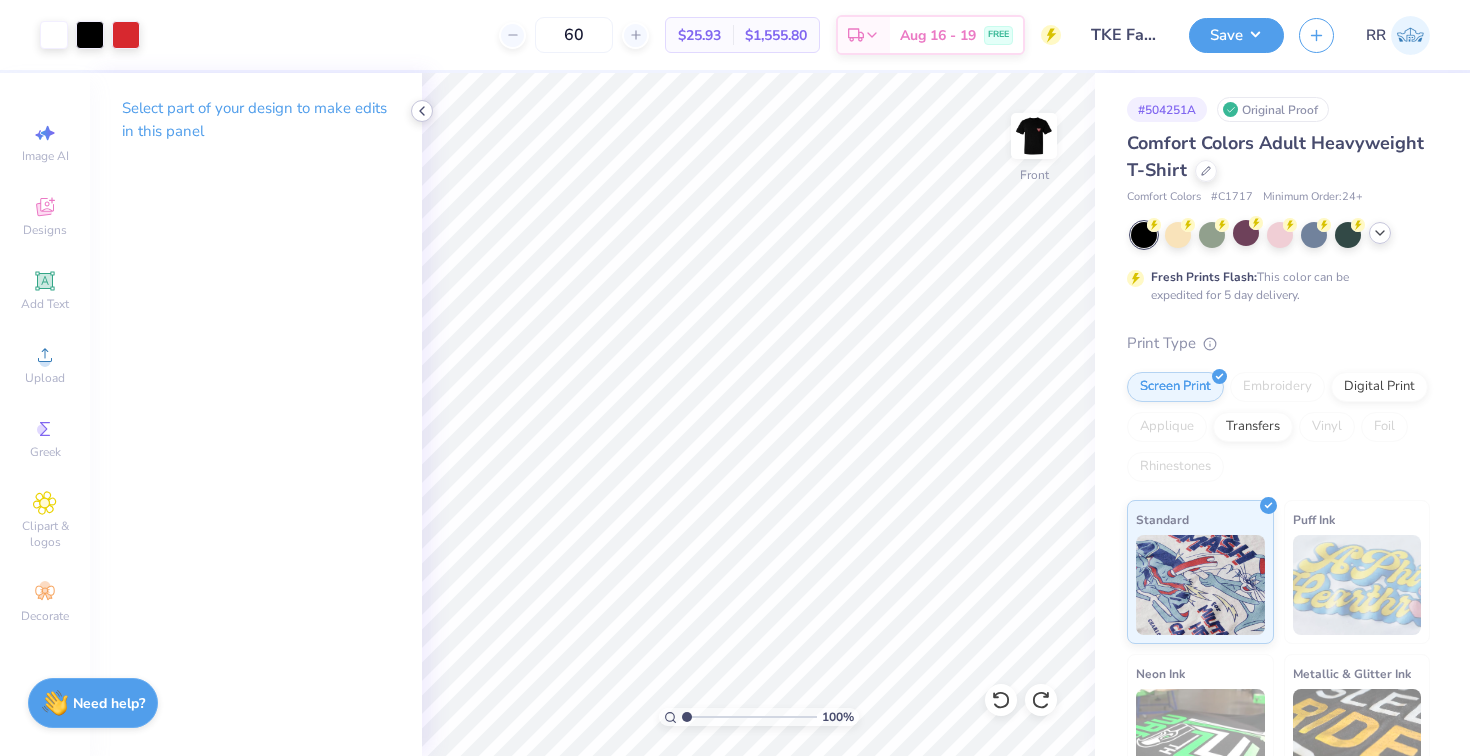 click 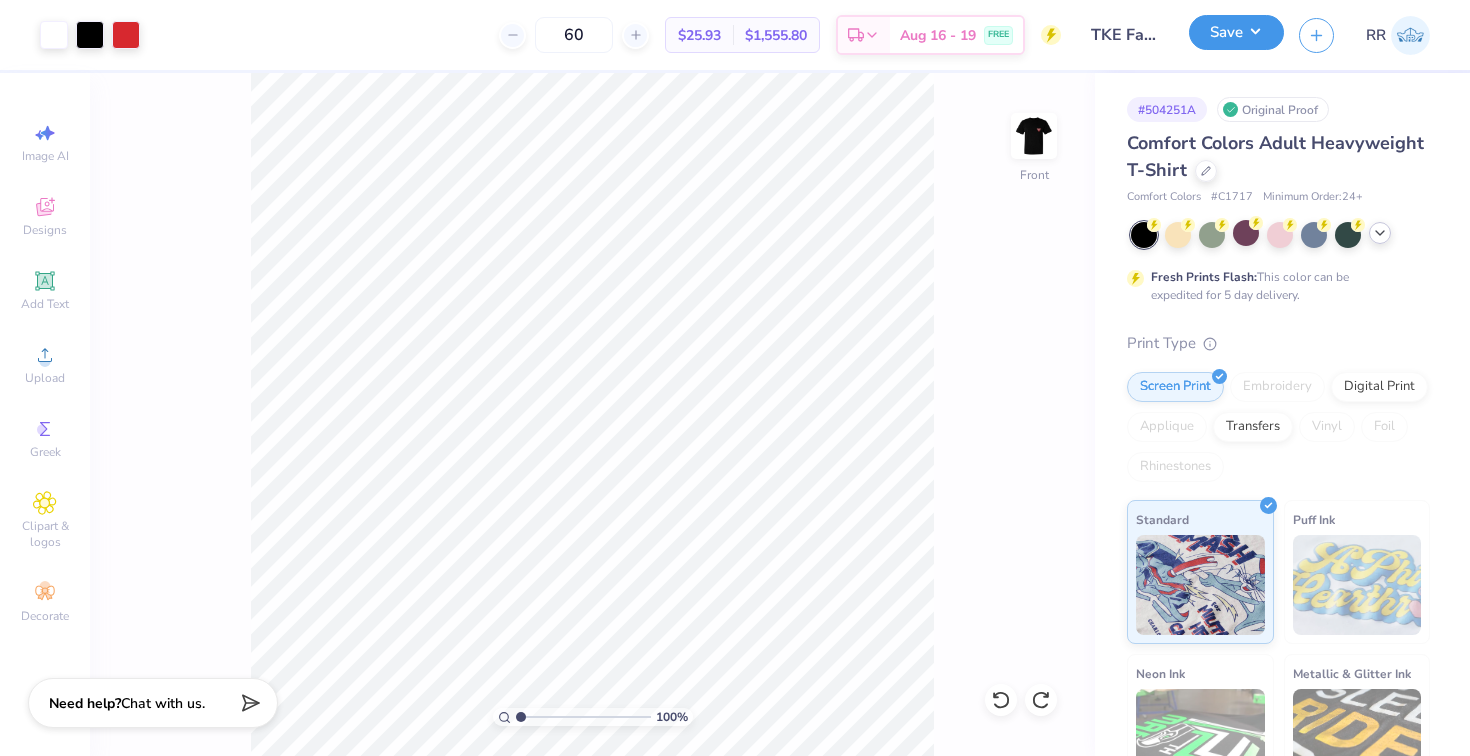 click on "Save" at bounding box center (1236, 32) 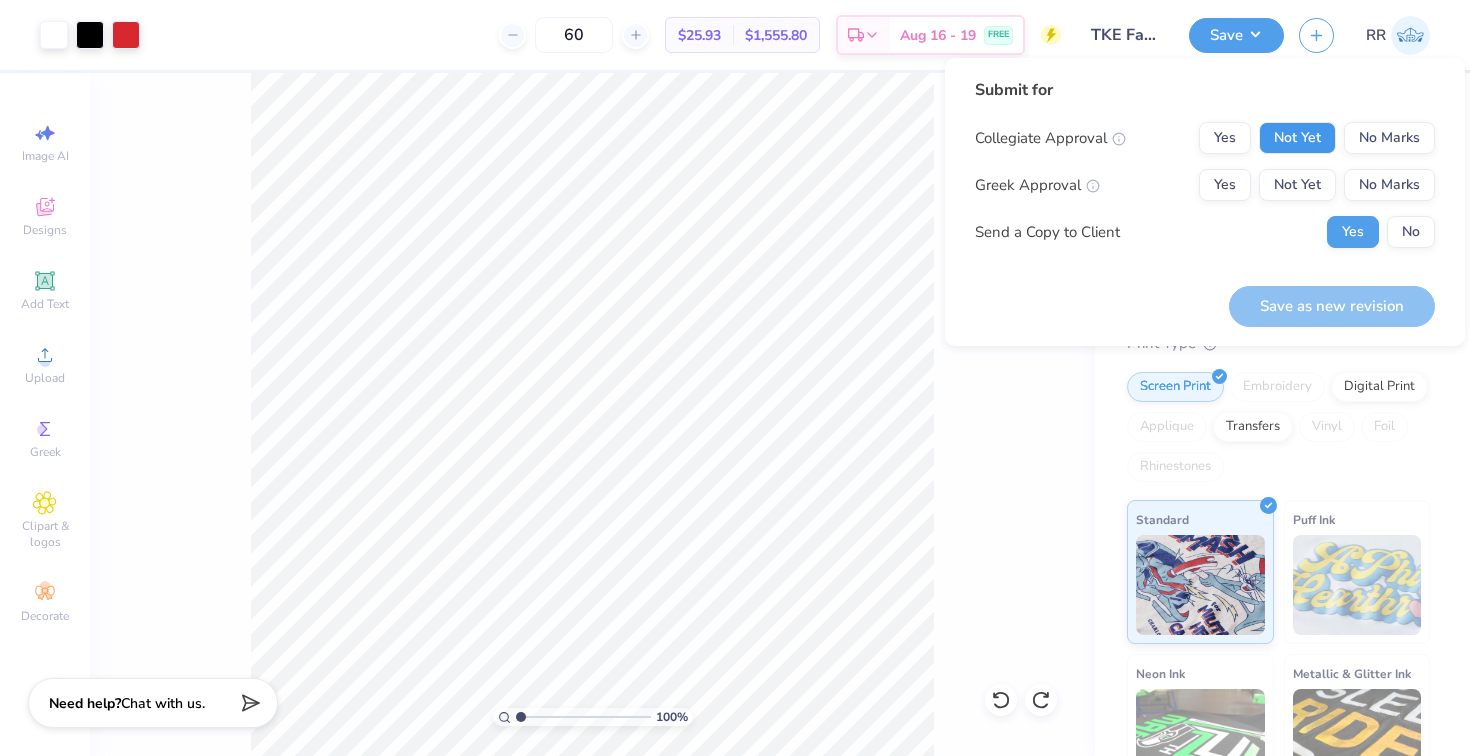 click on "Not Yet" at bounding box center (1297, 138) 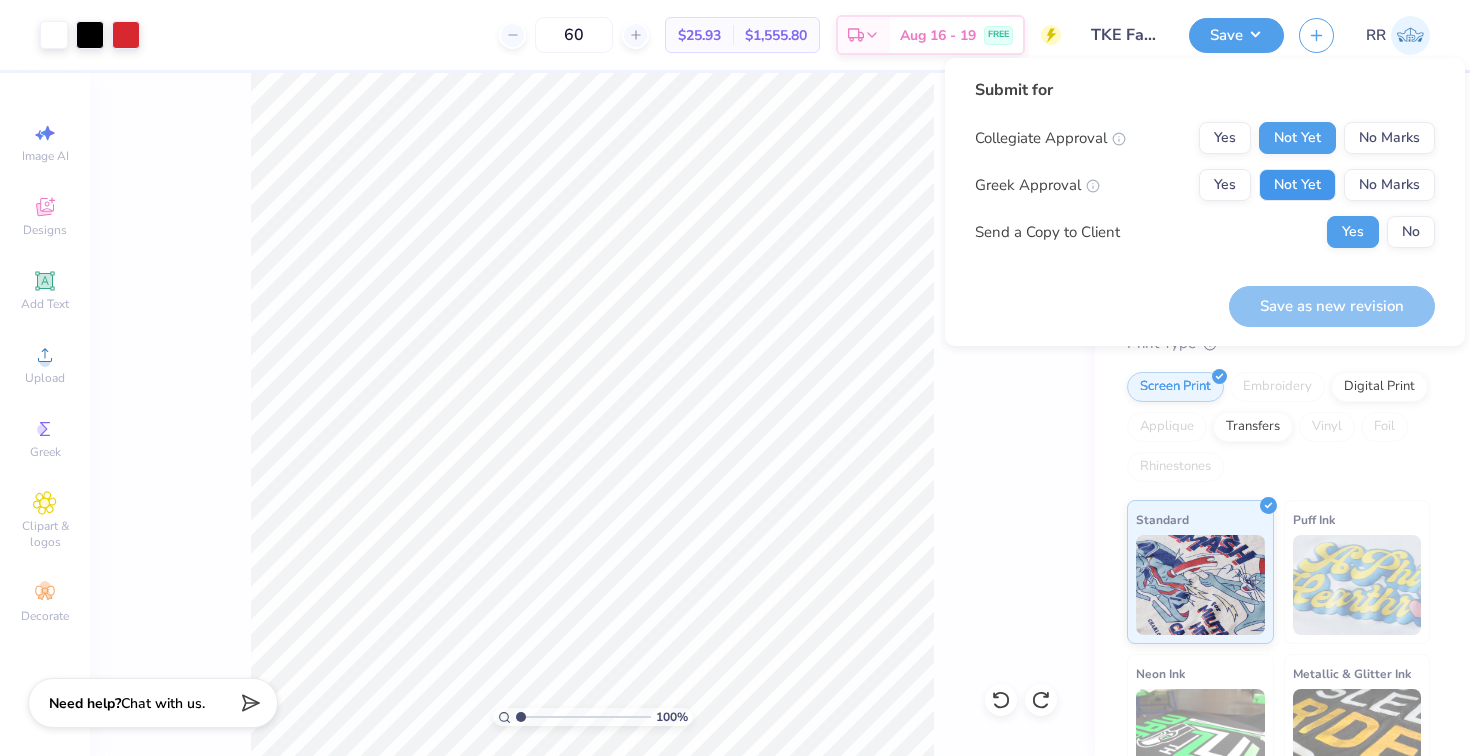 click on "Not Yet" at bounding box center (1297, 185) 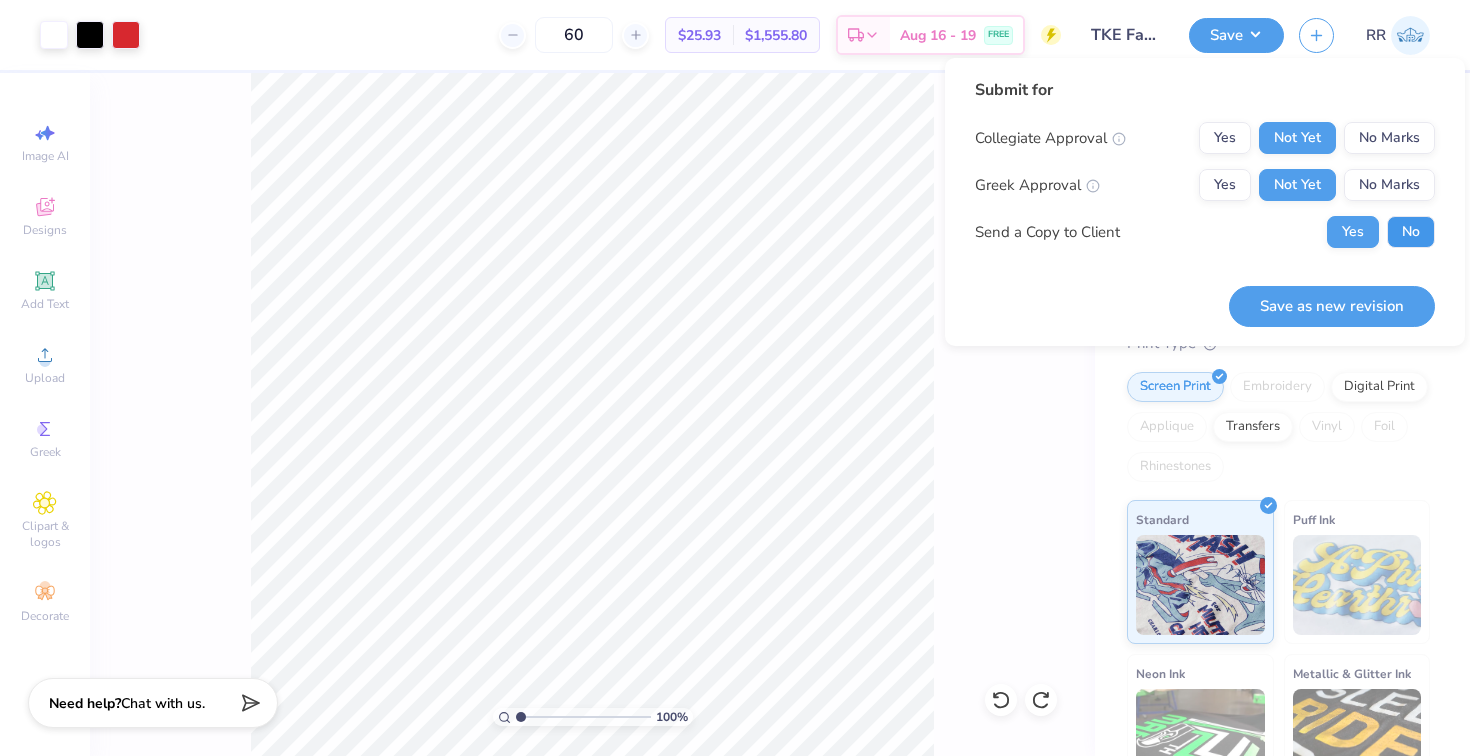 click on "No" at bounding box center [1411, 232] 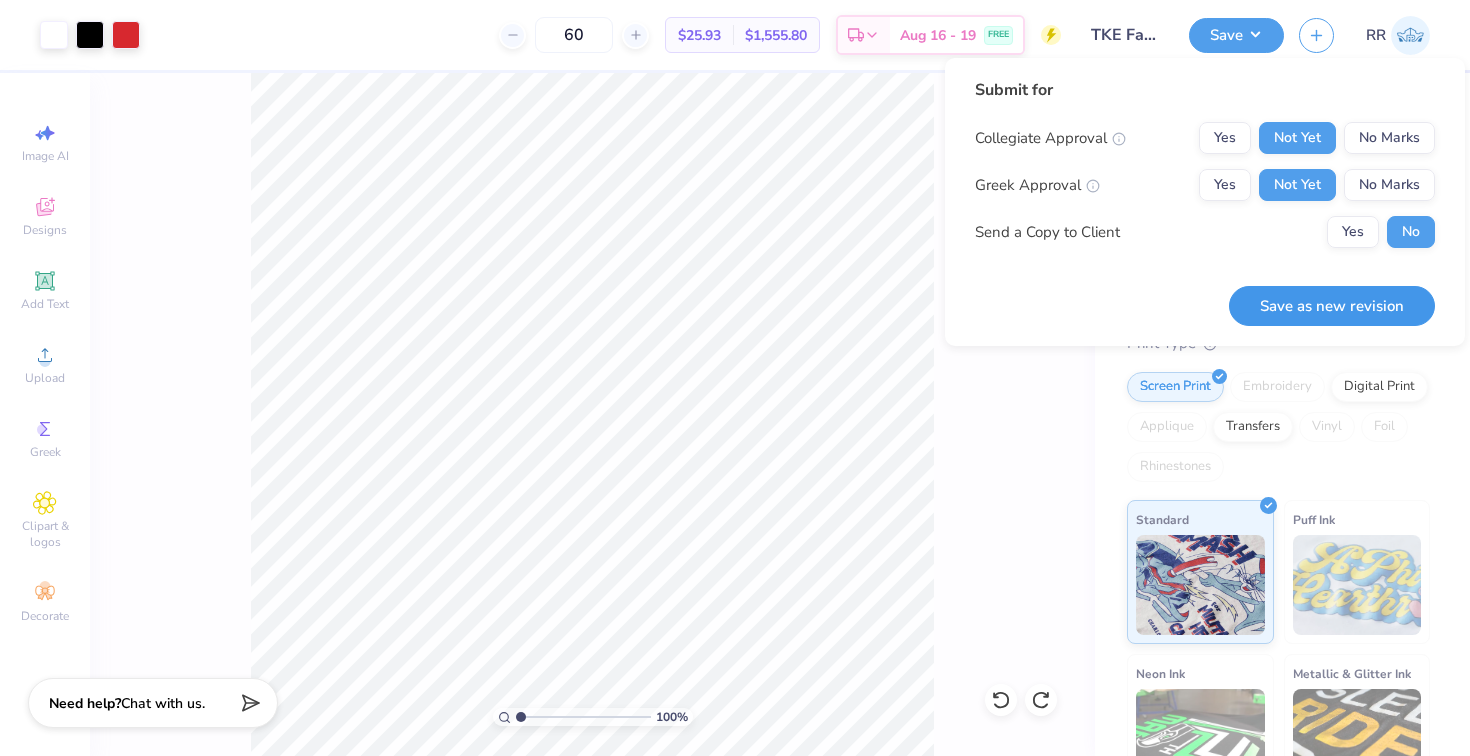 click on "Save as new revision" at bounding box center [1332, 306] 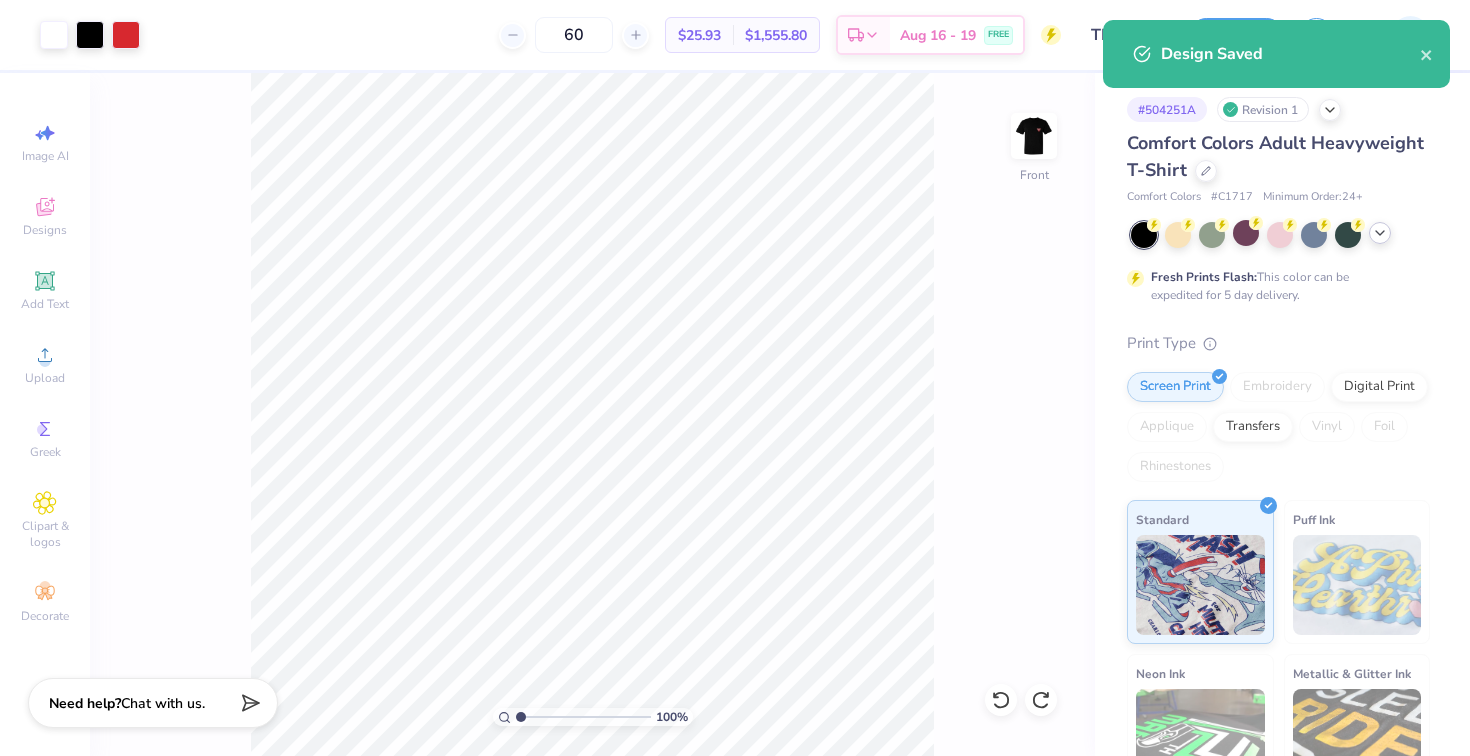 click on "Design Saved" at bounding box center (1276, 54) 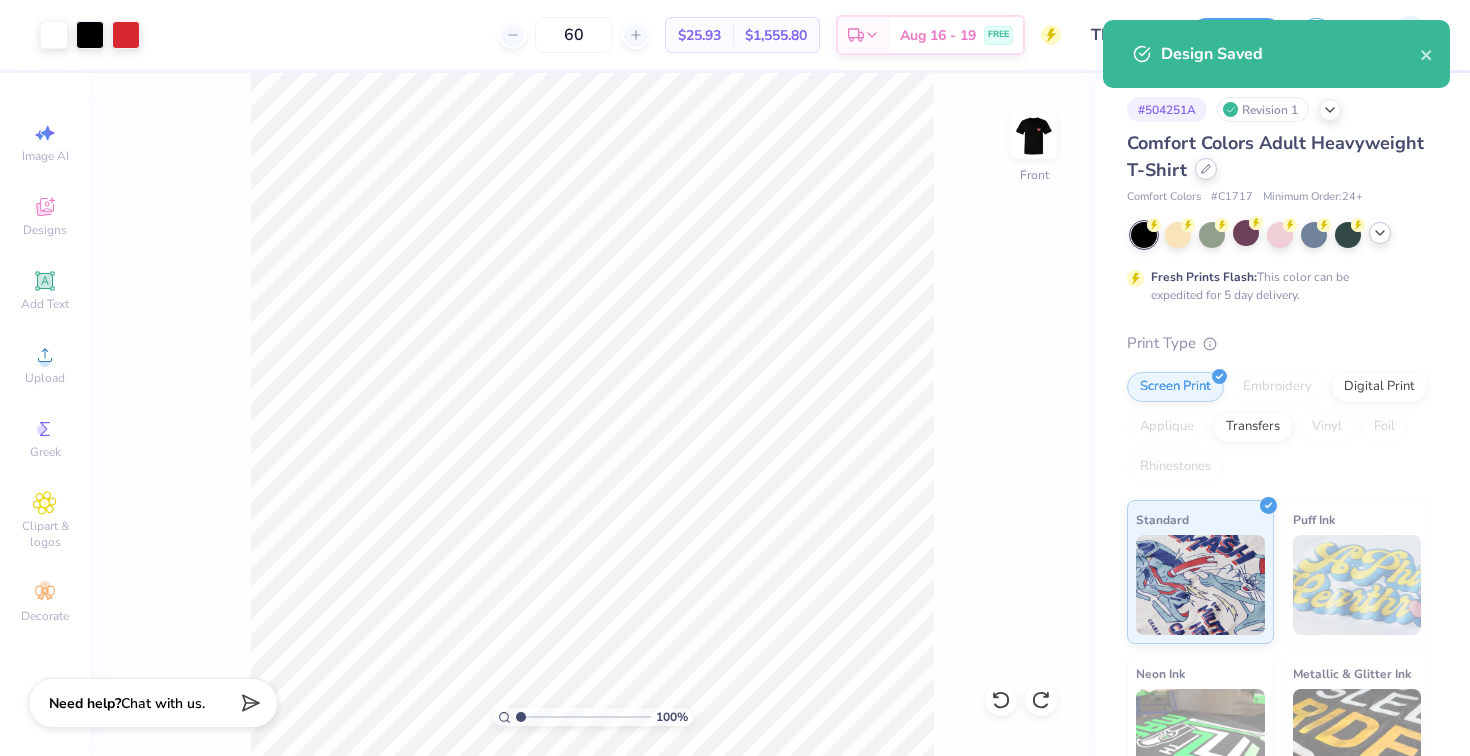 click at bounding box center [1206, 169] 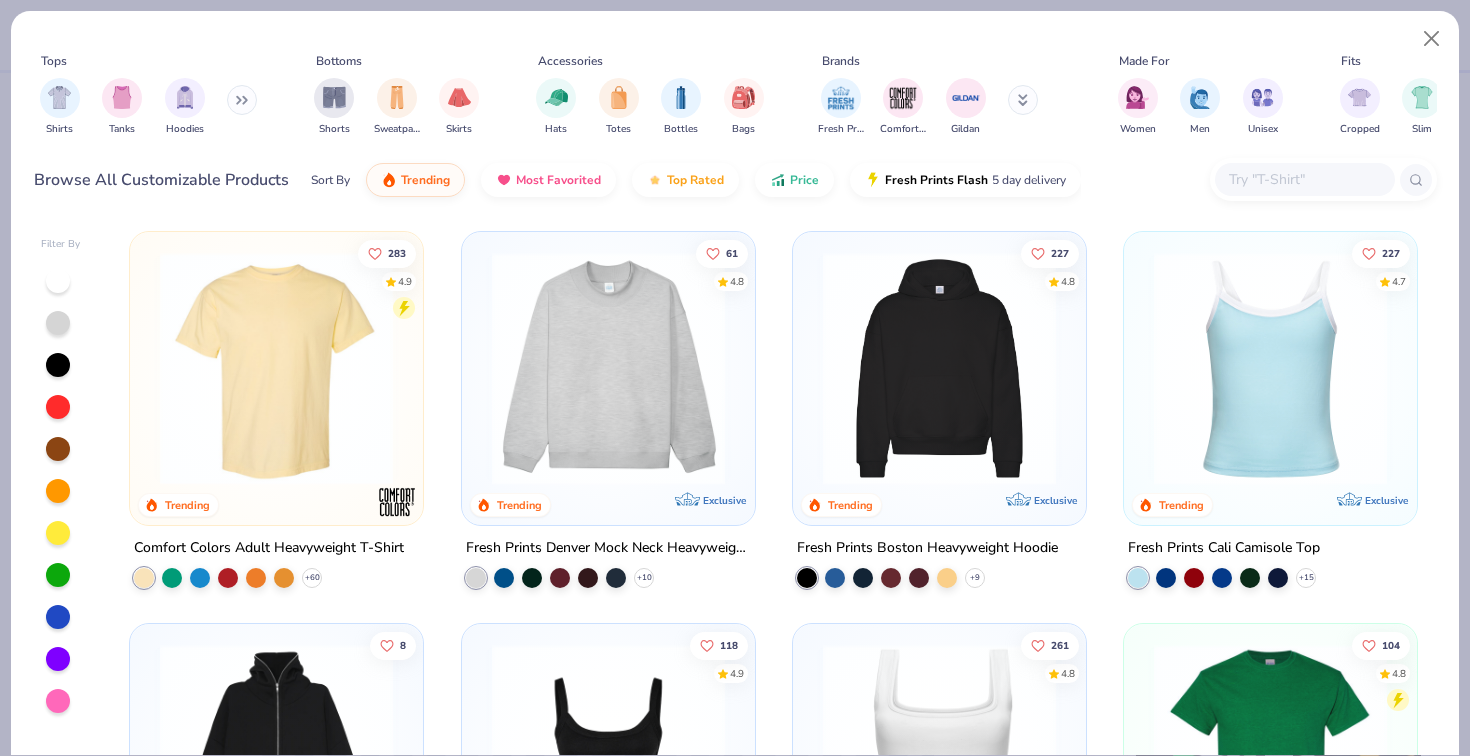 click at bounding box center [1304, 179] 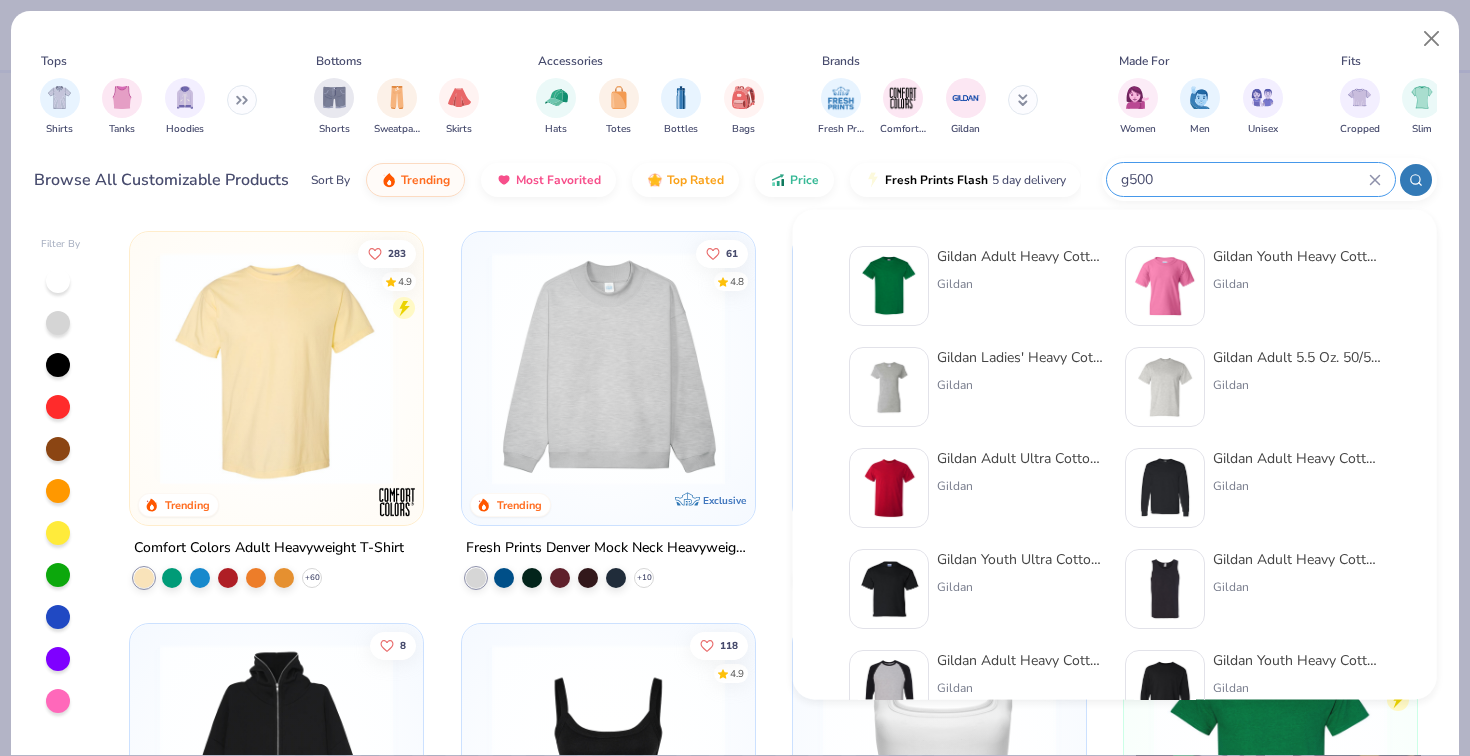 type on "g500" 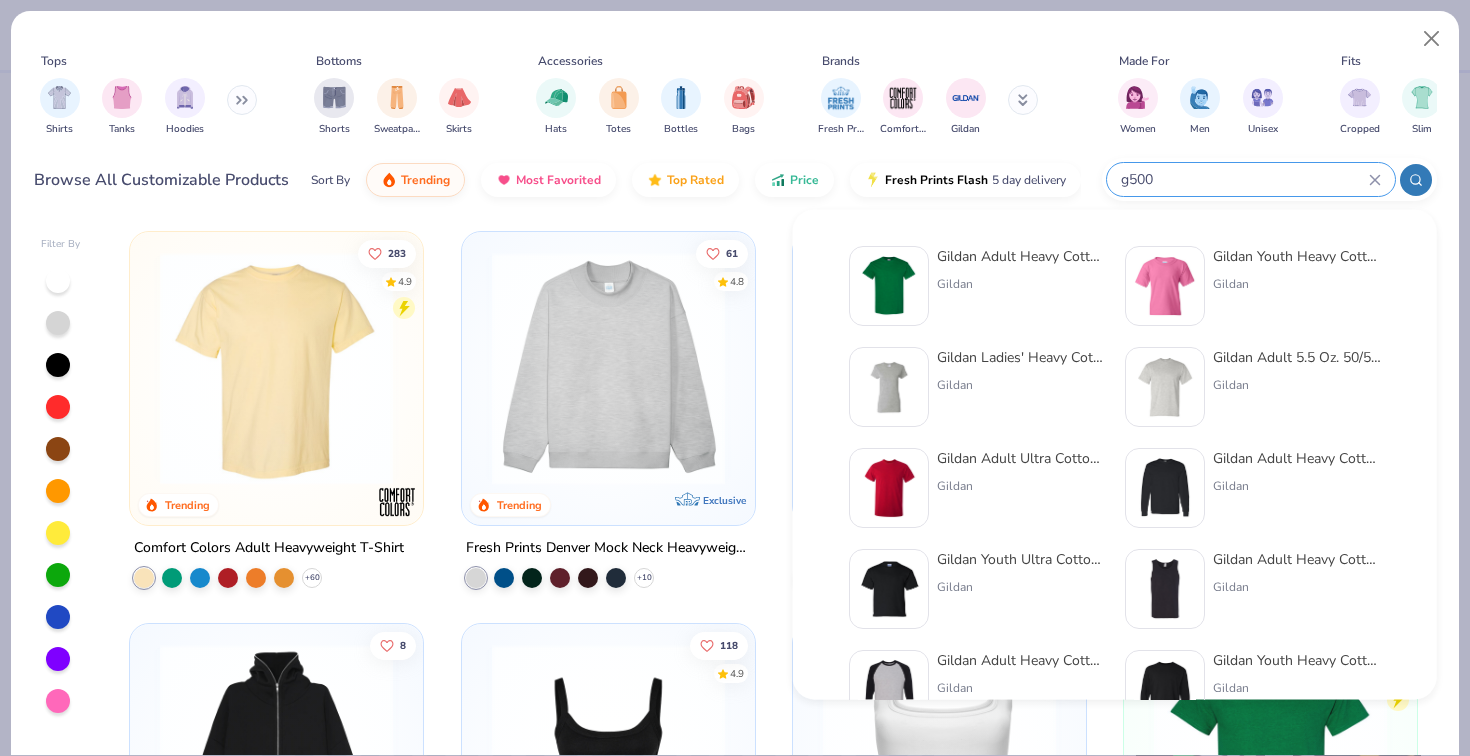 click on "Gildan Adult Heavy Cotton T-Shirt Gildan" at bounding box center (1021, 286) 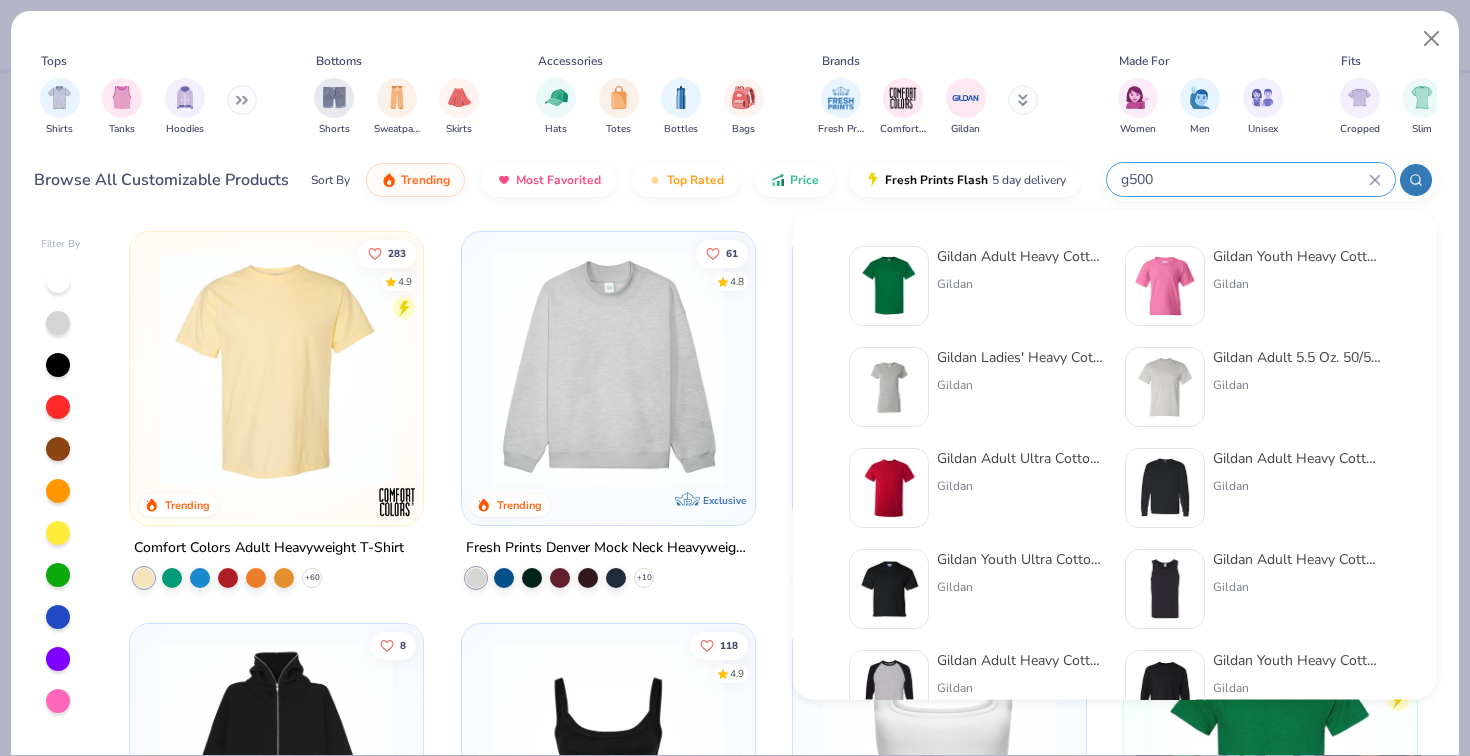 type 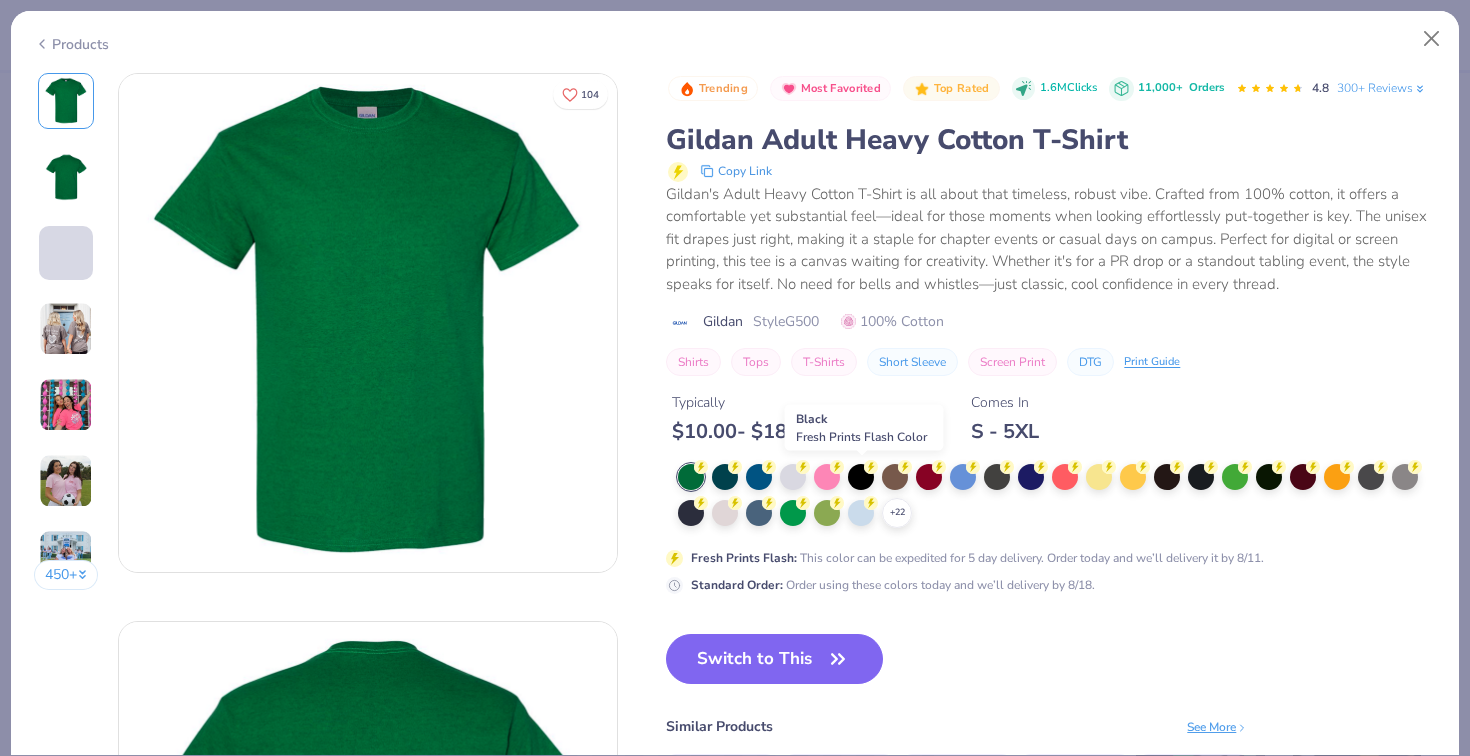 click at bounding box center [861, 477] 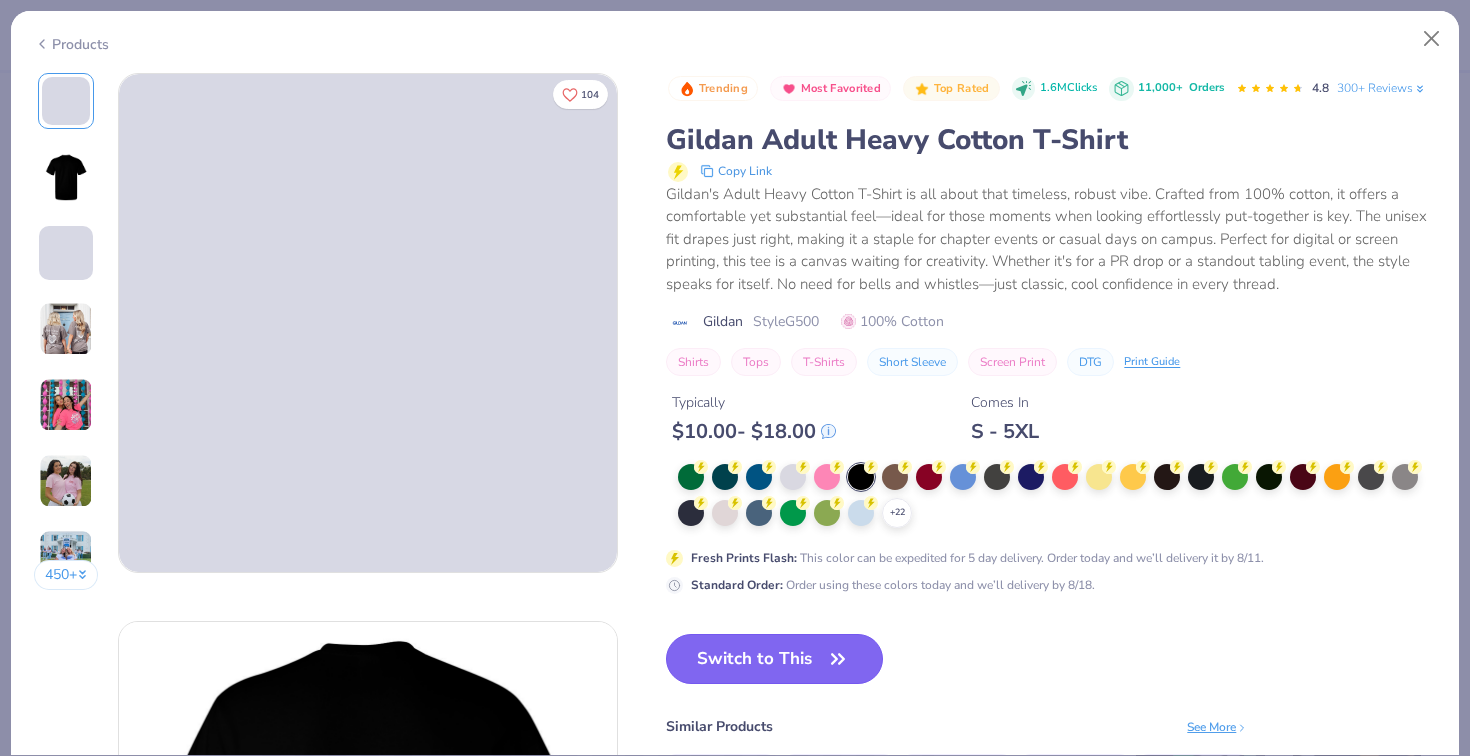 click on "Switch to This" at bounding box center (774, 659) 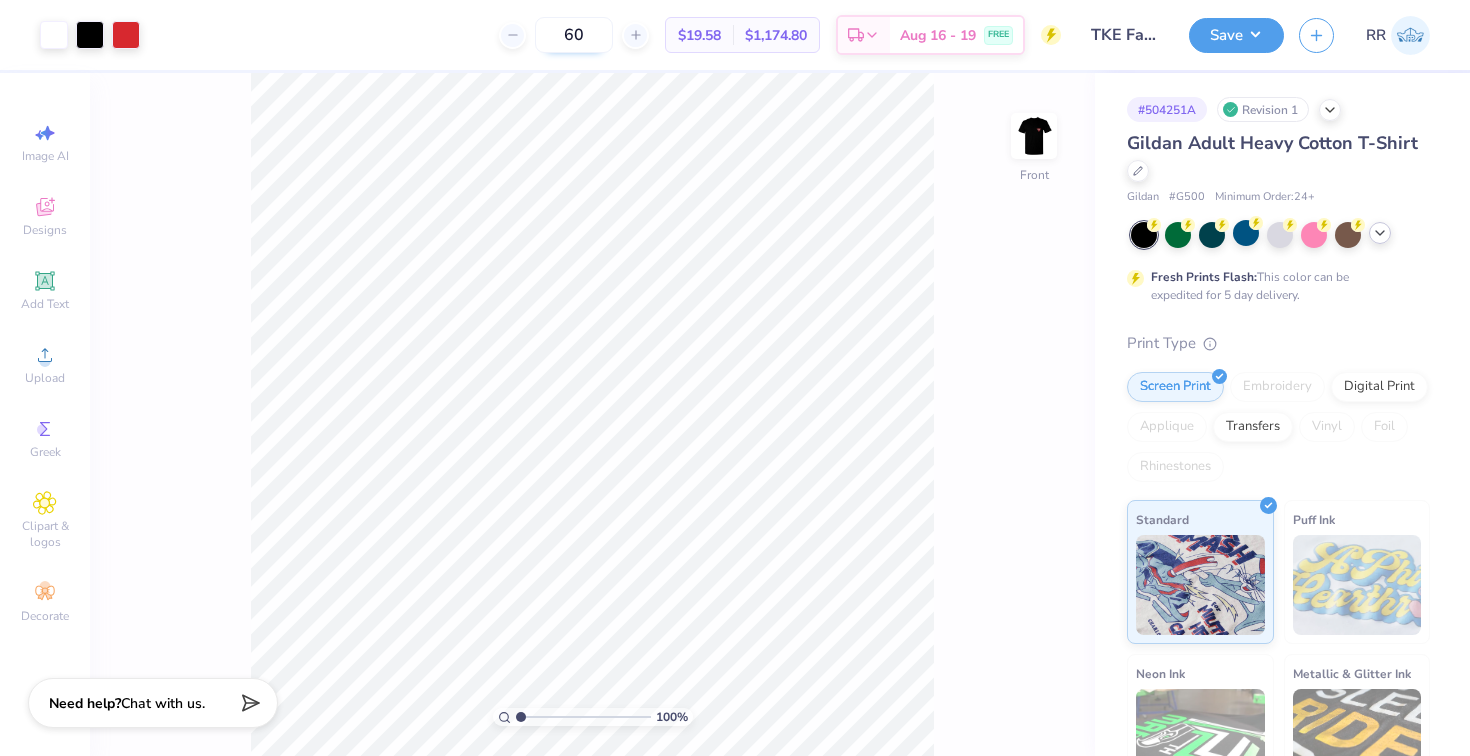 click on "60" at bounding box center (574, 35) 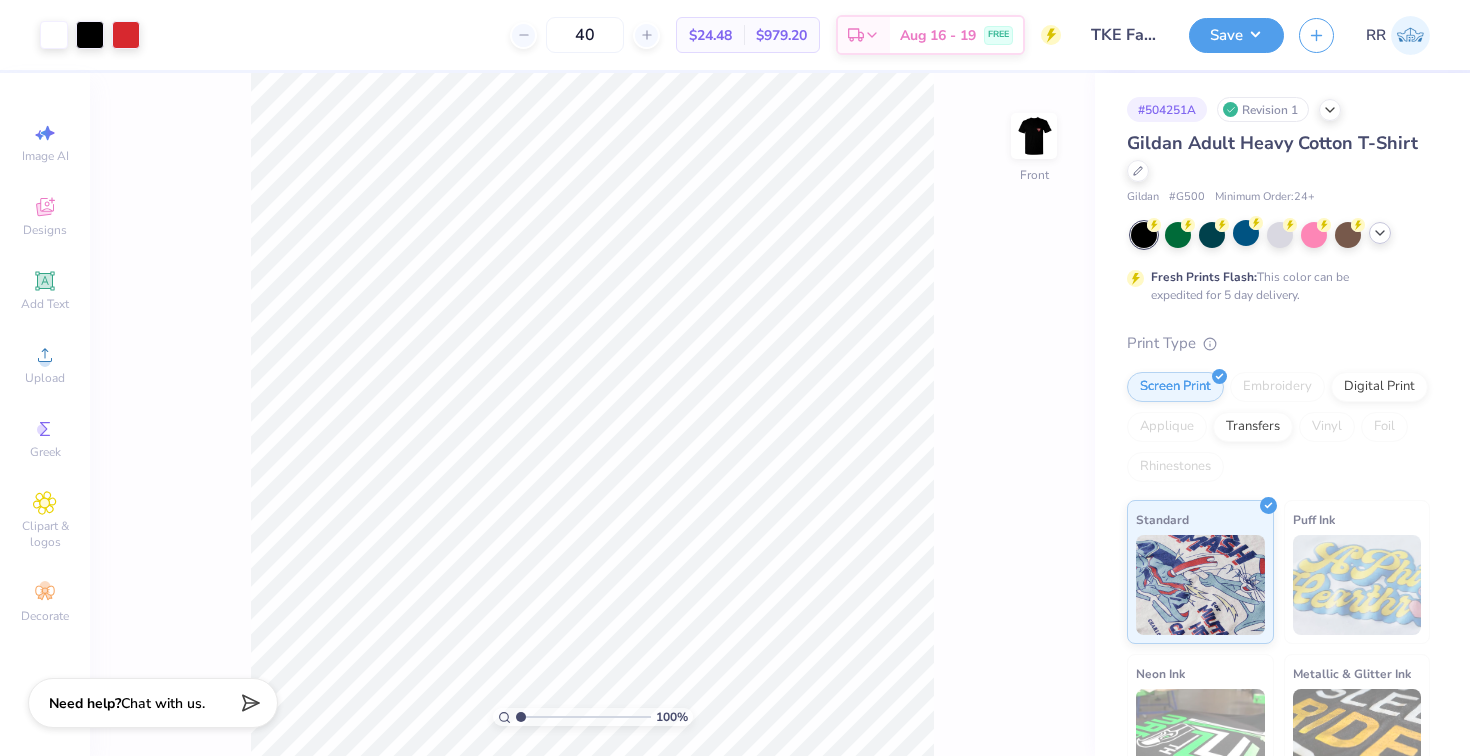 type on "40" 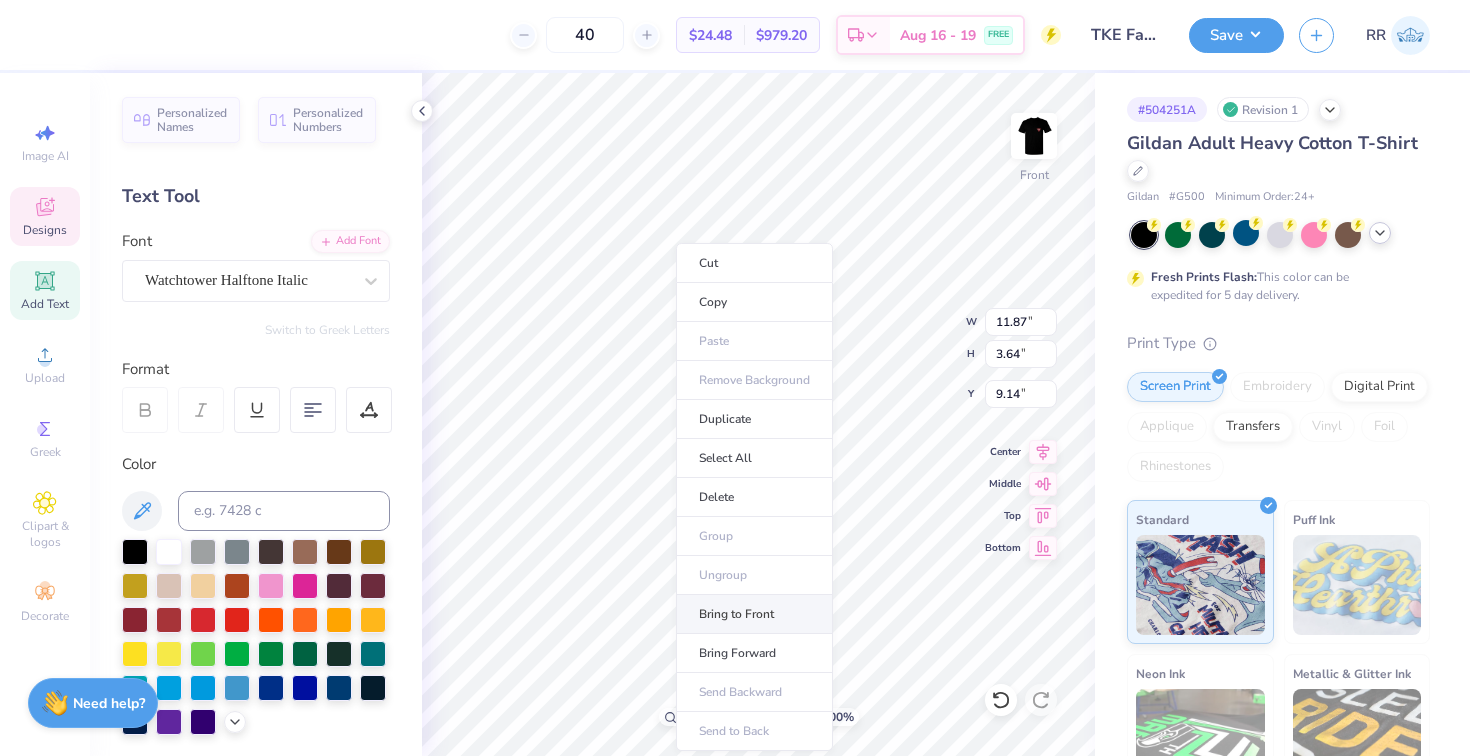 click on "Bring to Front" at bounding box center (754, 614) 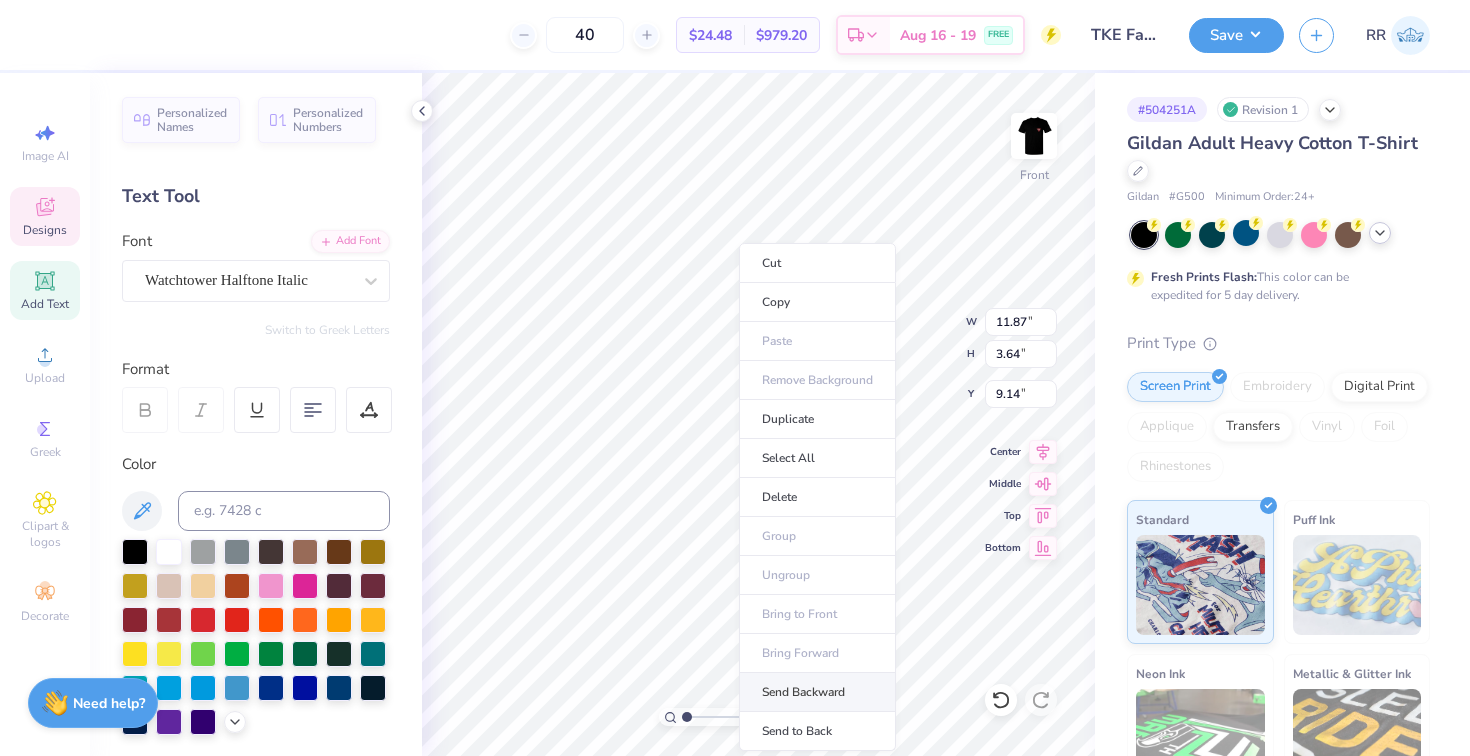 click on "Send Backward" at bounding box center [817, 692] 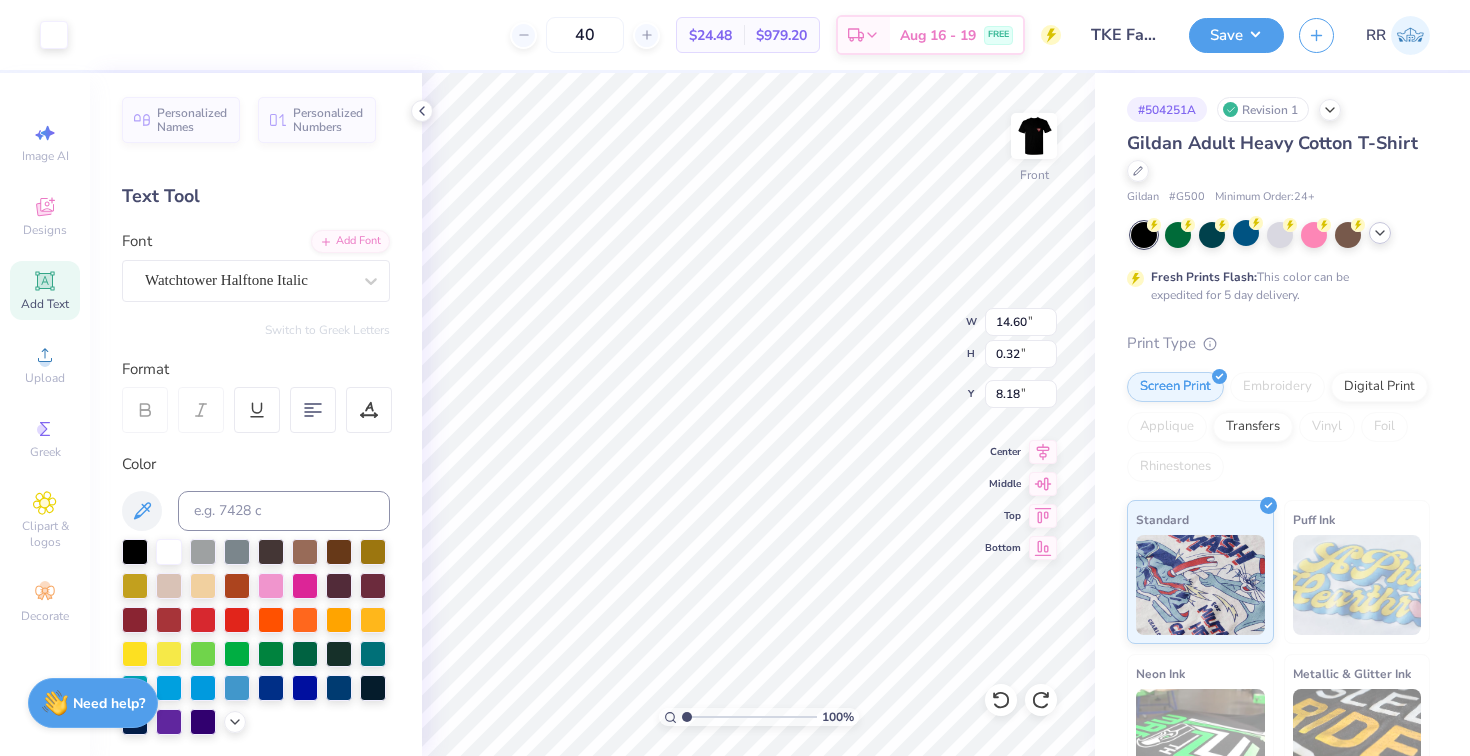 type on "7.08" 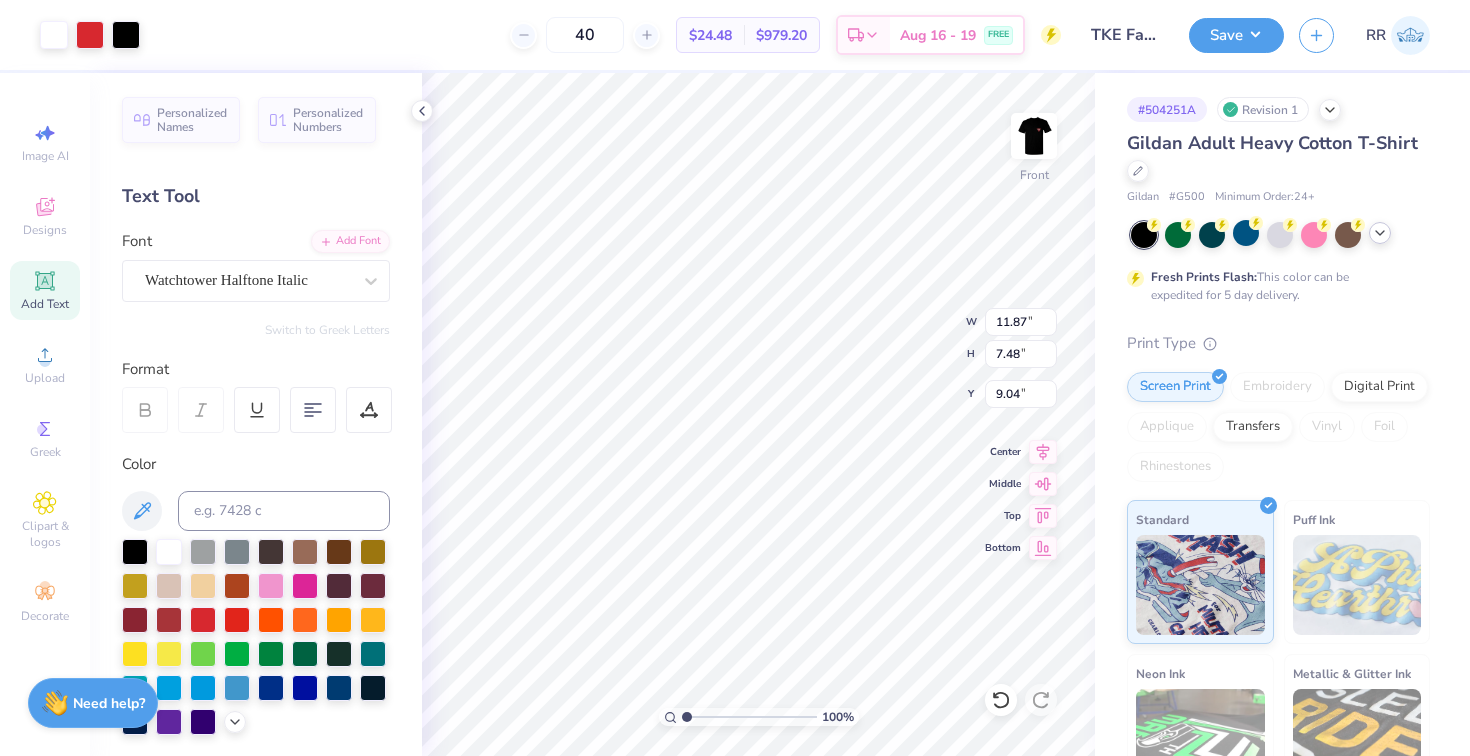 type on "9.14" 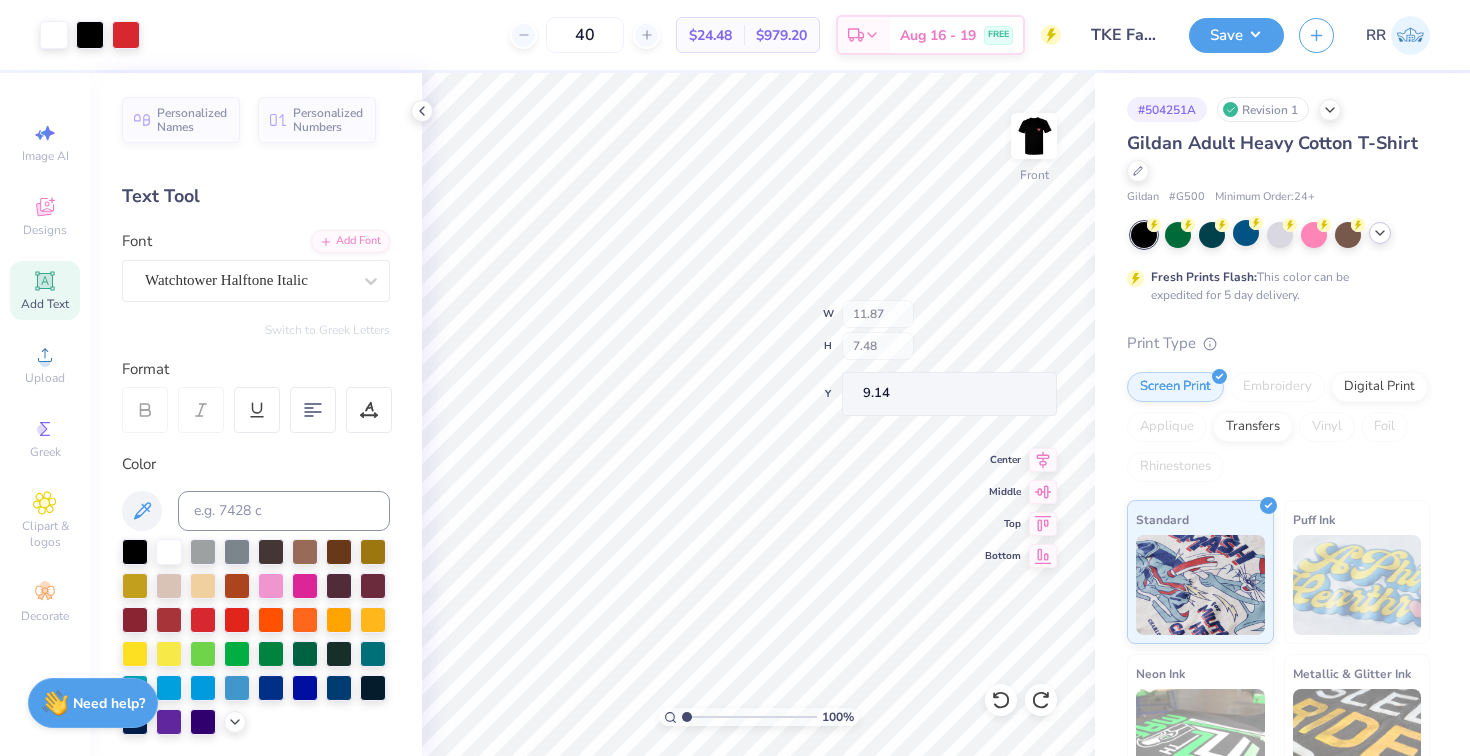 click on "100 % Front W 11.87 H 7.48 Y 9.14 Center Middle Top Bottom" at bounding box center [758, 414] 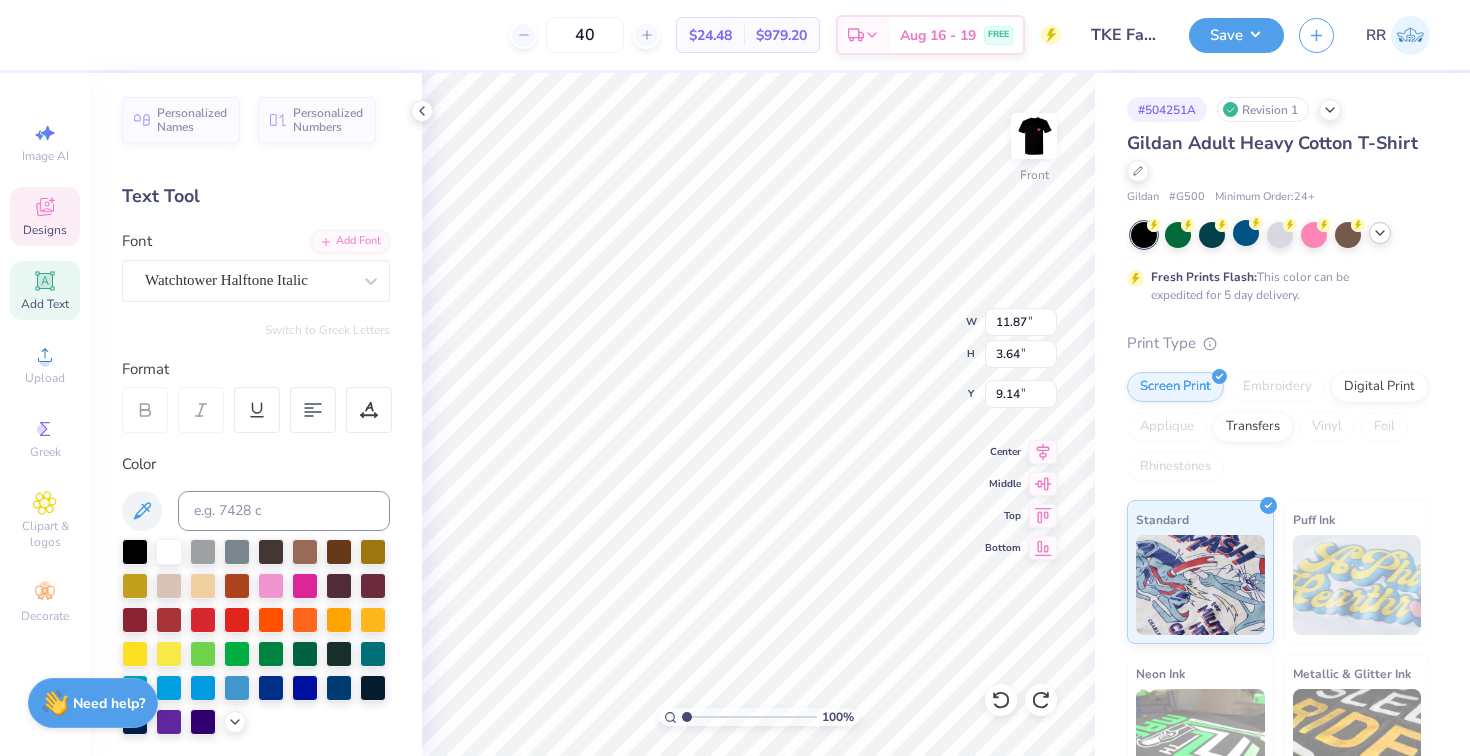 type on "8.09" 